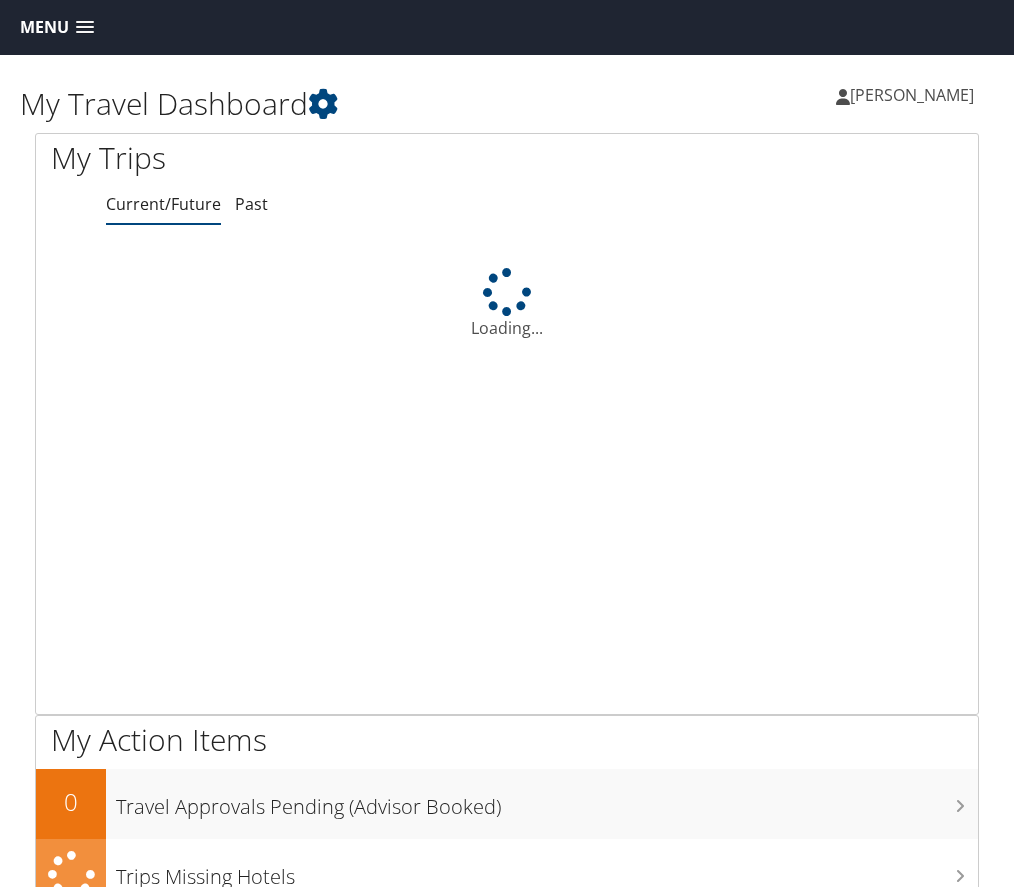 scroll, scrollTop: 0, scrollLeft: 0, axis: both 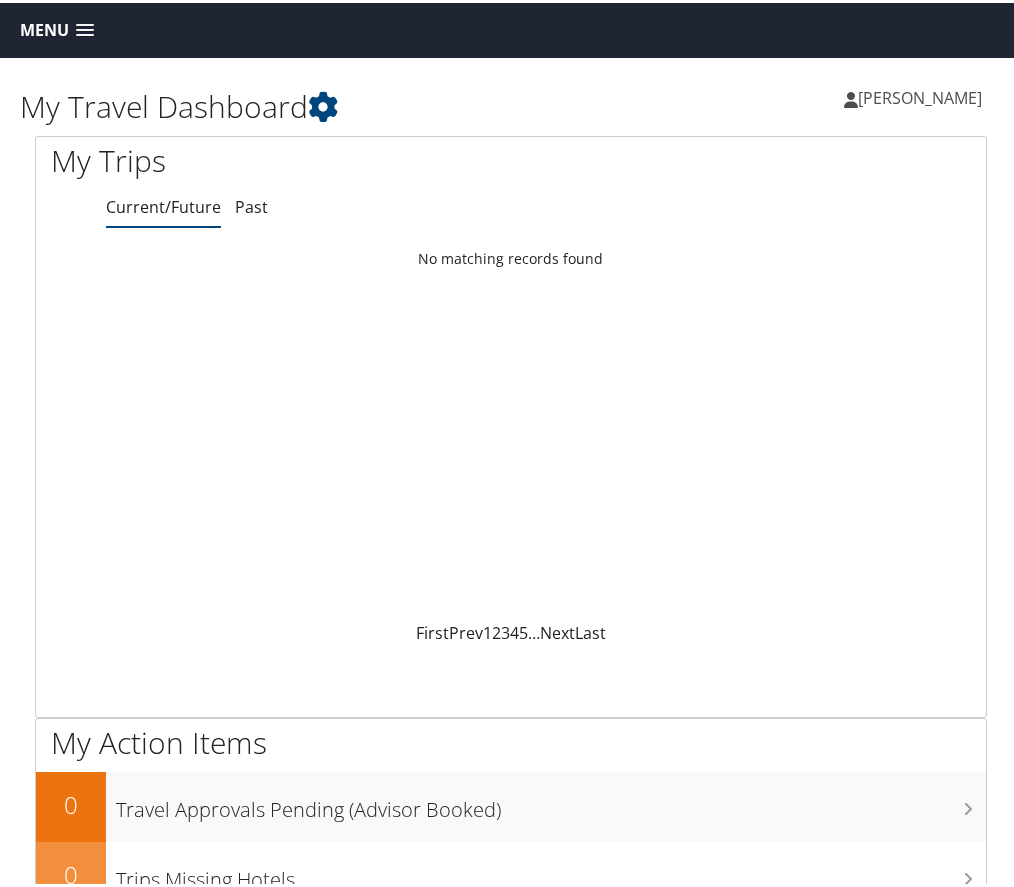 click on "Menu" at bounding box center [57, 27] 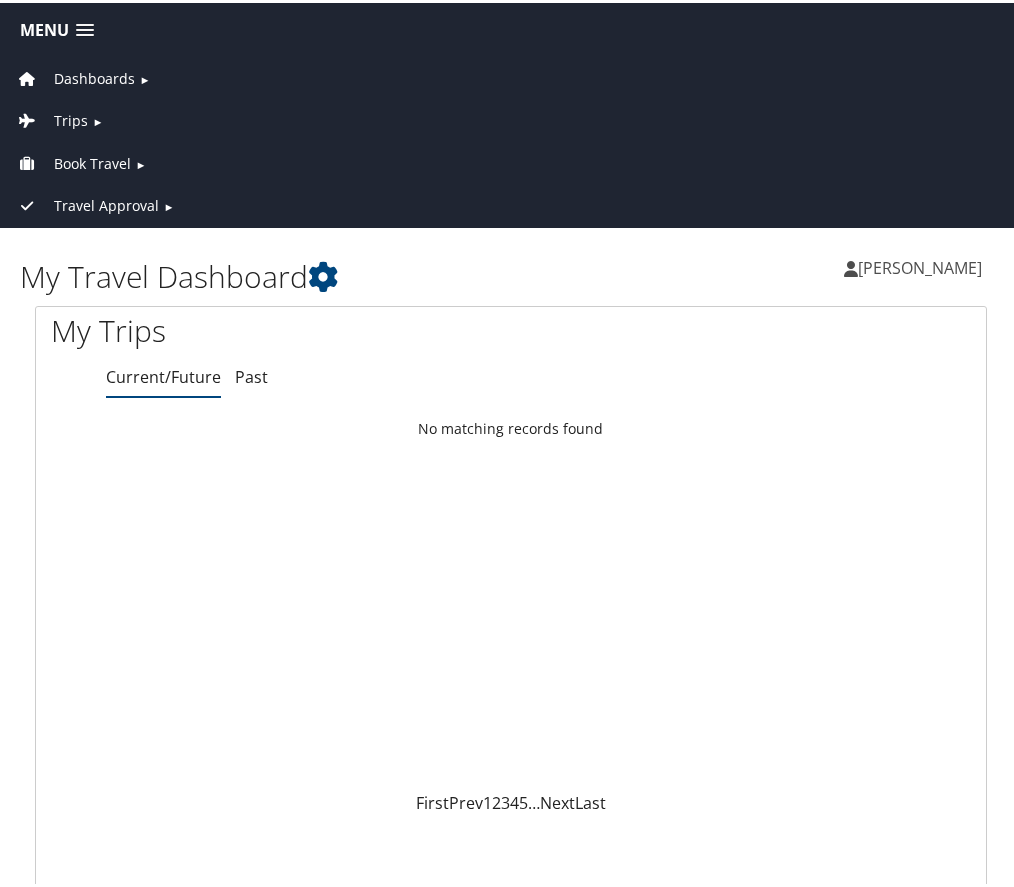 click on "Book Travel" at bounding box center [92, 161] 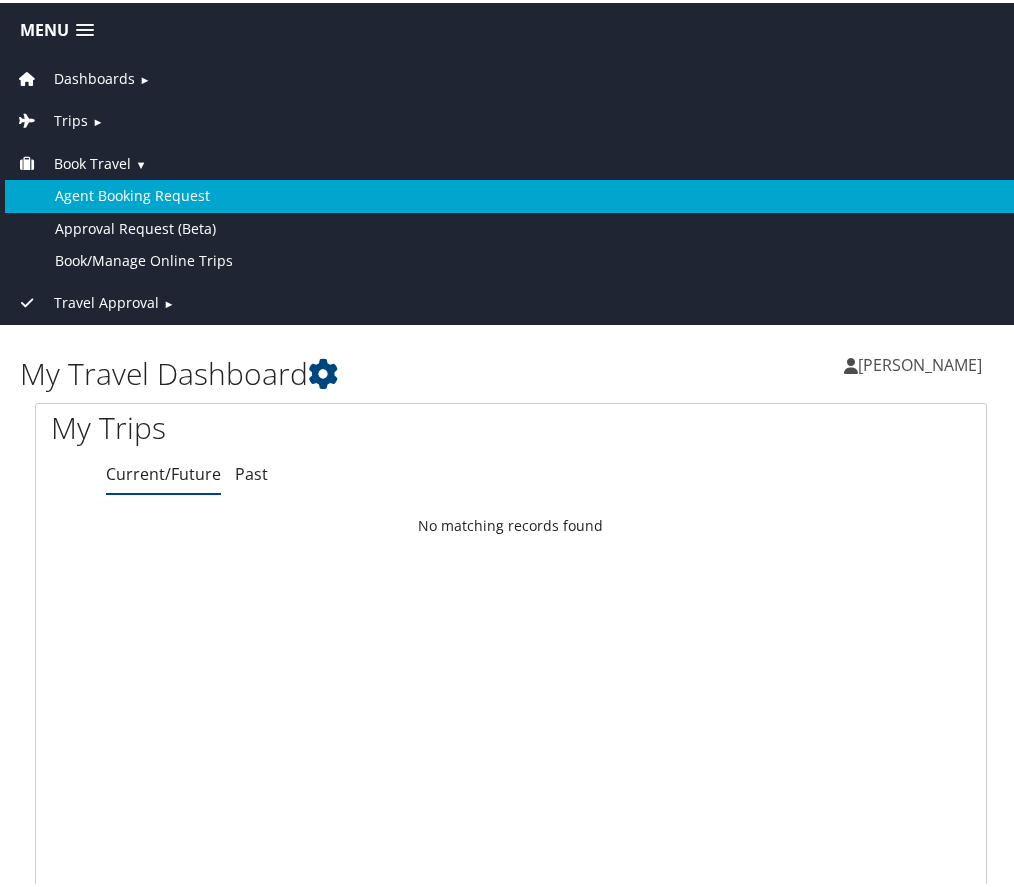 click on "Agent Booking Request" at bounding box center [511, 193] 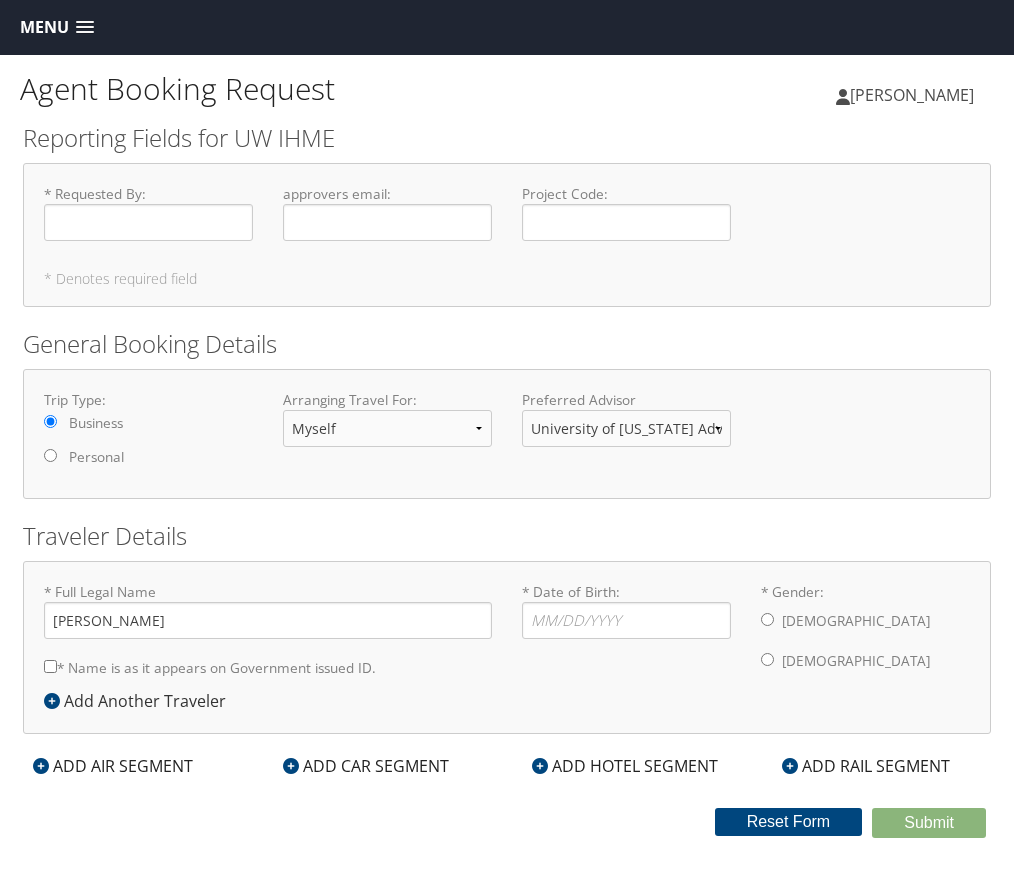 scroll, scrollTop: 0, scrollLeft: 0, axis: both 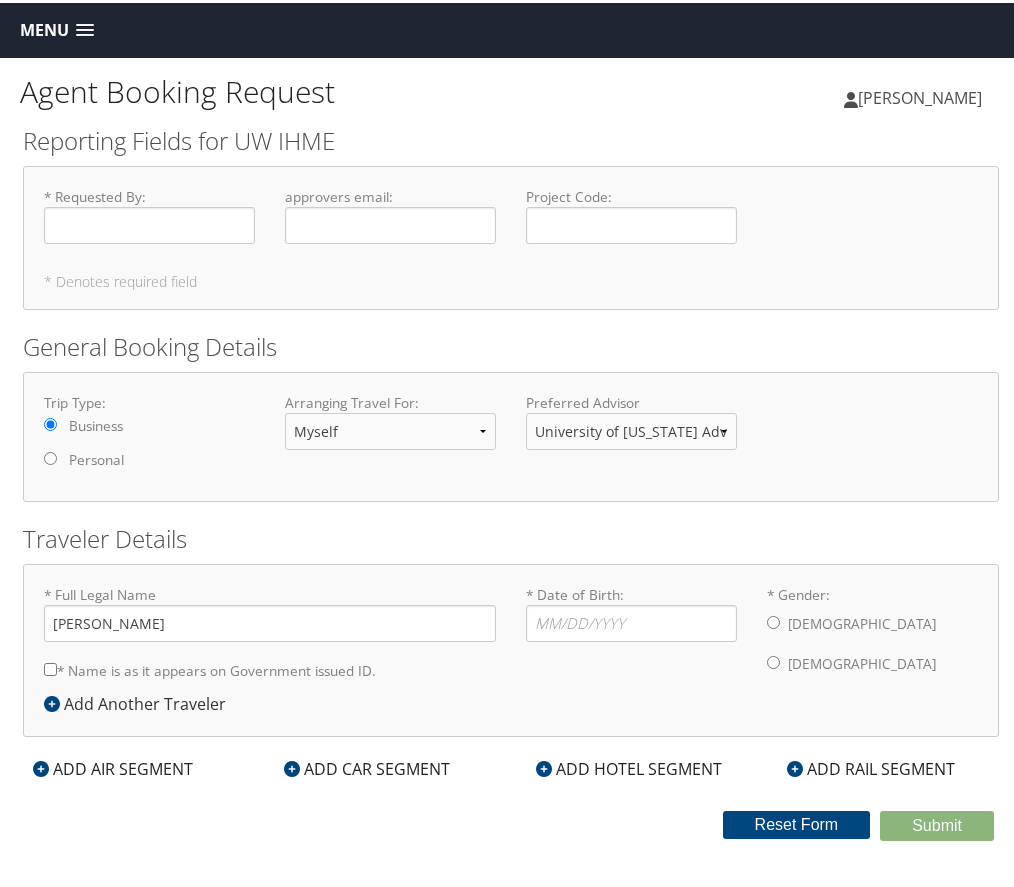 click on "ADD AIR SEGMENT" at bounding box center (113, 766) 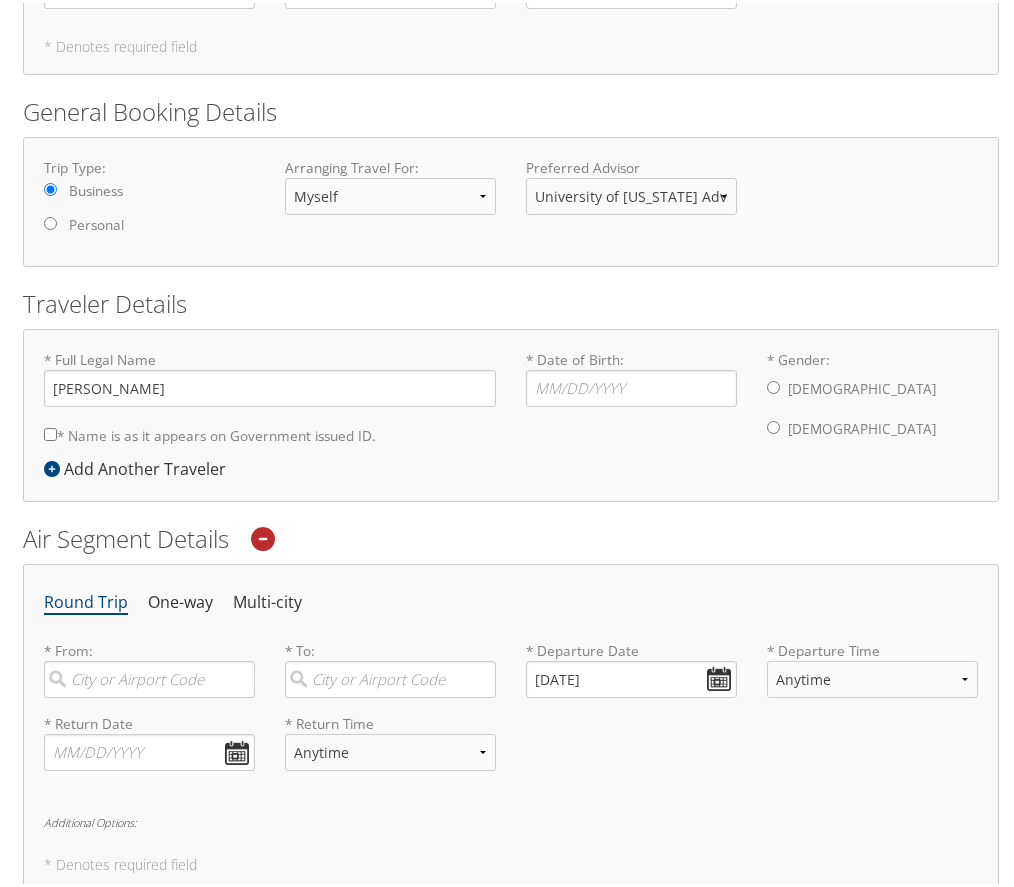 scroll, scrollTop: 300, scrollLeft: 0, axis: vertical 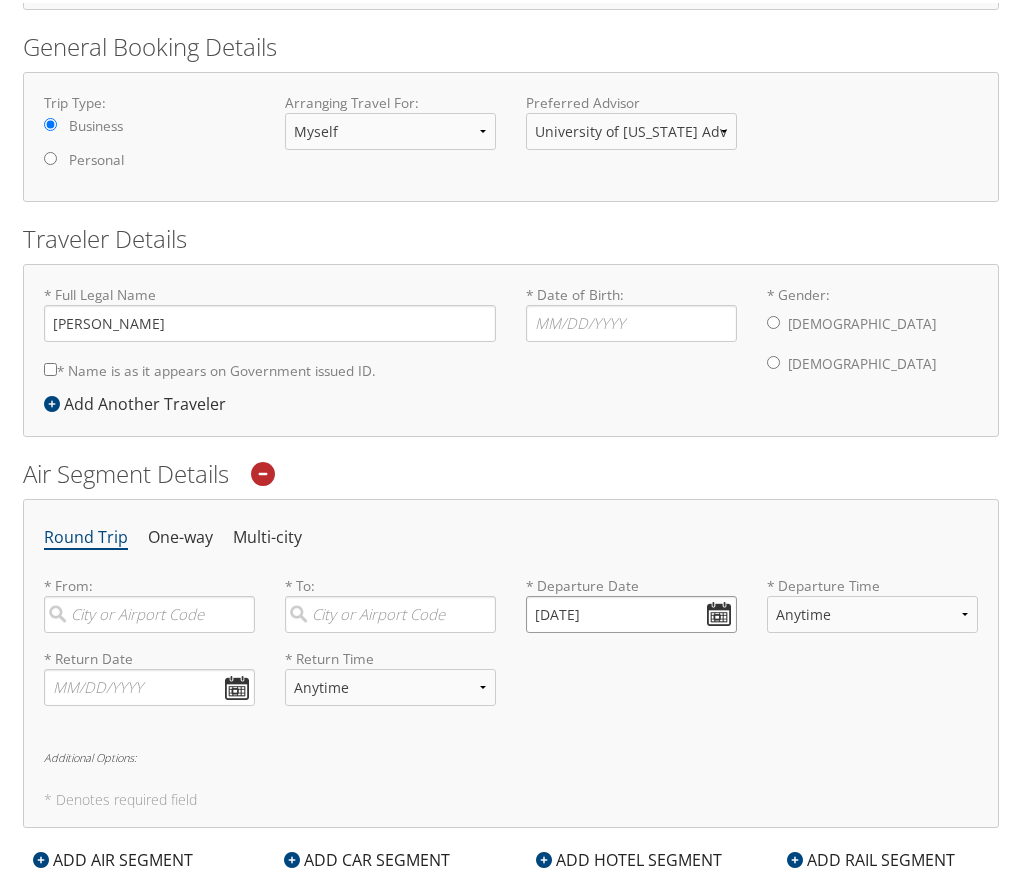 click on "[DATE]" at bounding box center (631, 611) 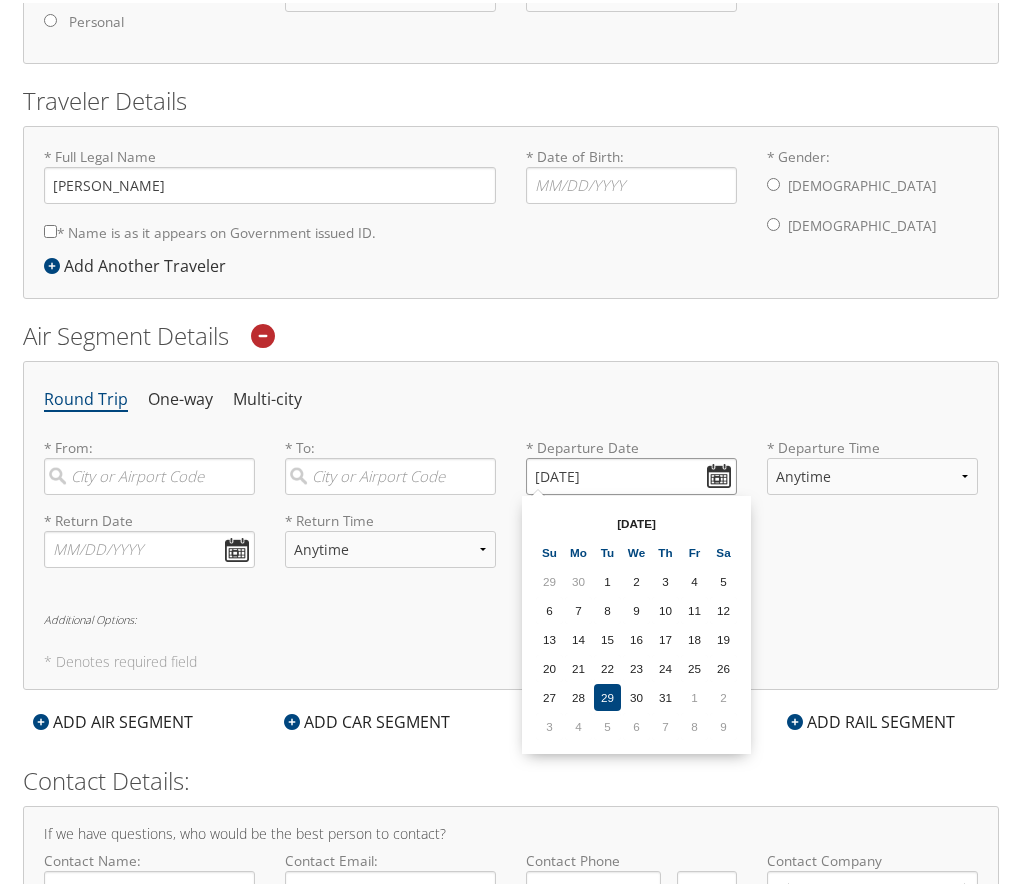 scroll, scrollTop: 500, scrollLeft: 0, axis: vertical 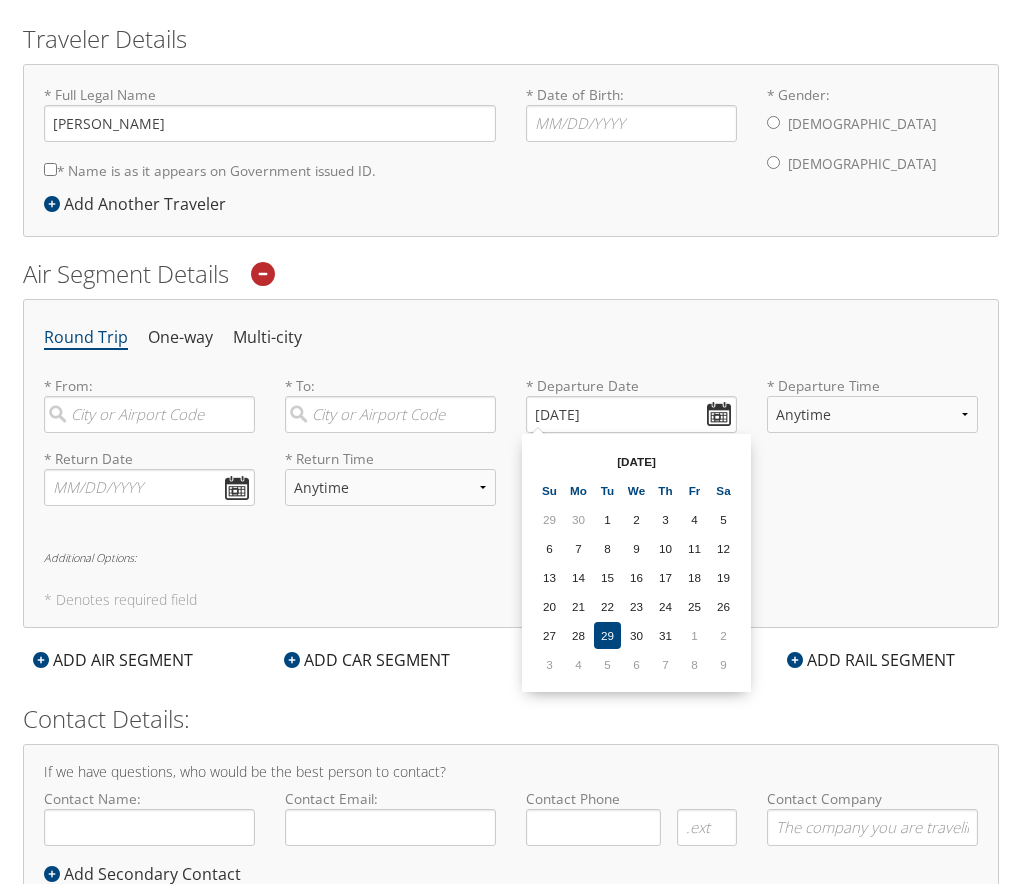 click on "From [DATE] To [DATE] [DATE] Su Mo Tu We Th Fr Sa 29 30 1 2 3 4 5 6 7 8 9 10 11 12 13 14 15 16 17 18 19 20 21 22 23 24 25 26 27 28 29 30 31 1 2 3 4 5 6 7 8 [DATE] Mo Tu We Th Fr Sa 29 30 1 2 3 4 5 6 7 8 9 10 11 12 13 14 15 16 17 18 19 20 21 22 23 24 25 26 27 28 29 30 31 1 2 3 4 5 6 7 8 9 Cancel Apply" at bounding box center (636, 560) 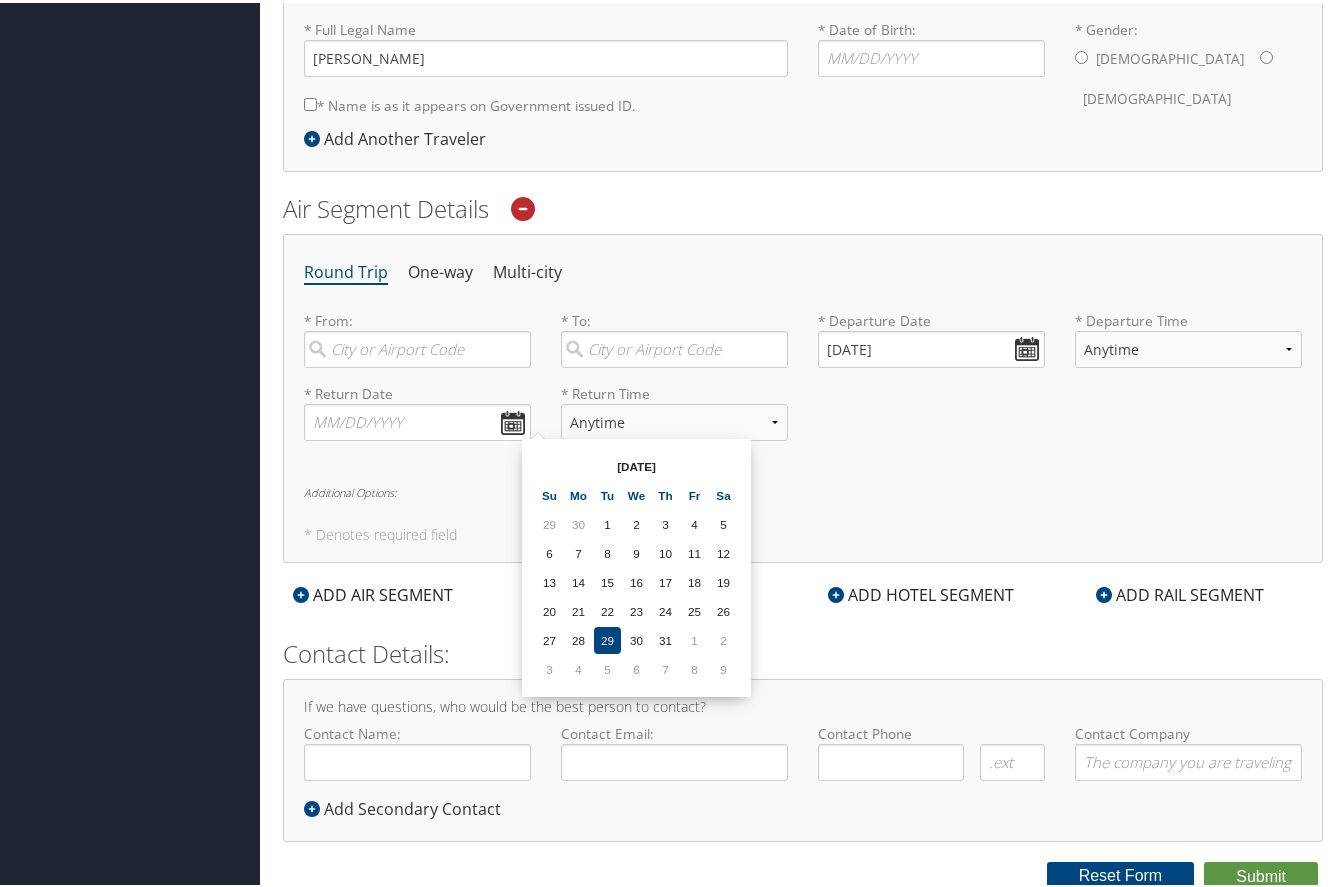 scroll, scrollTop: 497, scrollLeft: 0, axis: vertical 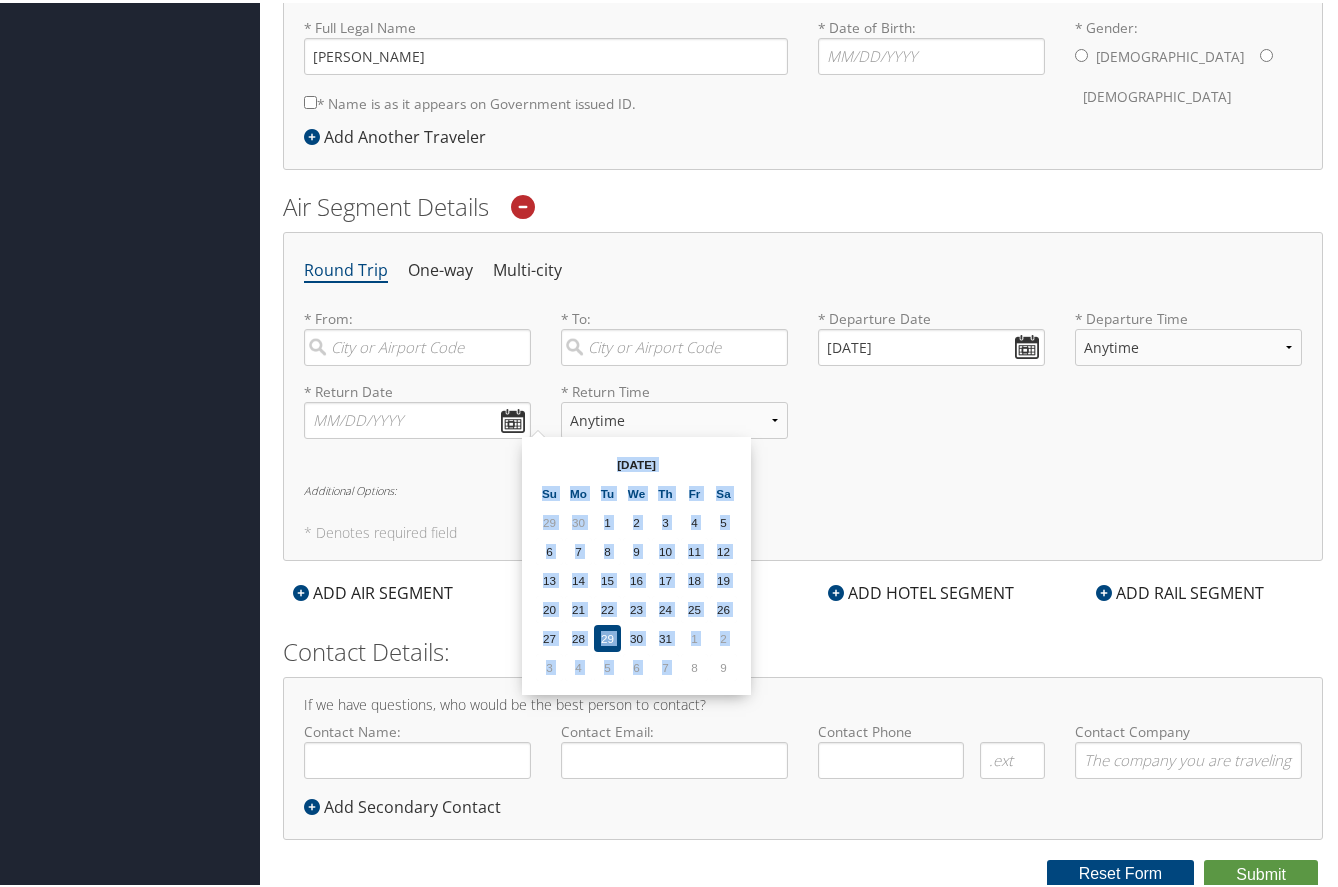 drag, startPoint x: 694, startPoint y: 679, endPoint x: 693, endPoint y: 694, distance: 15.033297 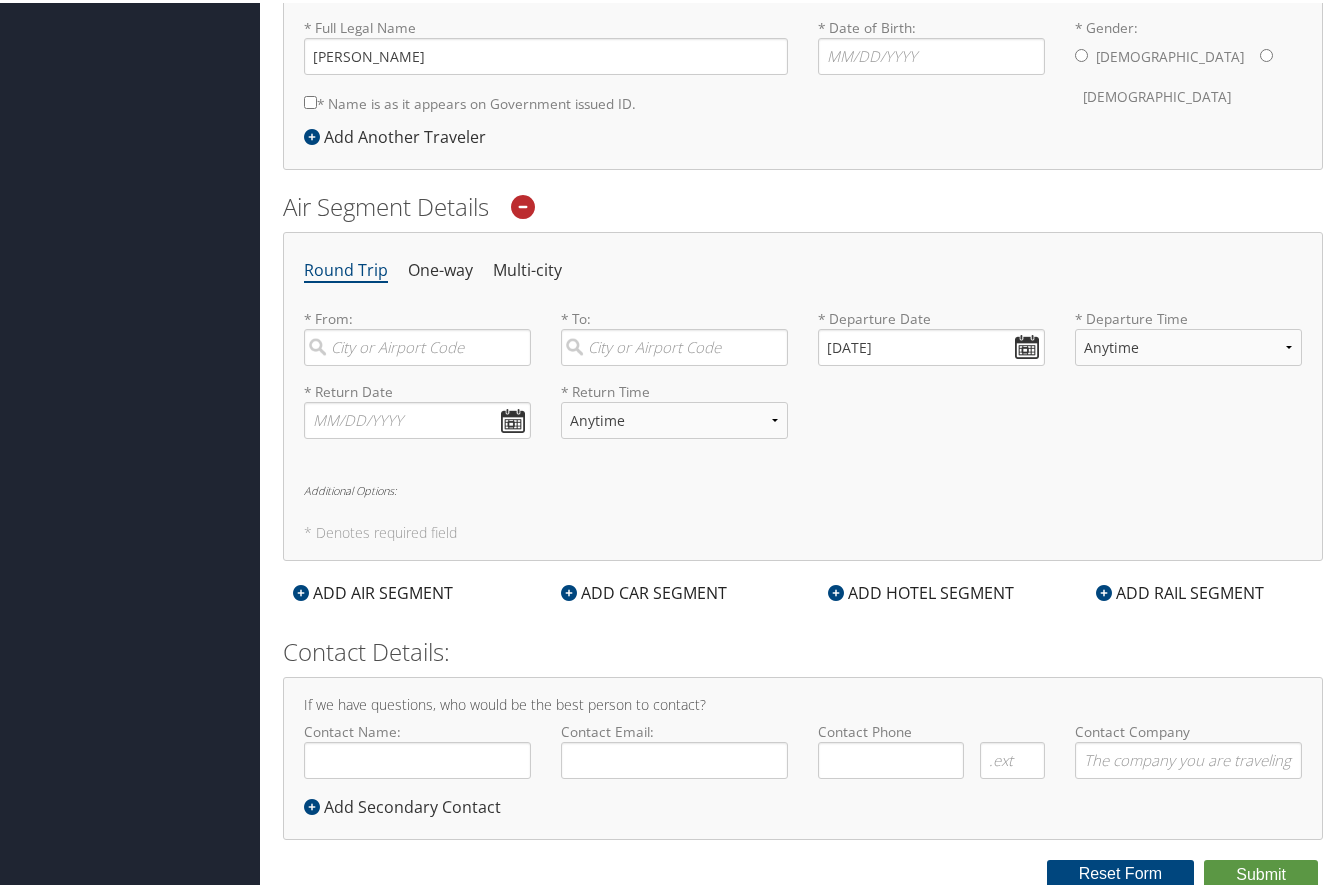 drag, startPoint x: 693, startPoint y: 694, endPoint x: 427, endPoint y: 514, distance: 321.17908 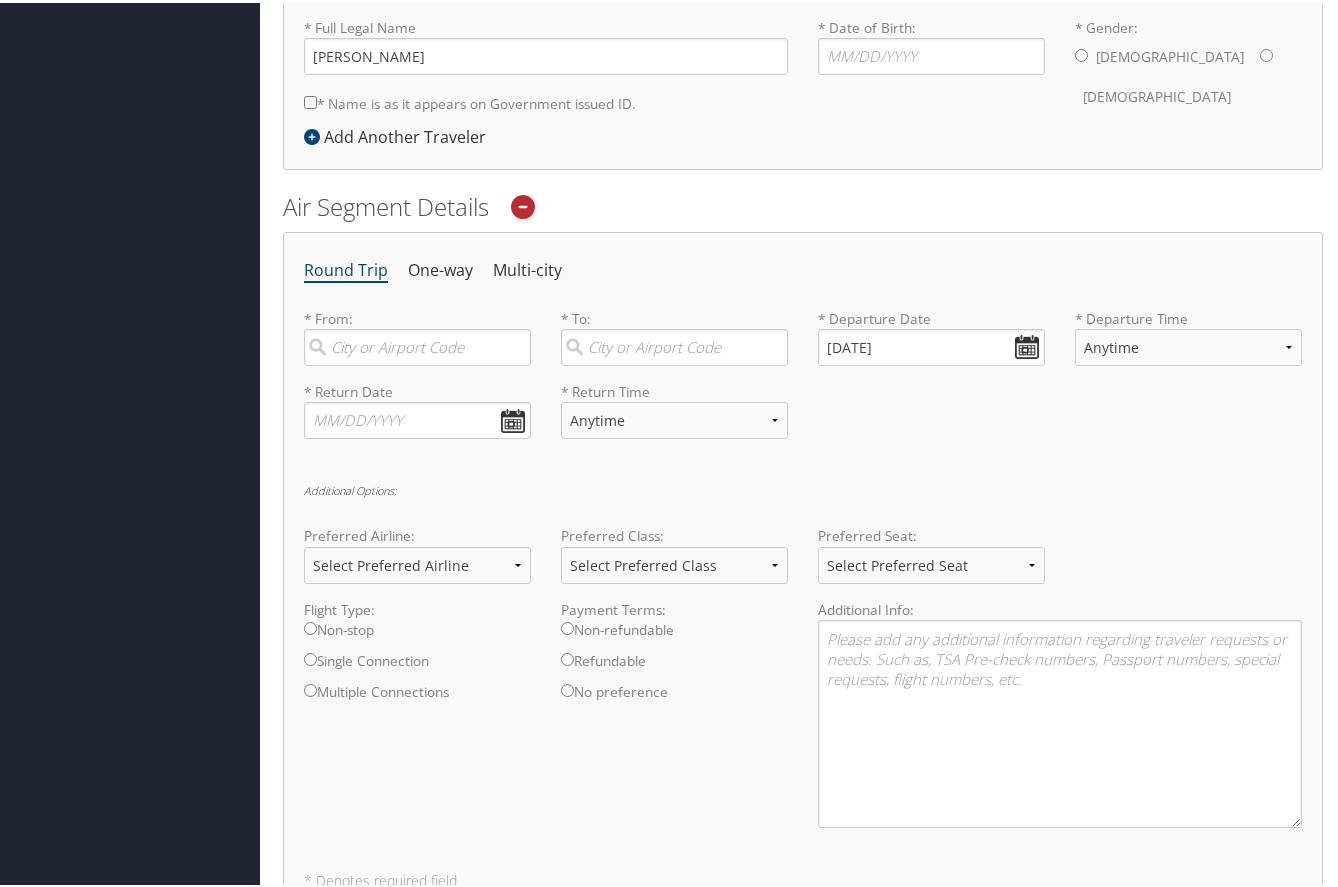 click on "Preferred Airline:" at bounding box center [417, 533] 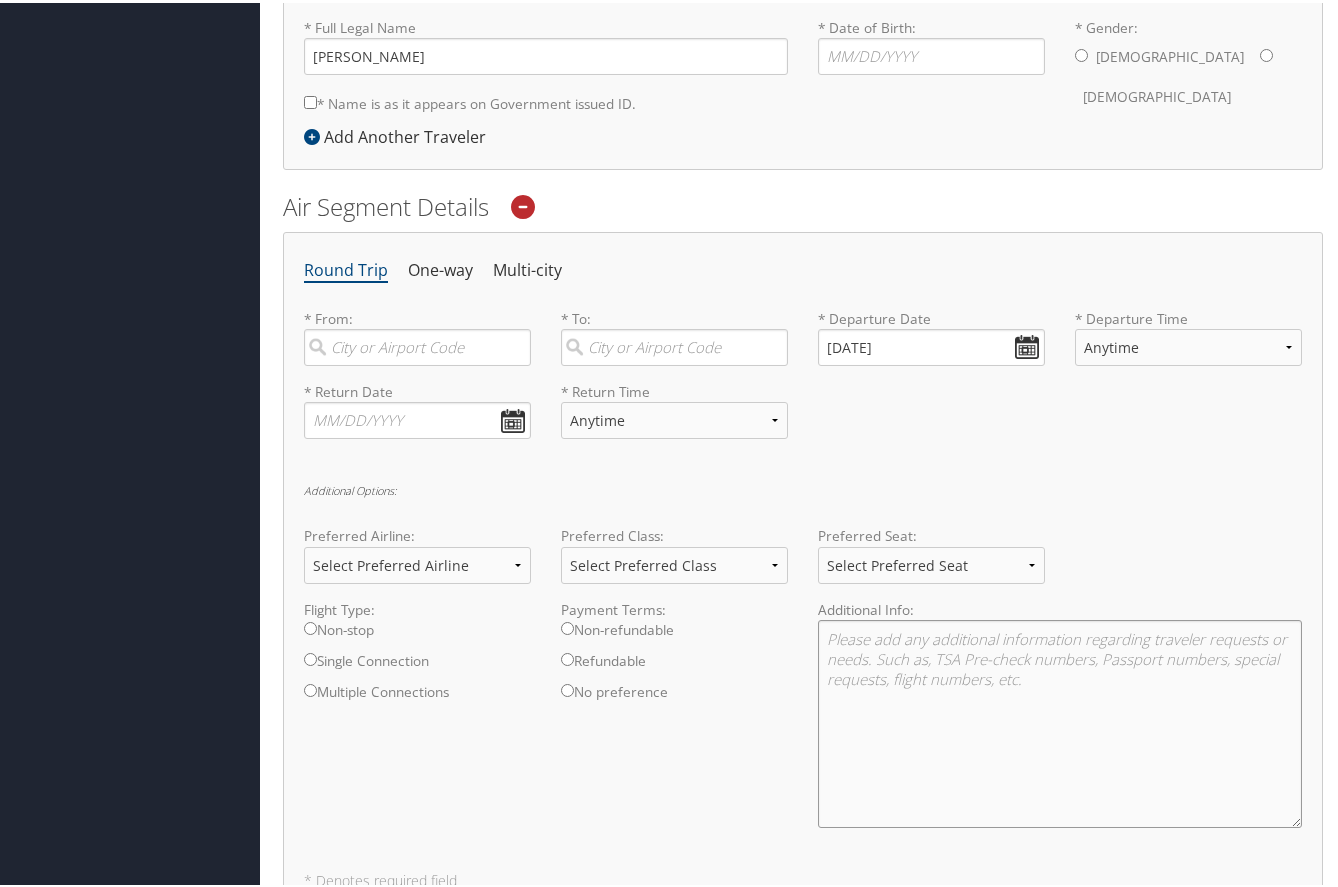 click at bounding box center (1060, 721) 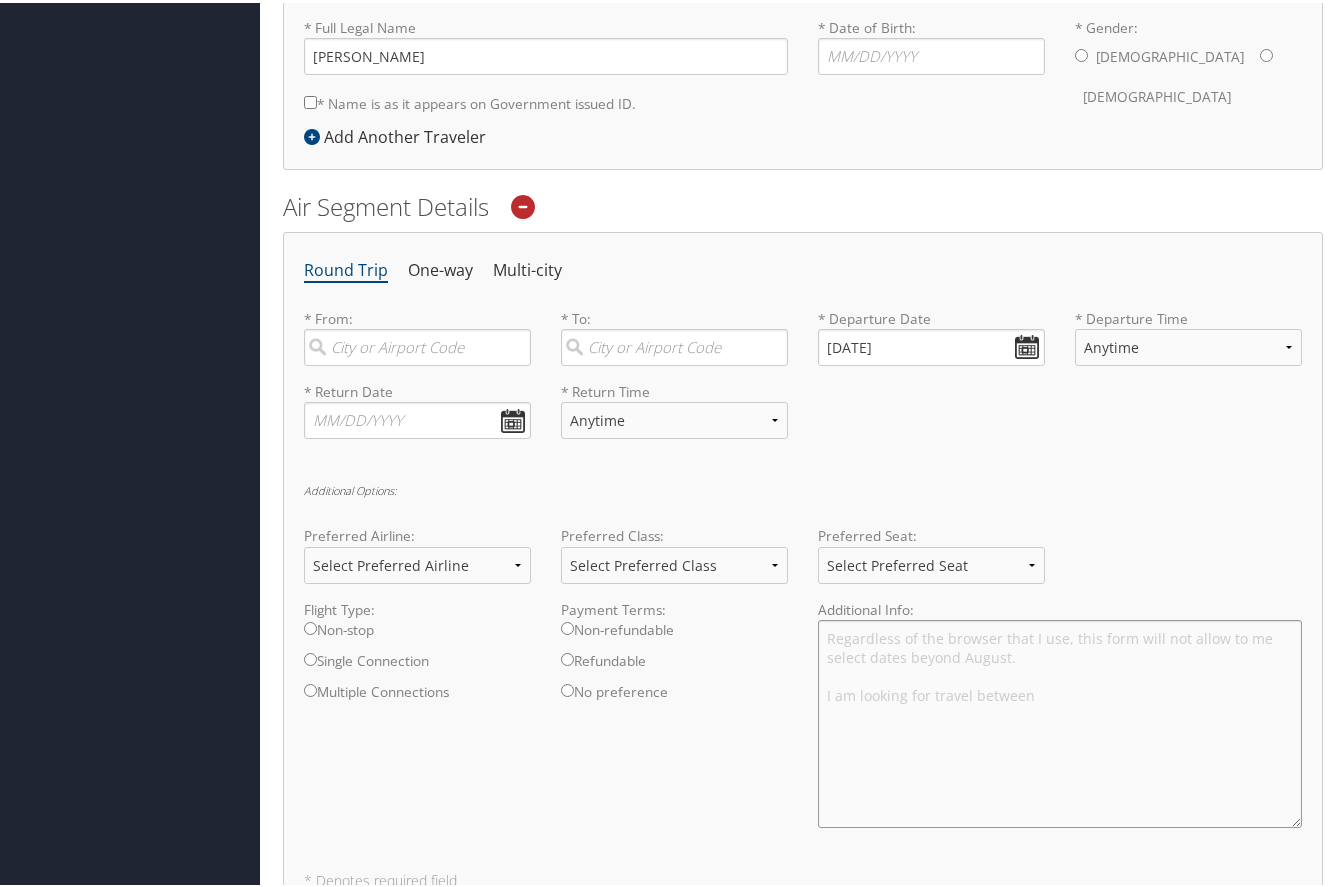 click on "Regardless of the browser that I use, this form will not allow to me select dates beyond August.
I am looking for travel between" at bounding box center (1060, 721) 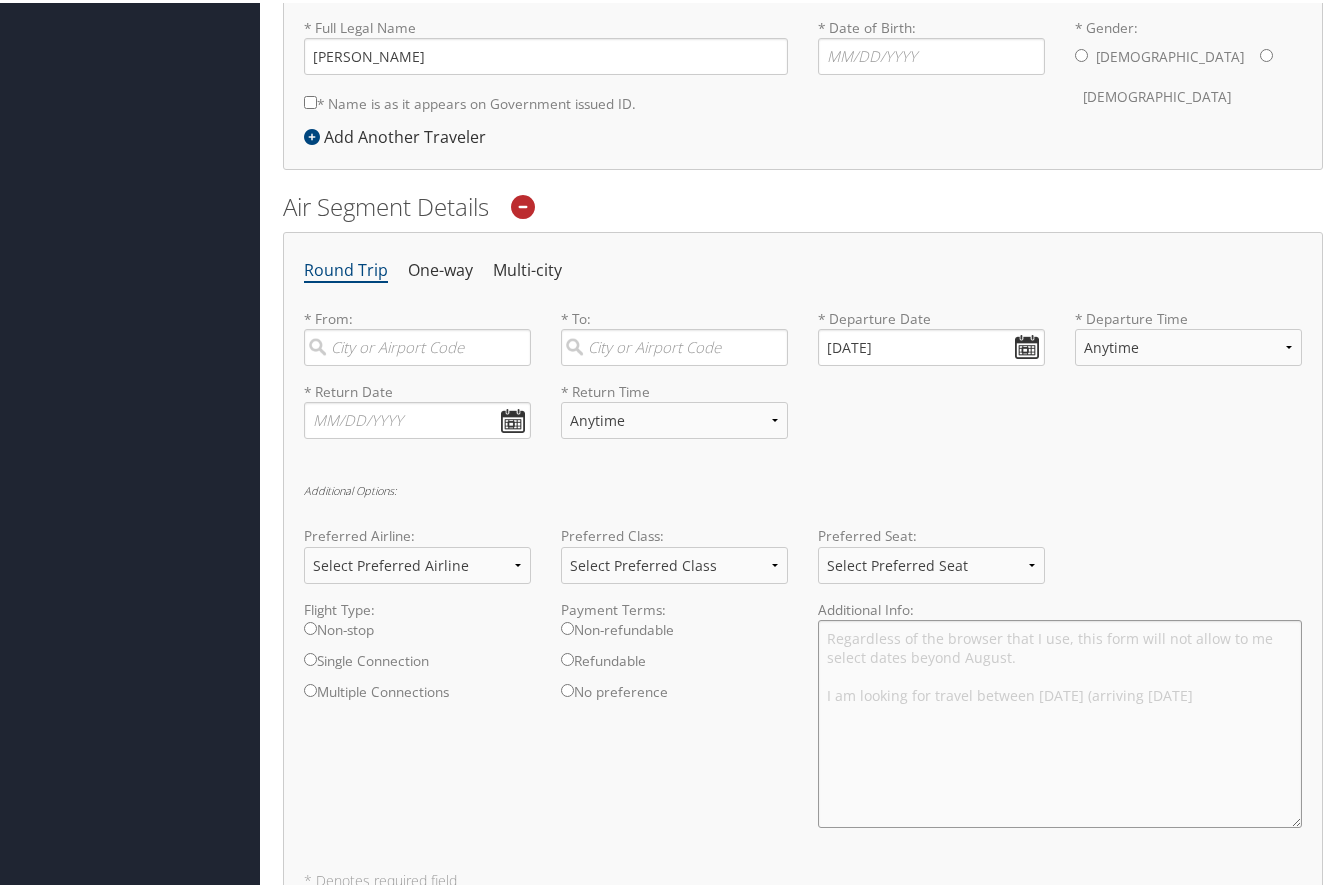 click on "Regardless of the browser that I use, this form will not allow to me select dates beyond August.
I am looking for travel between [DATE] (arriving [DATE]" at bounding box center [1060, 721] 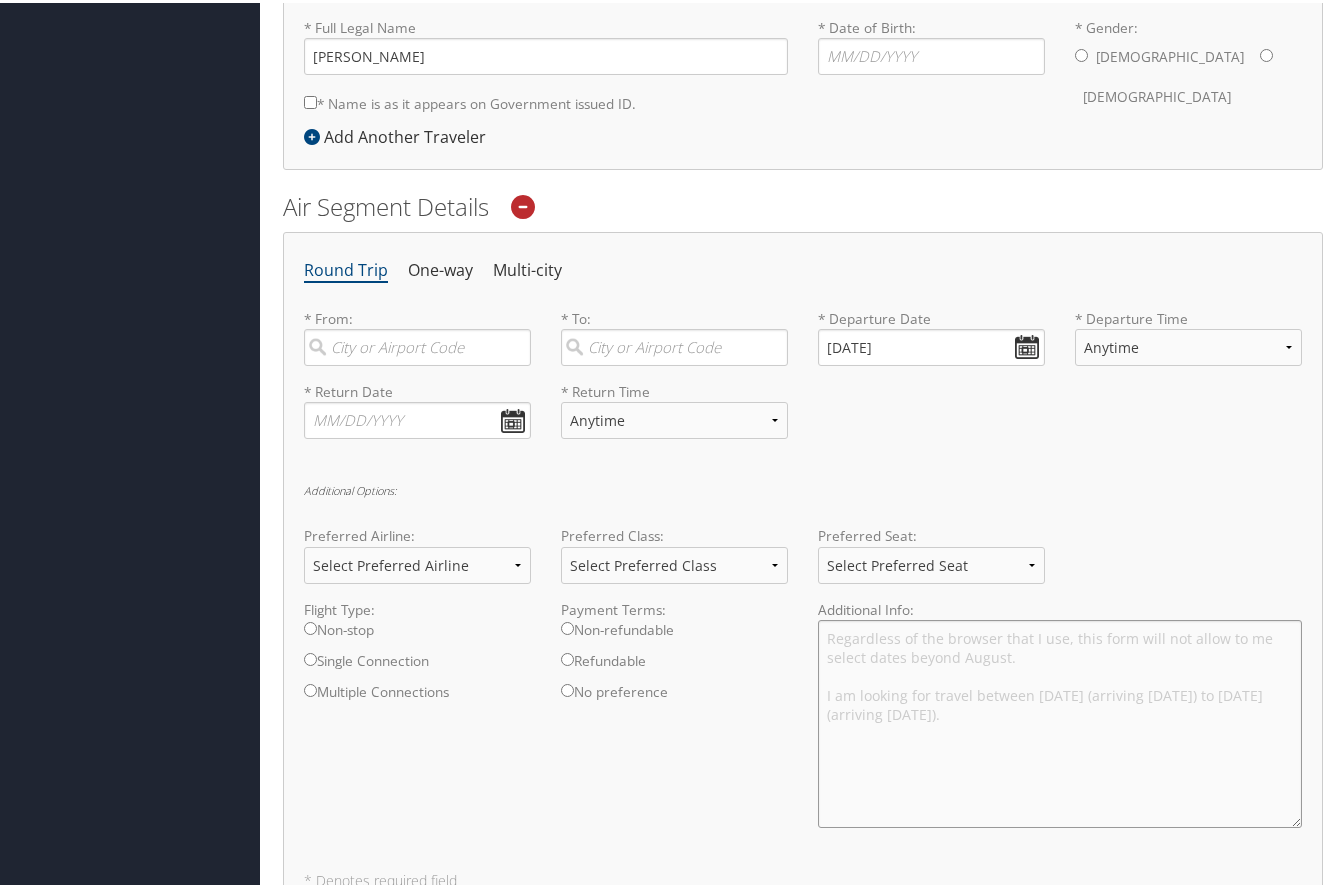click on "Regardless of the browser that I use, this form will not allow to me select dates beyond August.
I am looking for travel between [DATE] (arriving [DATE]) to [DATE] (arriving [DATE])." at bounding box center (1060, 721) 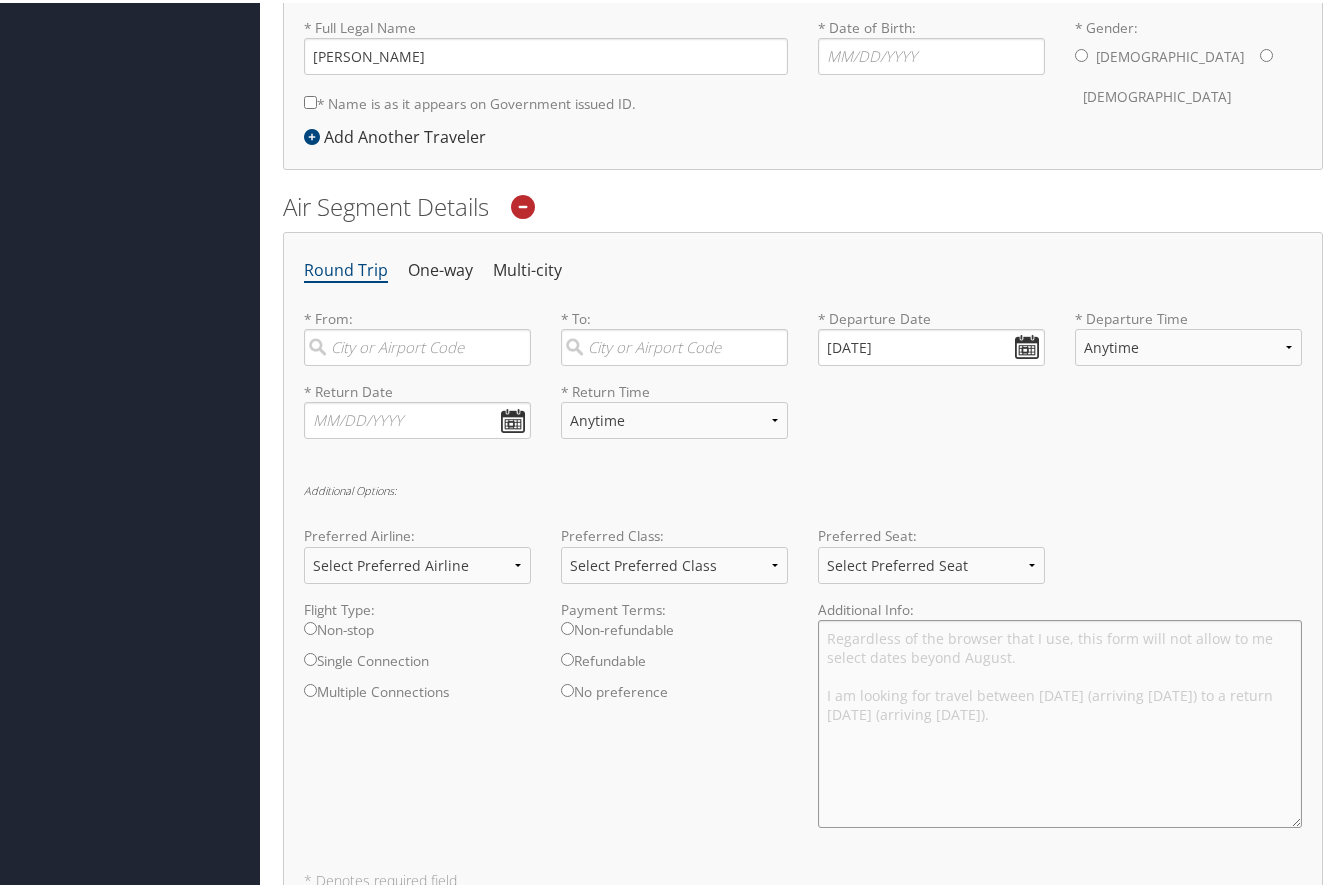 type on "Regardless of the browser that I use, this form will not allow to me select dates beyond August.
I am looking for travel between [DATE] (arriving [DATE]) to a return [DATE] (arriving [DATE])." 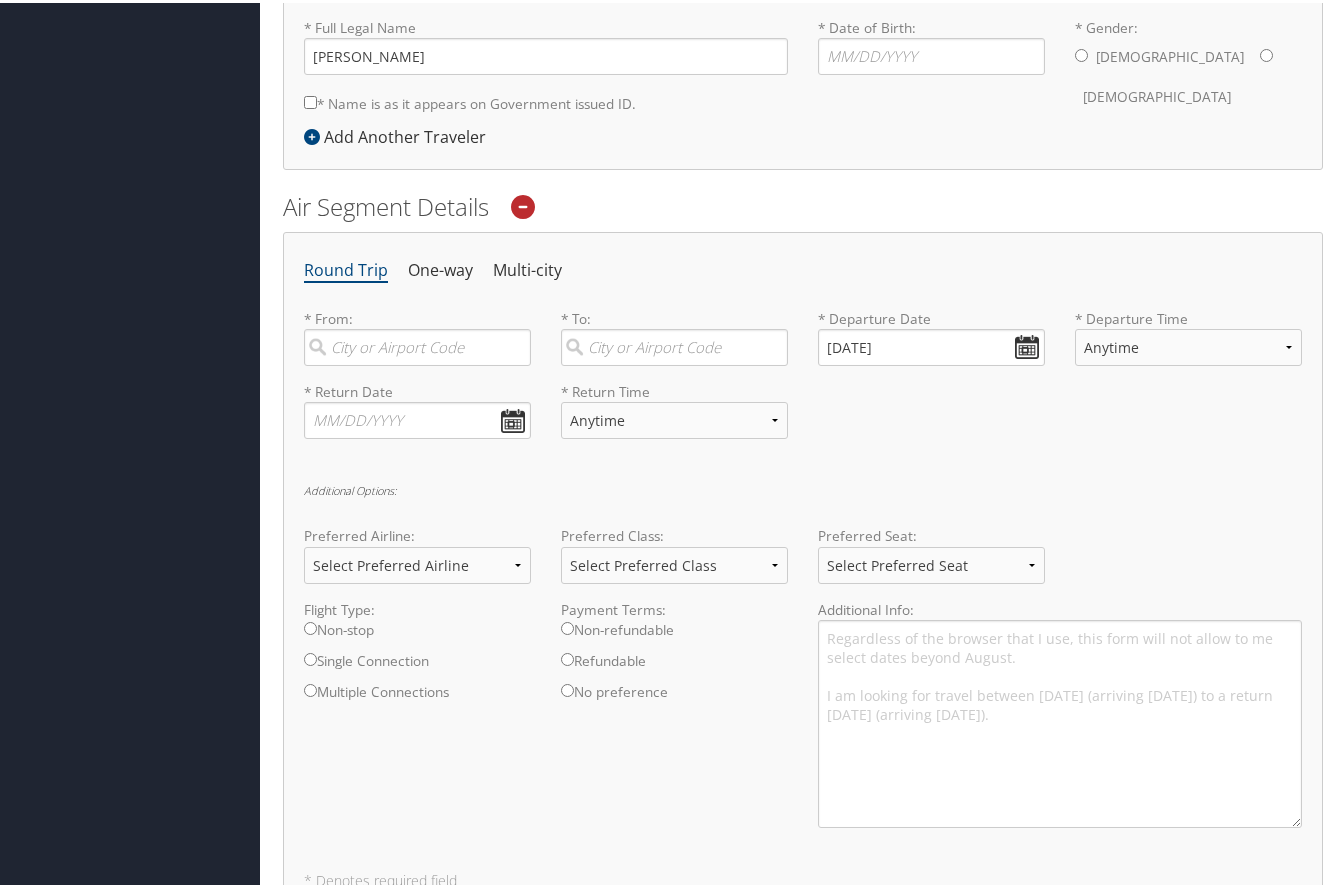 click on "* Return Date Dates must be valid * Return Time Anytime Early Morning (5AM-7AM) Morning (7AM-12PM) Afternoon (12PM-5PM) Evening (5PM-10PM) Red Eye (10PM-5AM)  12:00 AM   1:00 AM   2:00 AM   3:00 AM   4:00 AM   5:00 AM   6:00 AM   7:00 AM   8:00 AM   9:00 AM   10:00 AM   11:00 AM   12:00 PM (Noon)   1:00 PM   2:00 PM   3:00 PM   4:00 PM   5:00 PM   6:00 PM   7:00 PM   8:00 PM   9:00 PM   10:00 PM   11:00 PM  Required" at bounding box center (803, 415) 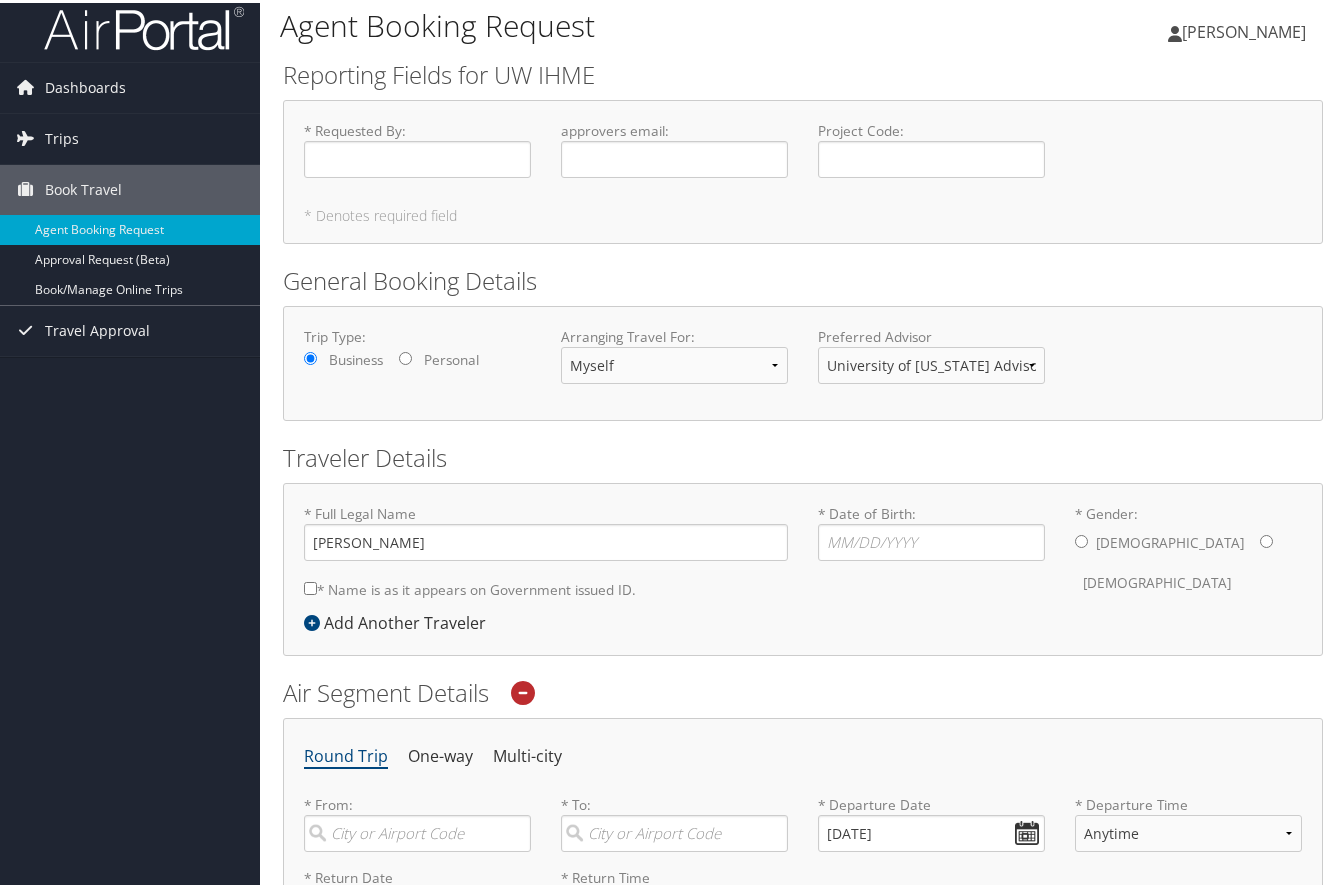scroll, scrollTop: 0, scrollLeft: 0, axis: both 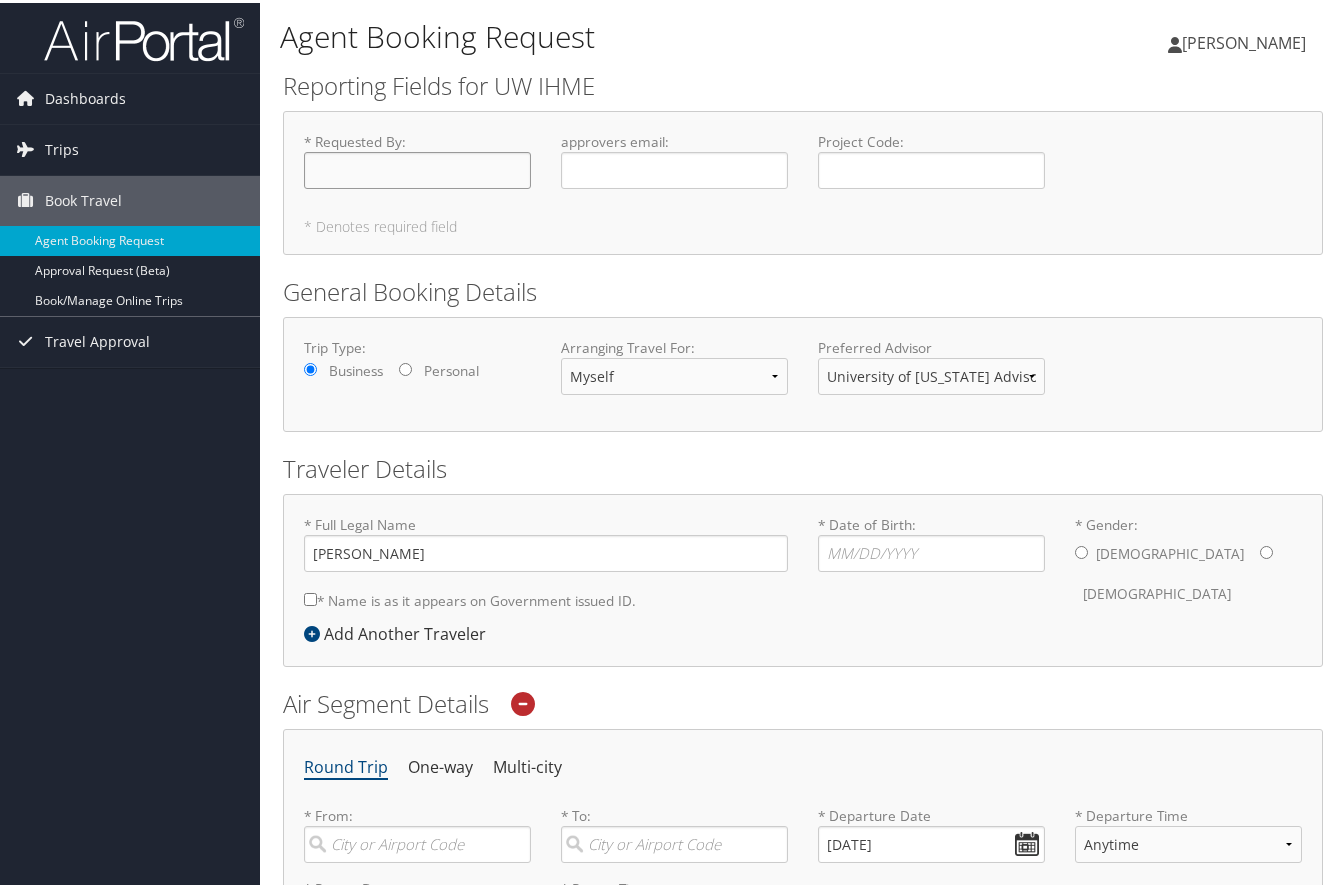 click on "*   Requested By : Required" at bounding box center [417, 167] 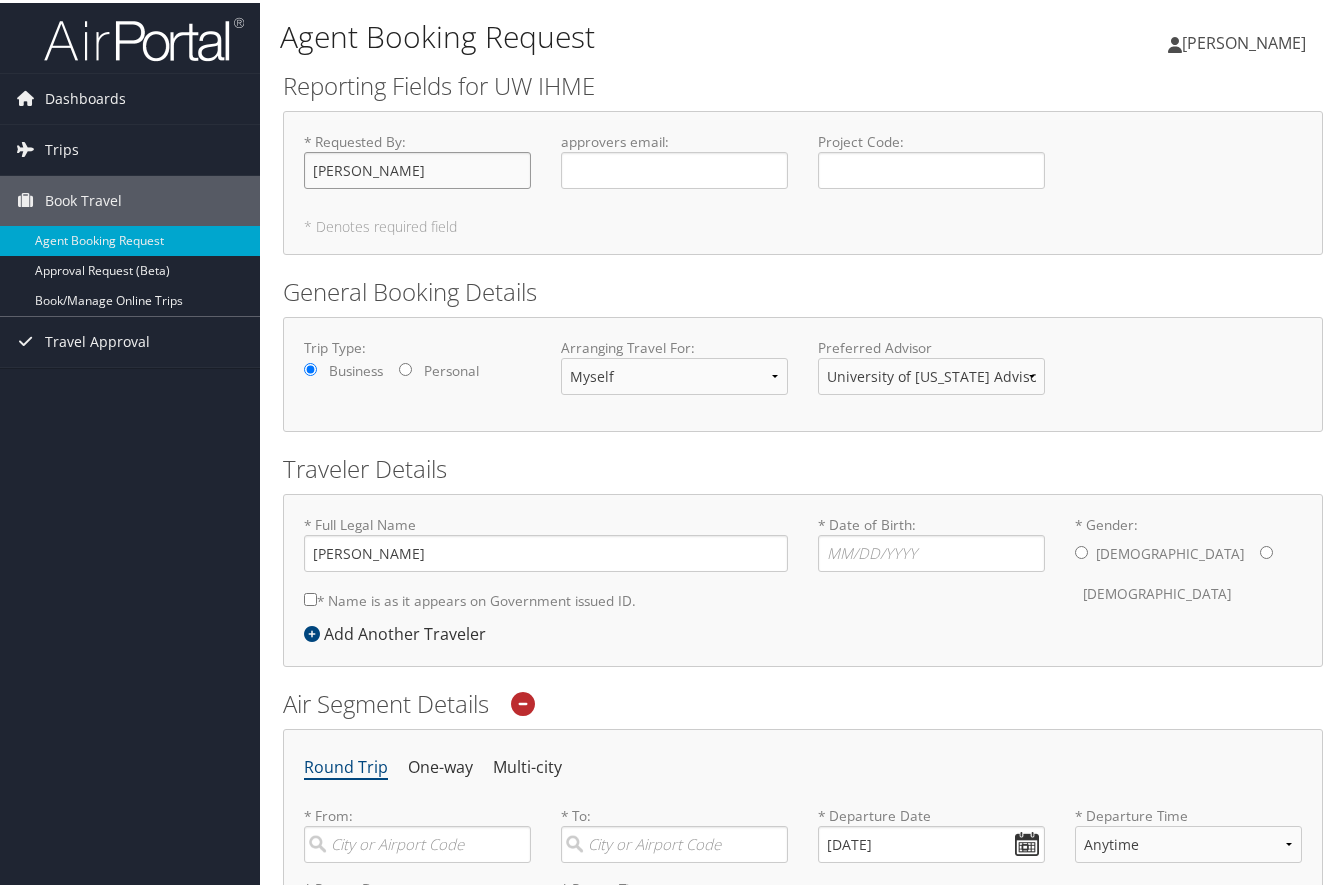 type on "[PERSON_NAME]" 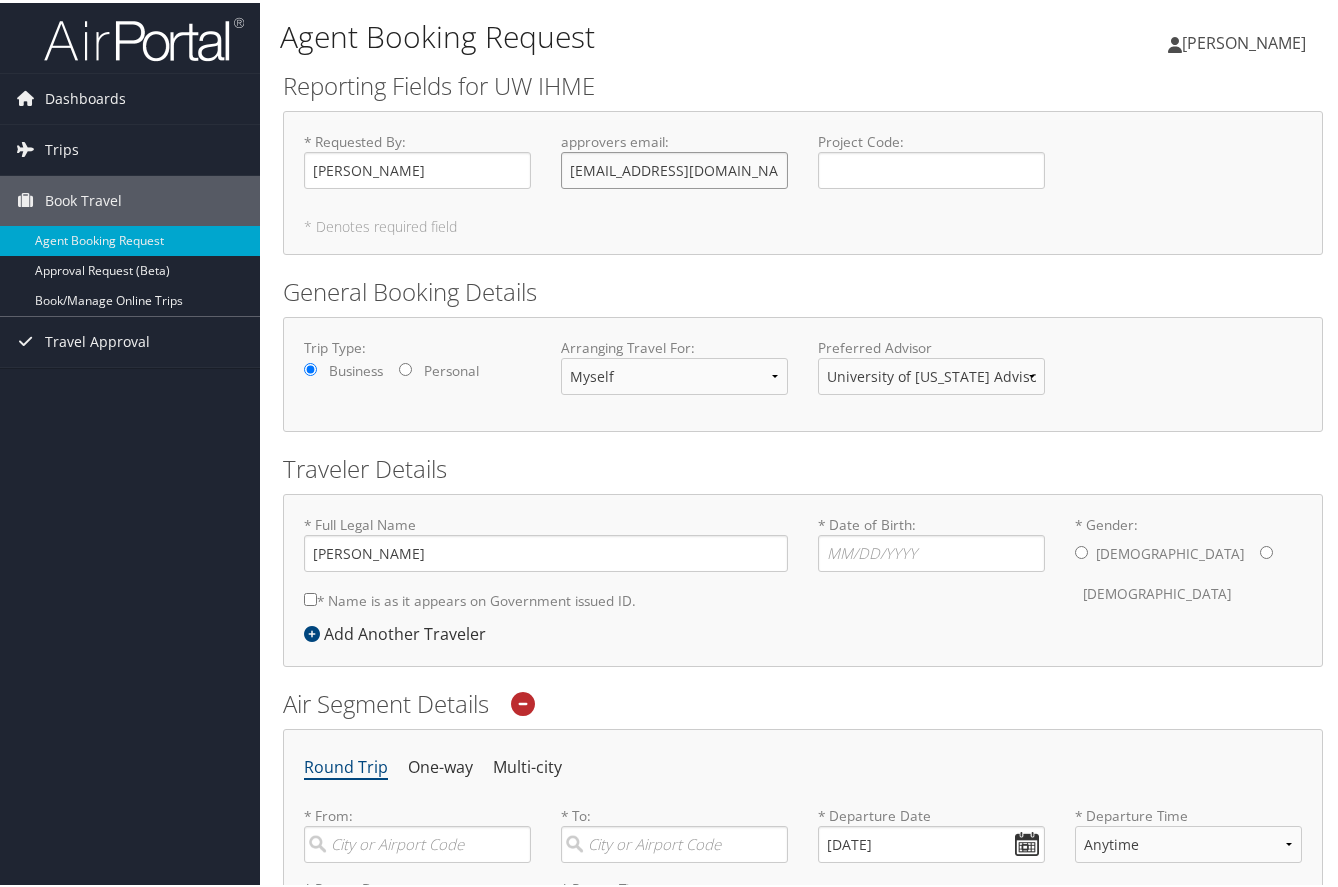type on "[EMAIL_ADDRESS][DOMAIN_NAME]" 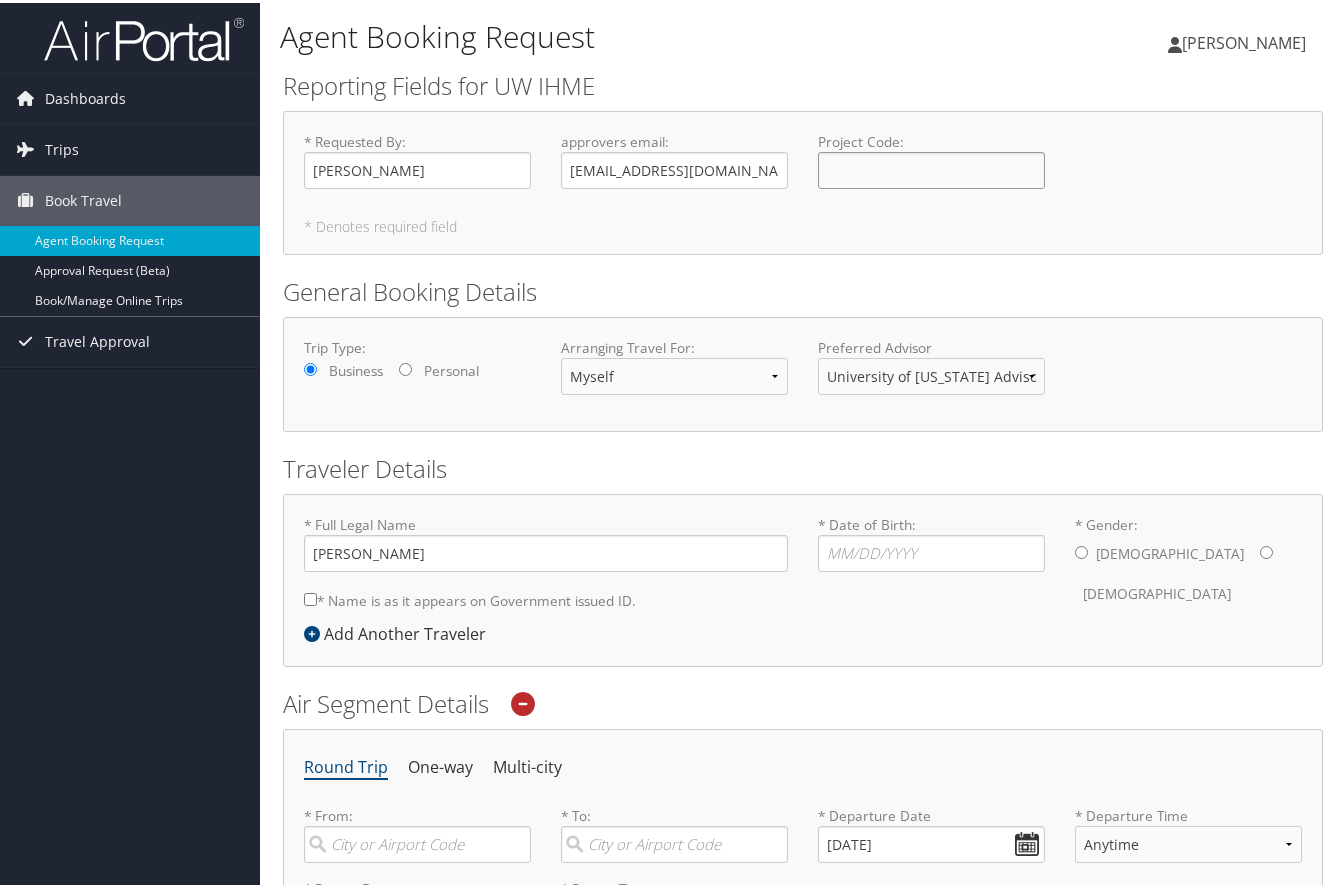 paste on "[URL][DOMAIN_NAME]" 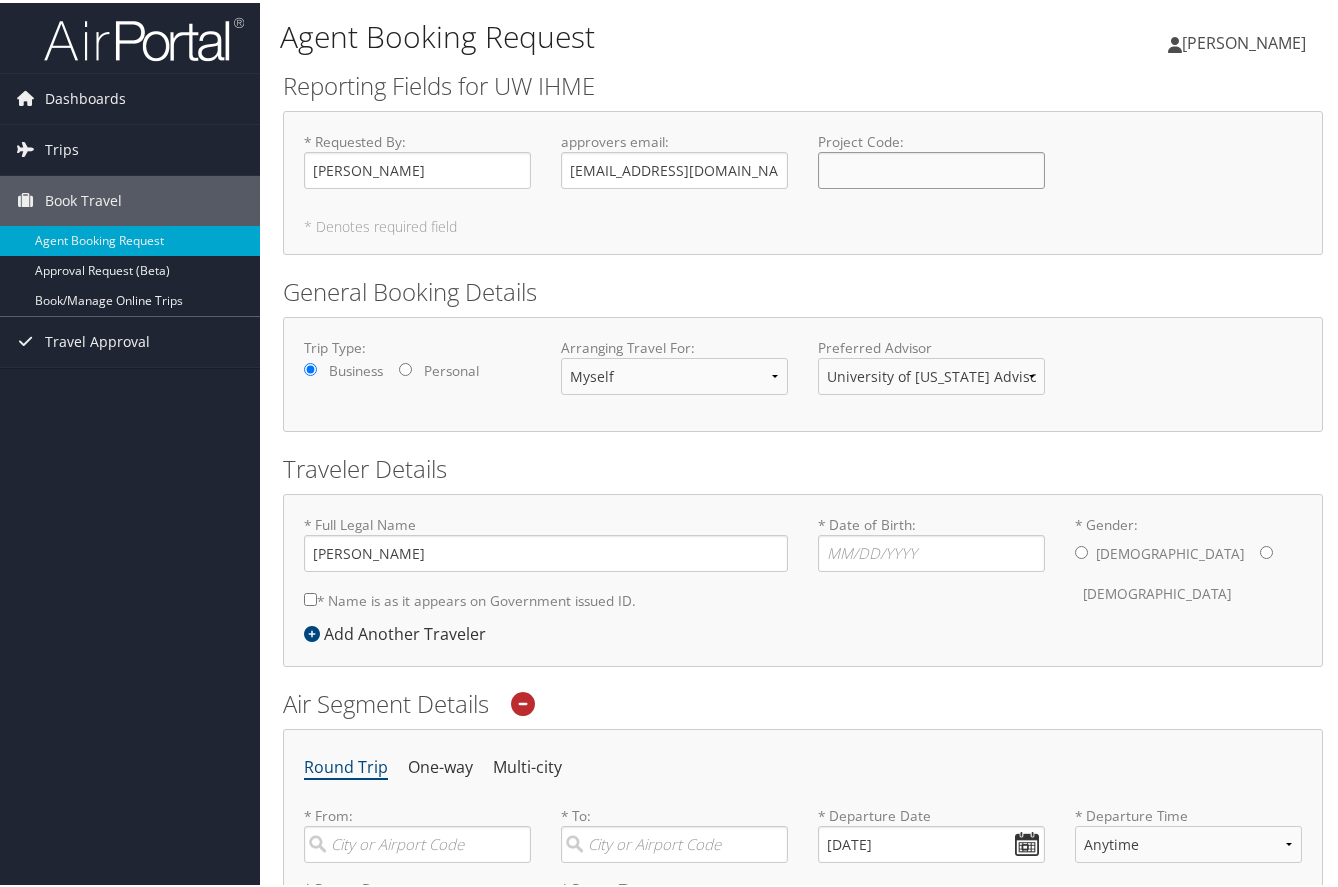 scroll, scrollTop: 0, scrollLeft: 0, axis: both 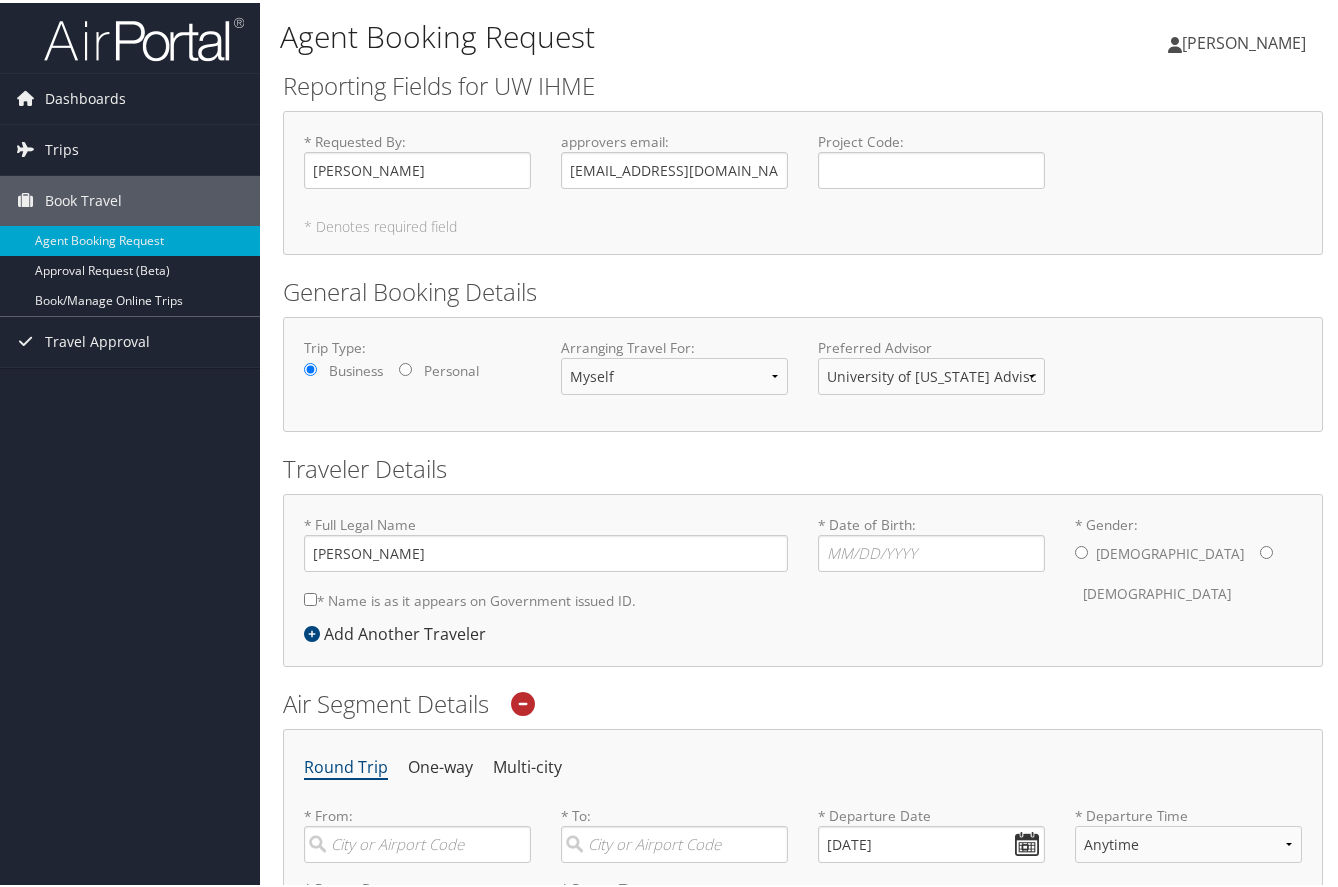 drag, startPoint x: 1195, startPoint y: 223, endPoint x: 1084, endPoint y: 199, distance: 113.56496 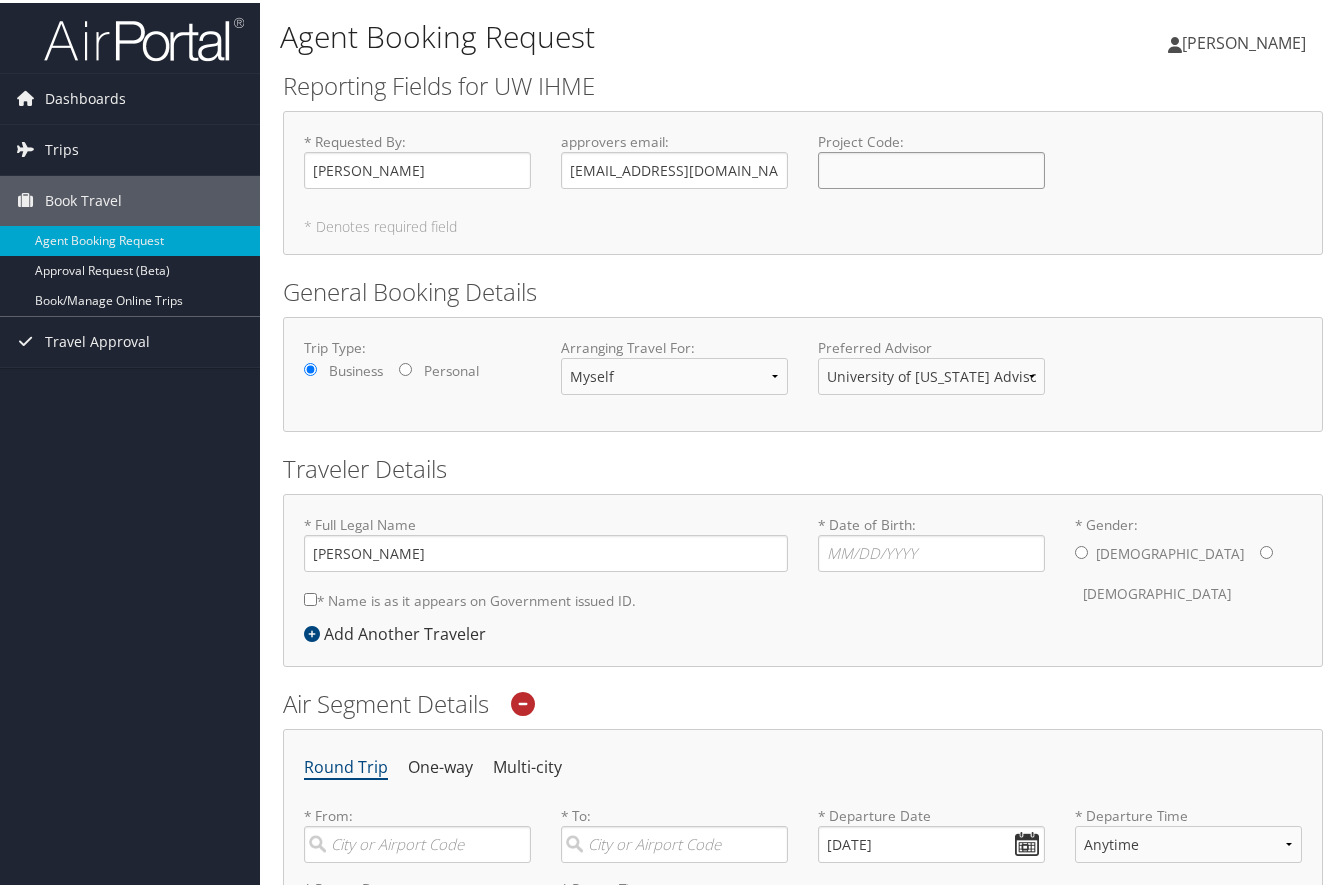 click on "Project Code : Required" 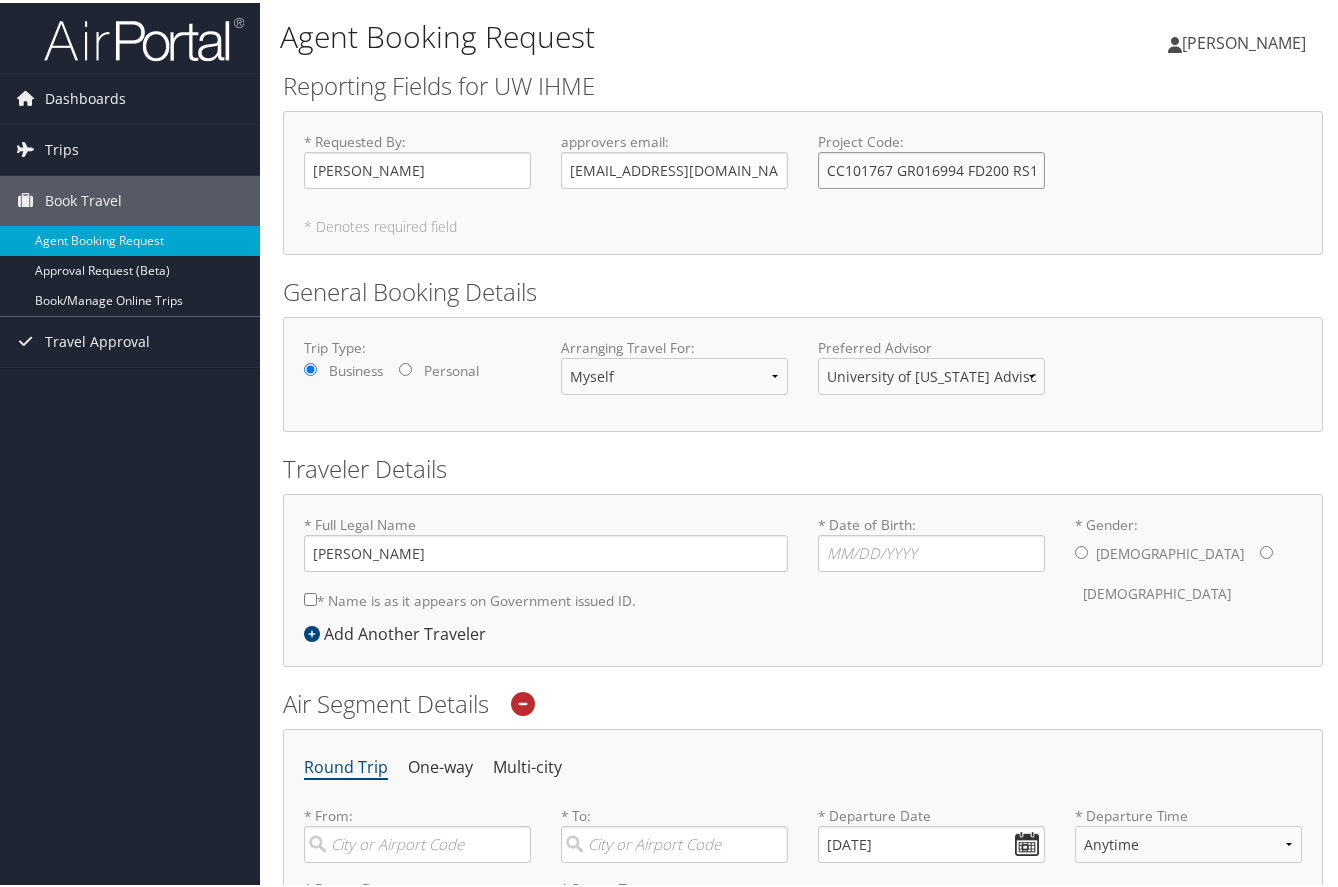 scroll, scrollTop: 0, scrollLeft: 156, axis: horizontal 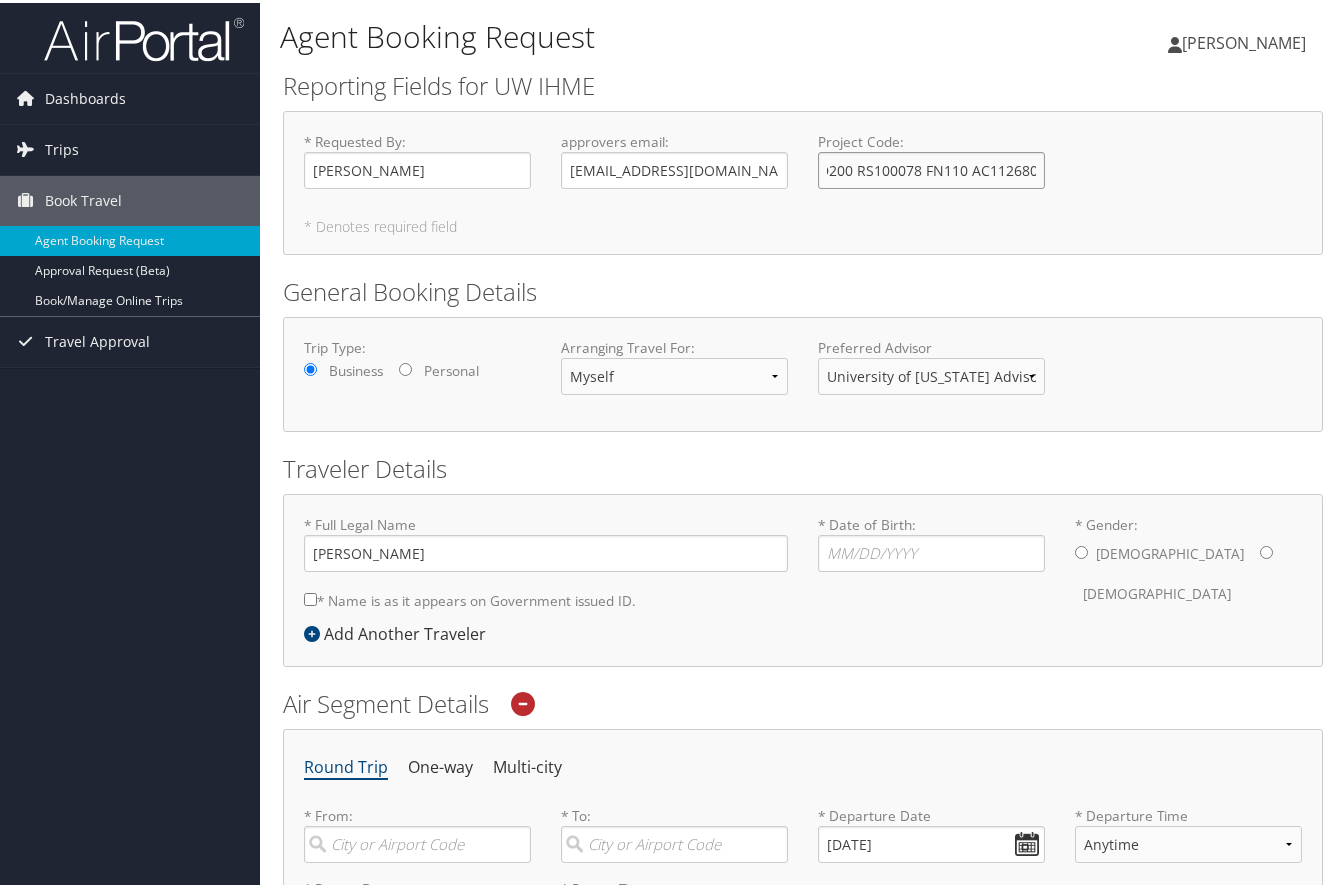 type on "CC101767 GR016994 FD200 RS100078 FN110 AC112680" 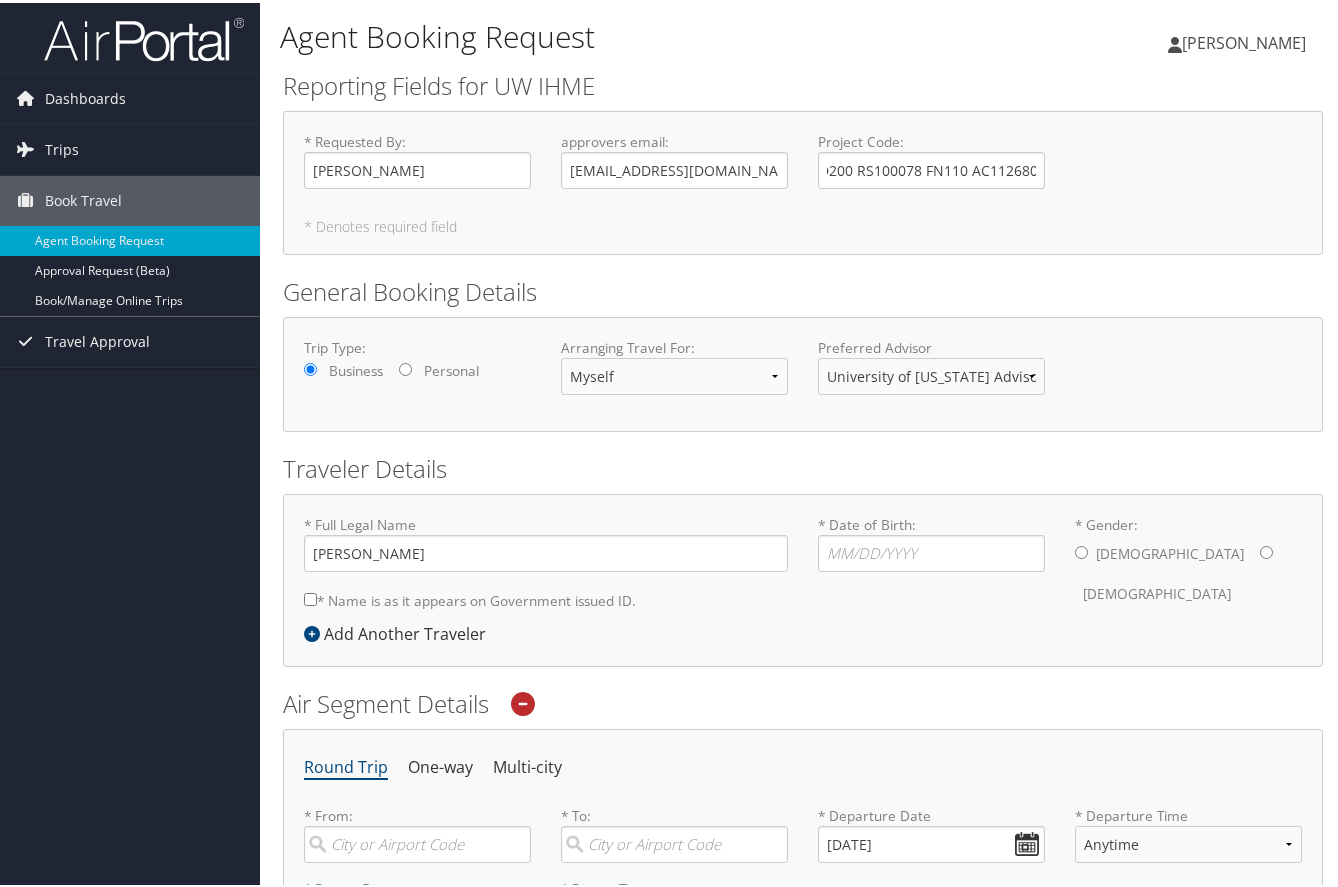 scroll, scrollTop: 0, scrollLeft: 0, axis: both 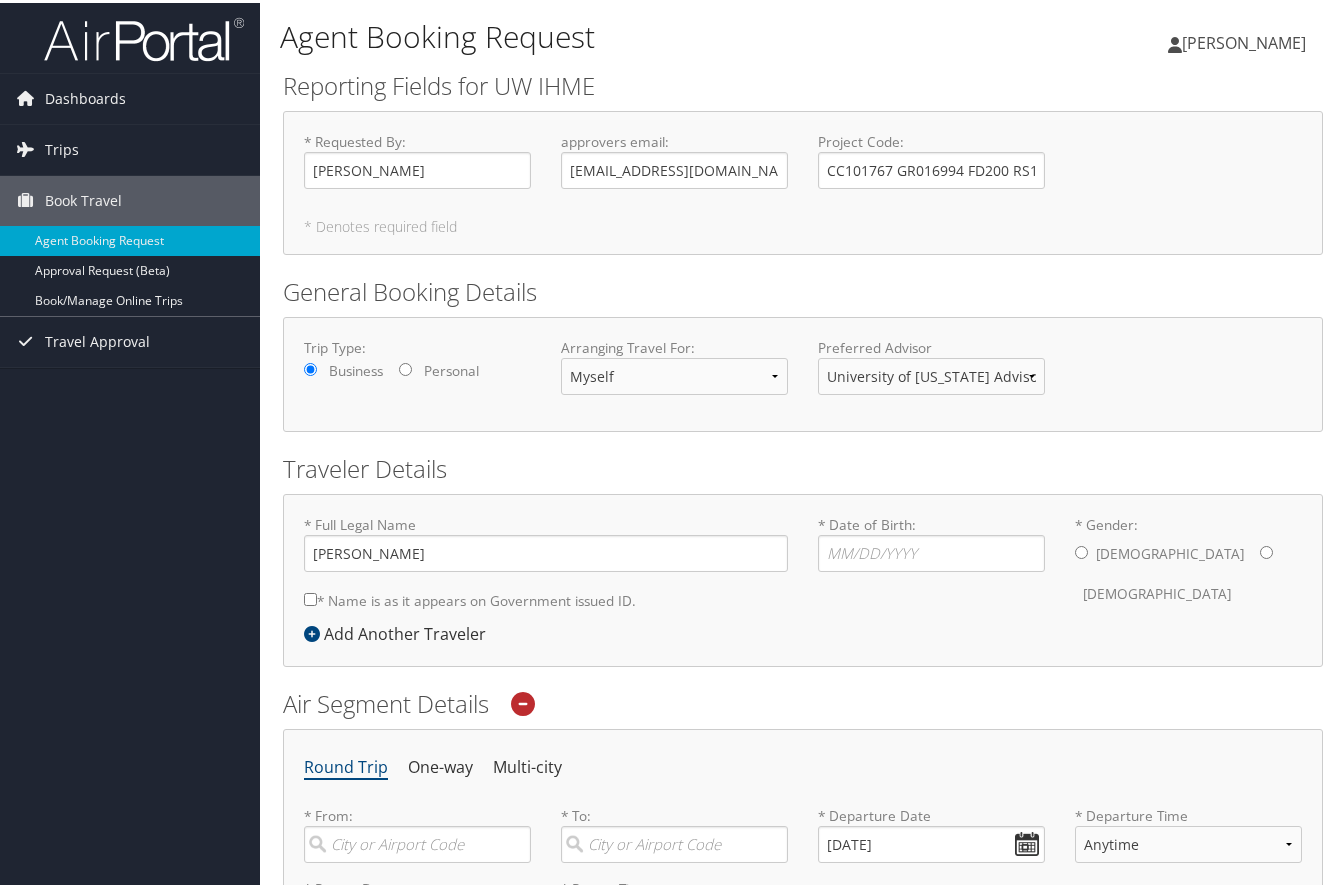 click on "Reporting Fields for UW IHME *   Requested By : [PERSON_NAME] Required   approvers email : [EMAIL_ADDRESS][DOMAIN_NAME] Required   Project Code : CC101767 GR016994 FD200 RS100078 FN110 AC112680 Required * Denotes required field General Booking Details Trip Type:     Business     Personal  Arranging Travel For: Myself Another Traveler Guest Traveler  Preferred Advisor  University of [US_STATE] Advisor Team You must select an Advisor Traveler Details * Full Legal Name [PERSON_NAME] * Name is as it appears on Government issued ID. Required * Date of Birth: Invalid Date * Gender:  [DEMOGRAPHIC_DATA] [DEMOGRAPHIC_DATA]    Add Another Traveler  Confirm Removal Cancel    Confirm Air Segment Details         Round Trip One-way Multi-city * From: Required * To: Required * Departure Date [DATE] Dates must be valid * Departure Time Anytime Early Morning (5AM-7AM) Morning (7AM-12PM) Afternoon (12PM-5PM) Evening (5PM-10PM) Red Eye (10PM-5AM)  12:00 AM   1:00 AM   2:00 AM   3:00 AM   4:00 AM   5:00 AM   6:00 AM   7:00 AM   8:00 AM   9:00 AM  Anytime" at bounding box center [803, 899] 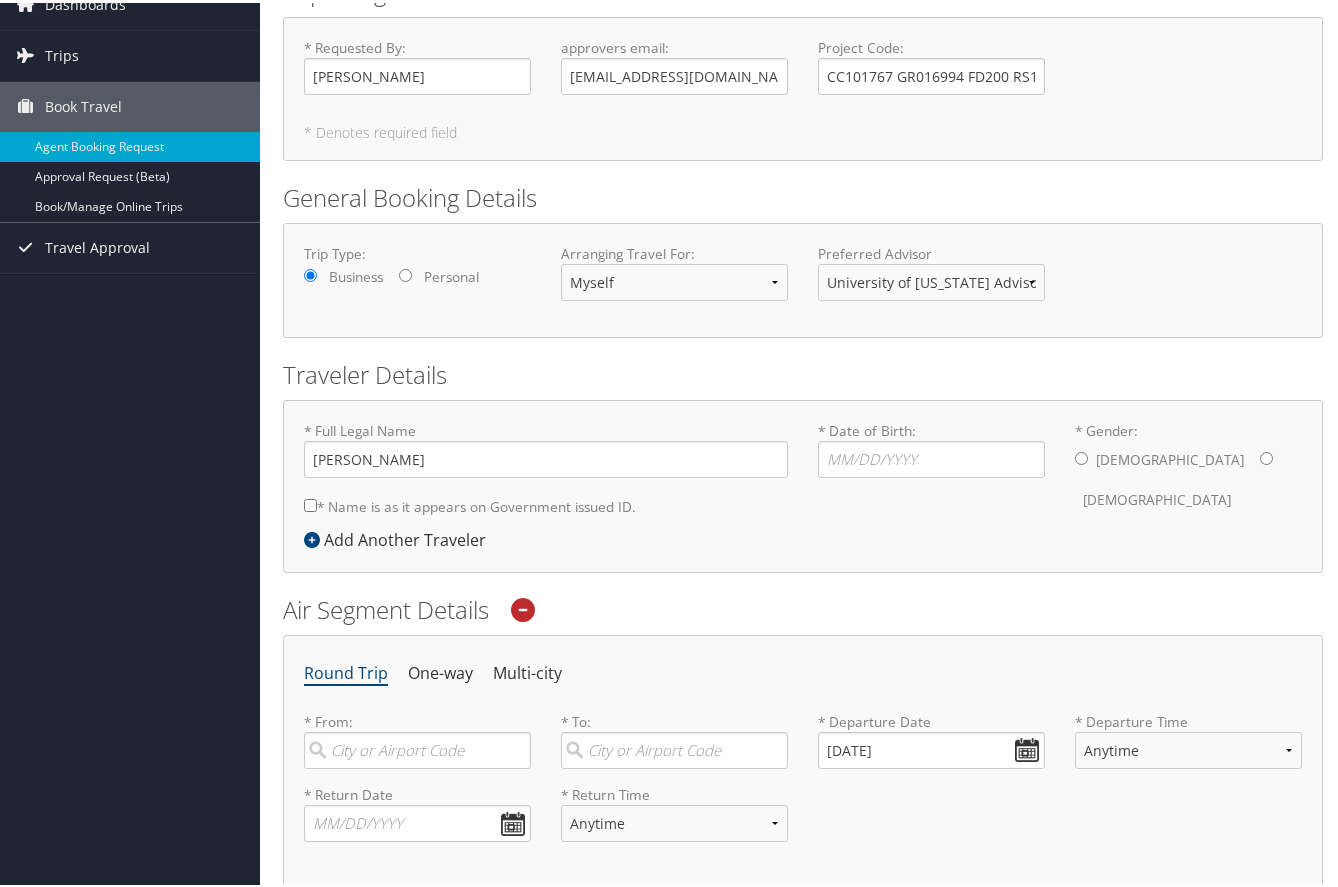 scroll, scrollTop: 200, scrollLeft: 0, axis: vertical 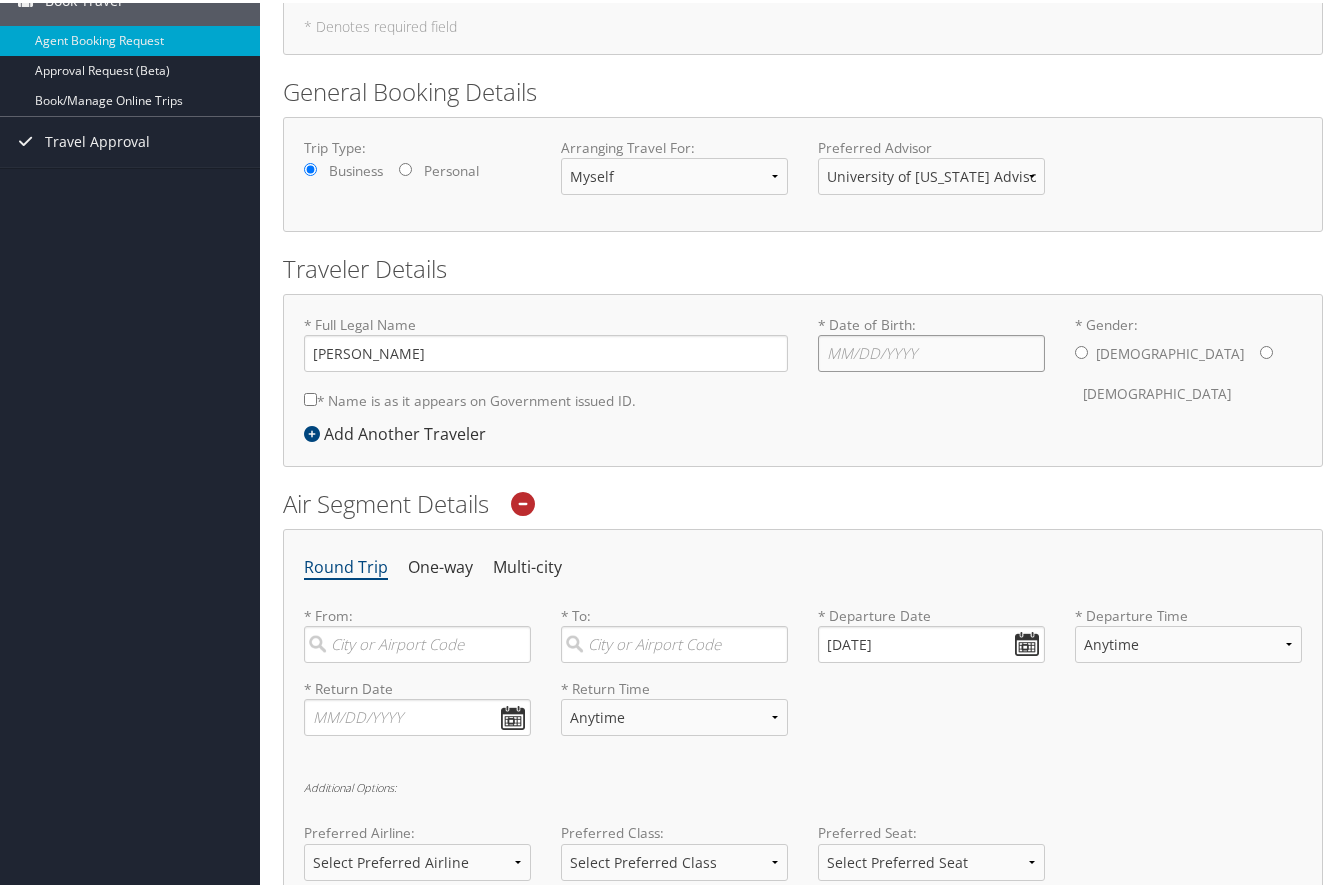 click on "* Date of Birth: Invalid Date" at bounding box center [931, 350] 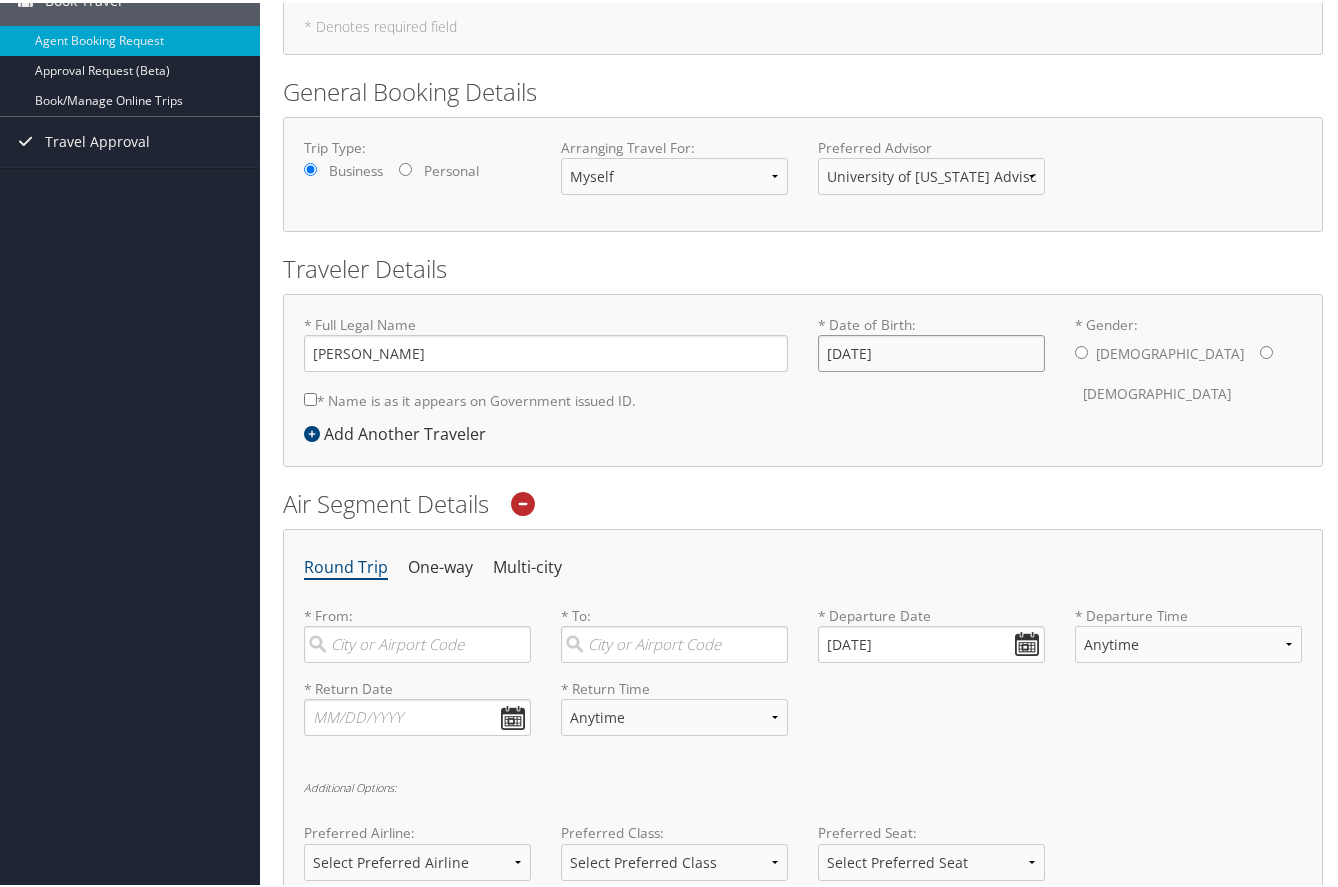 type on "[DATE]" 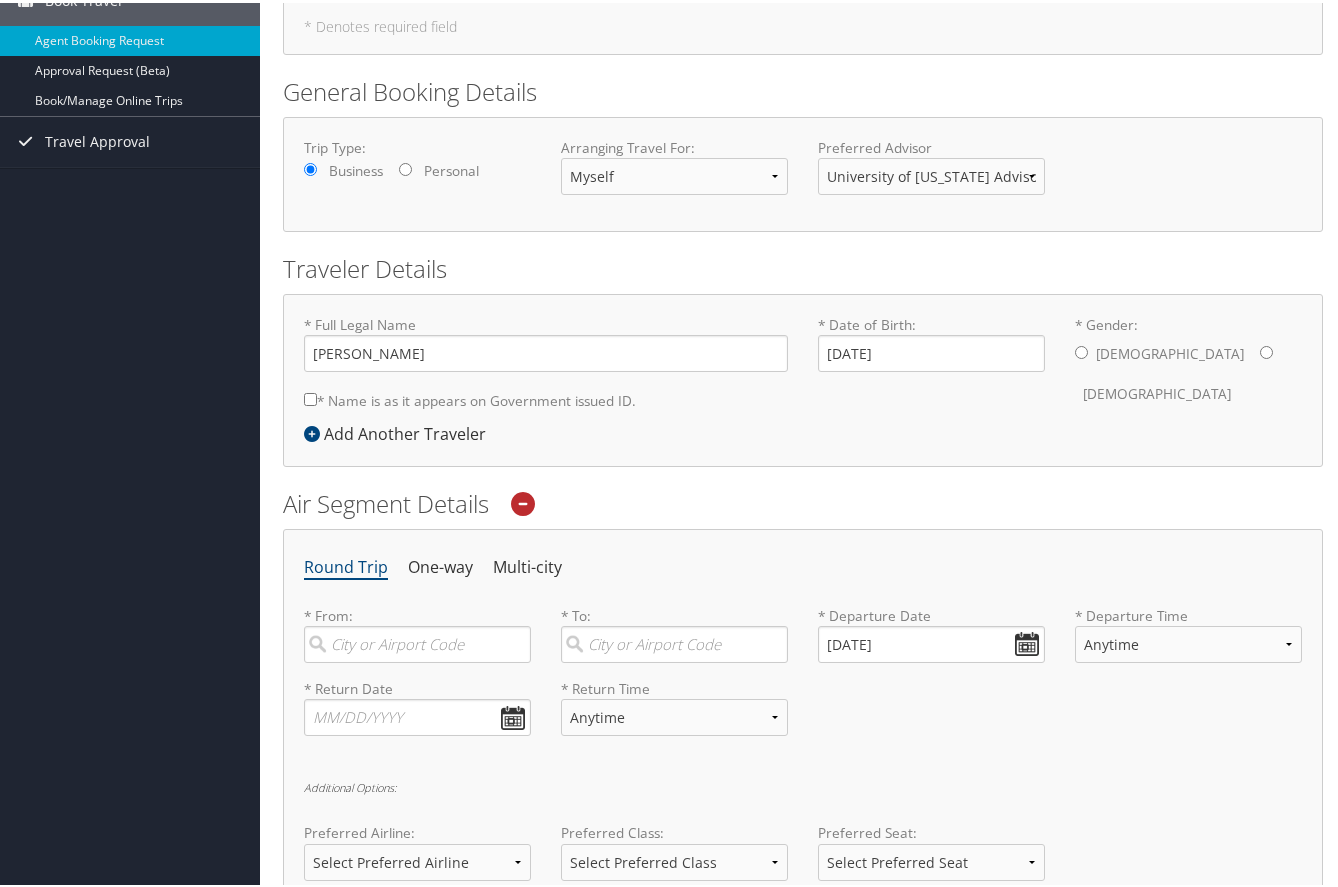 click on "* Gender:  [DEMOGRAPHIC_DATA] [DEMOGRAPHIC_DATA]" at bounding box center [1266, 349] 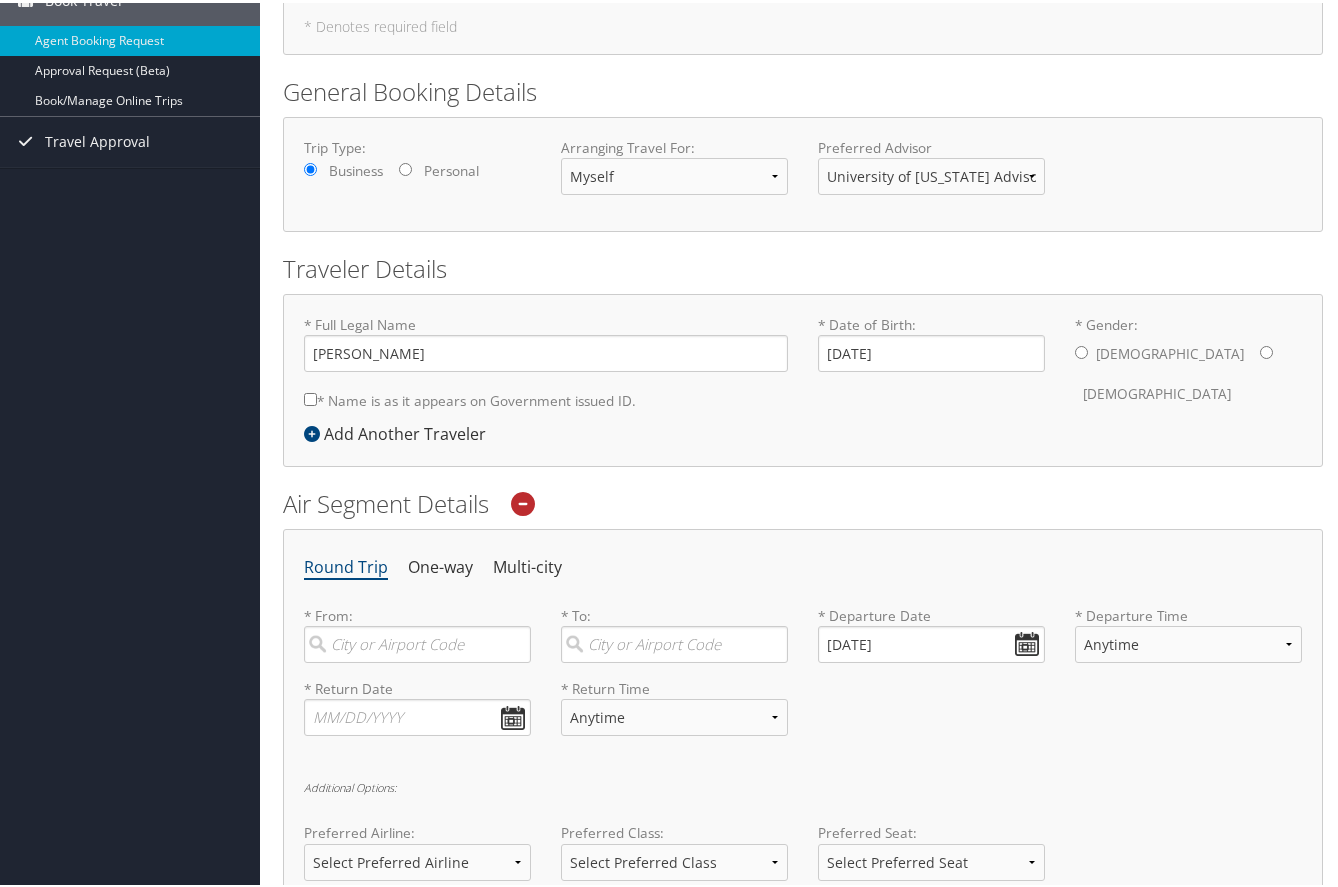 radio on "true" 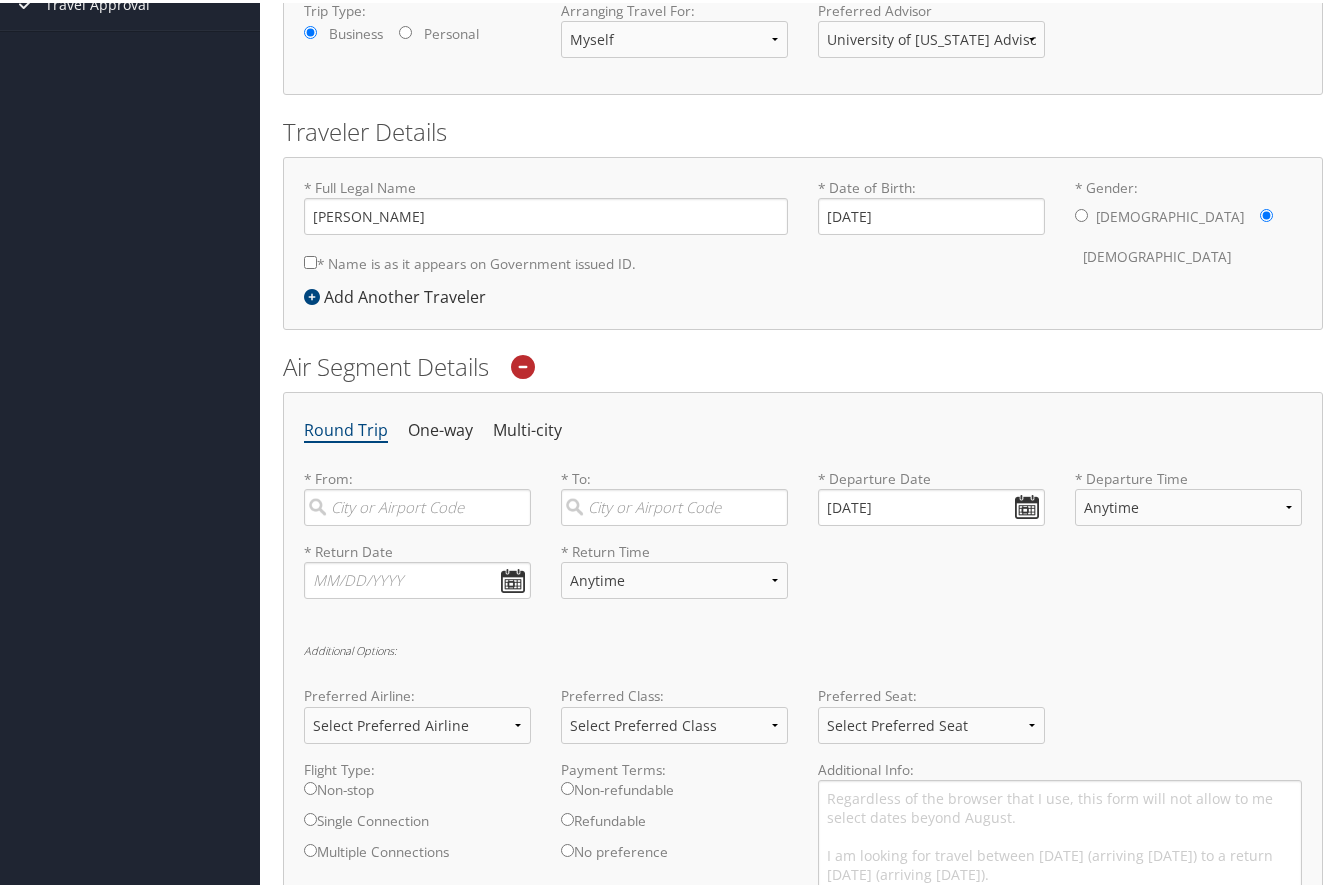 scroll, scrollTop: 400, scrollLeft: 0, axis: vertical 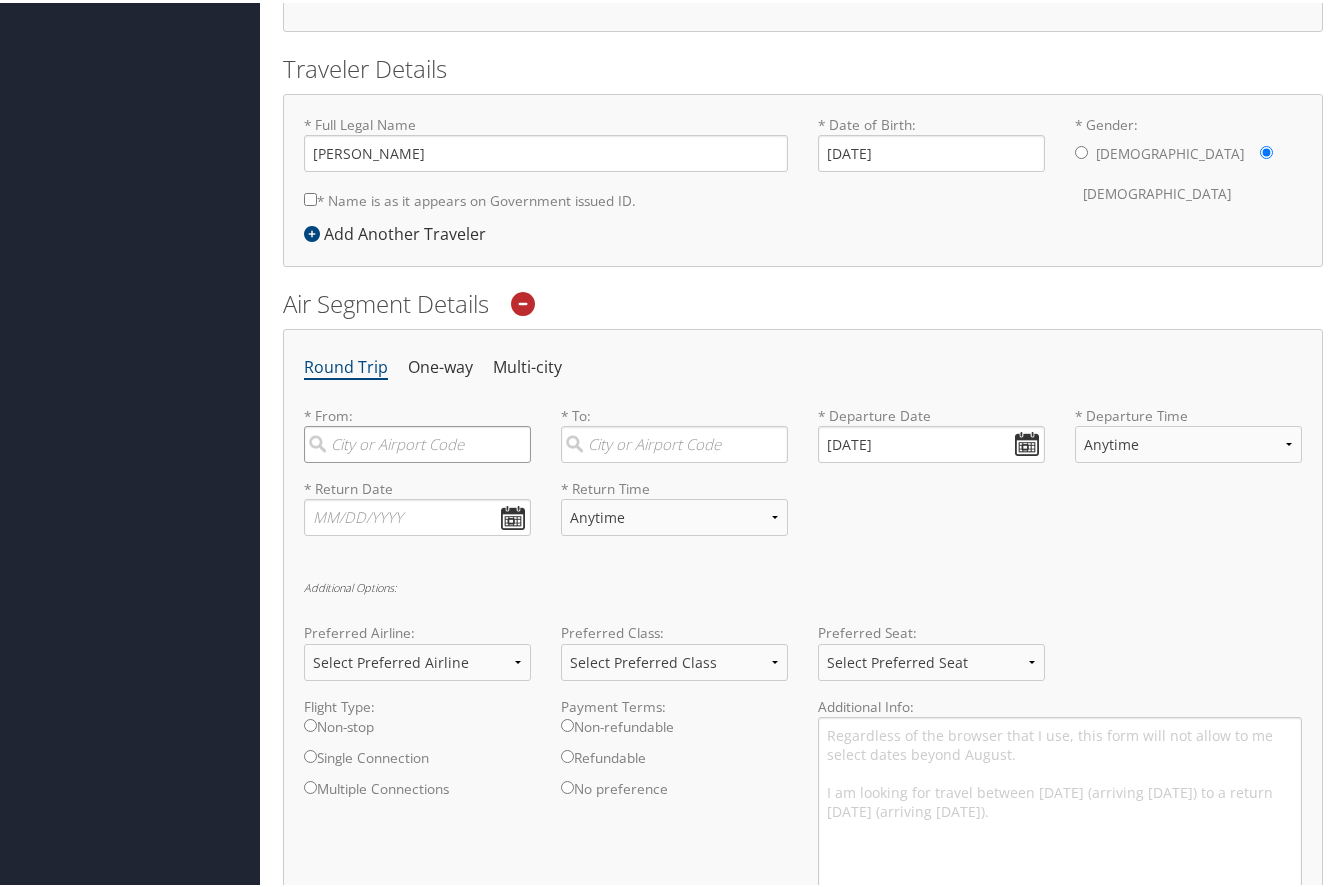 click at bounding box center [417, 441] 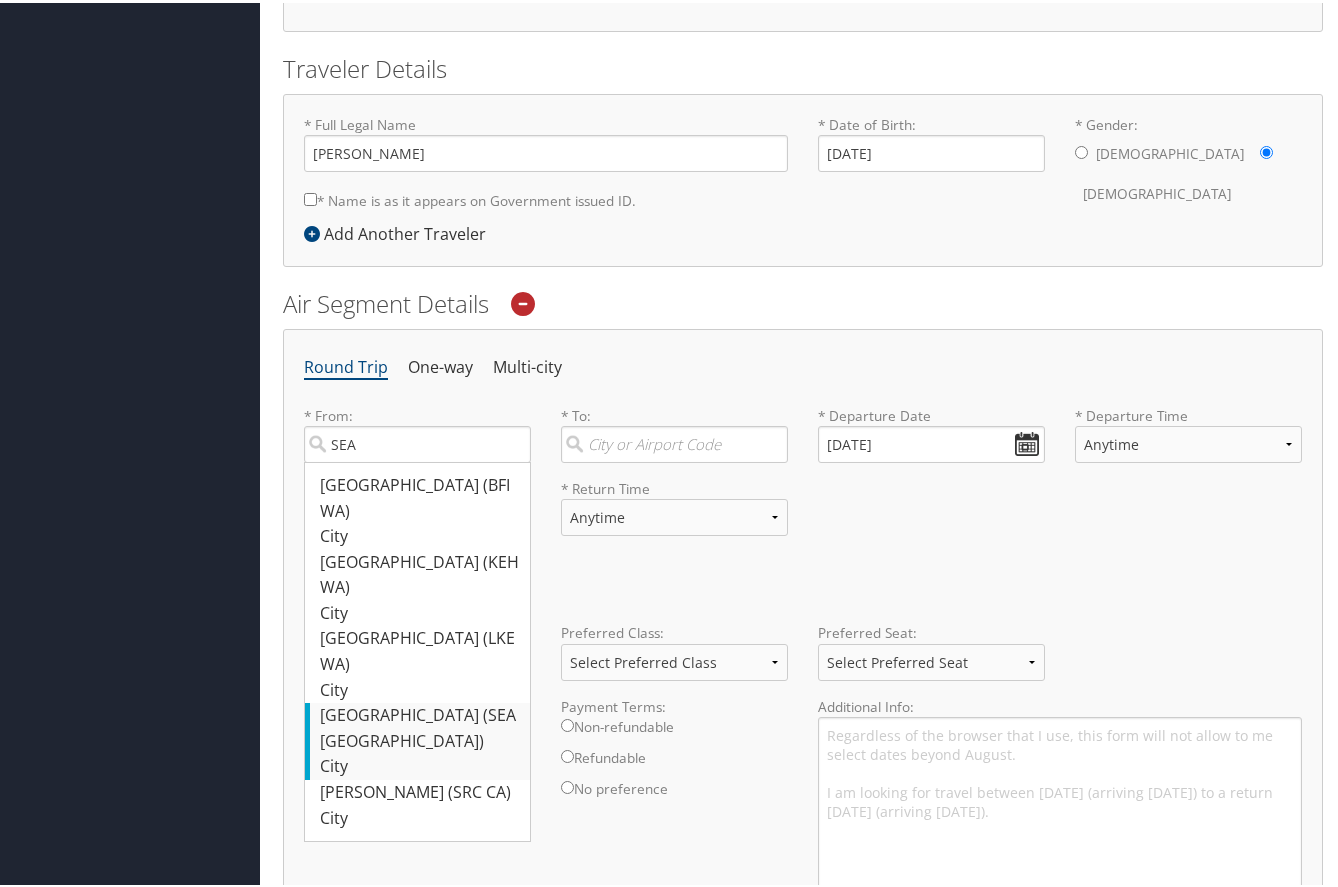 click on "[GEOGRAPHIC_DATA]   (SEA [GEOGRAPHIC_DATA])" at bounding box center [420, 725] 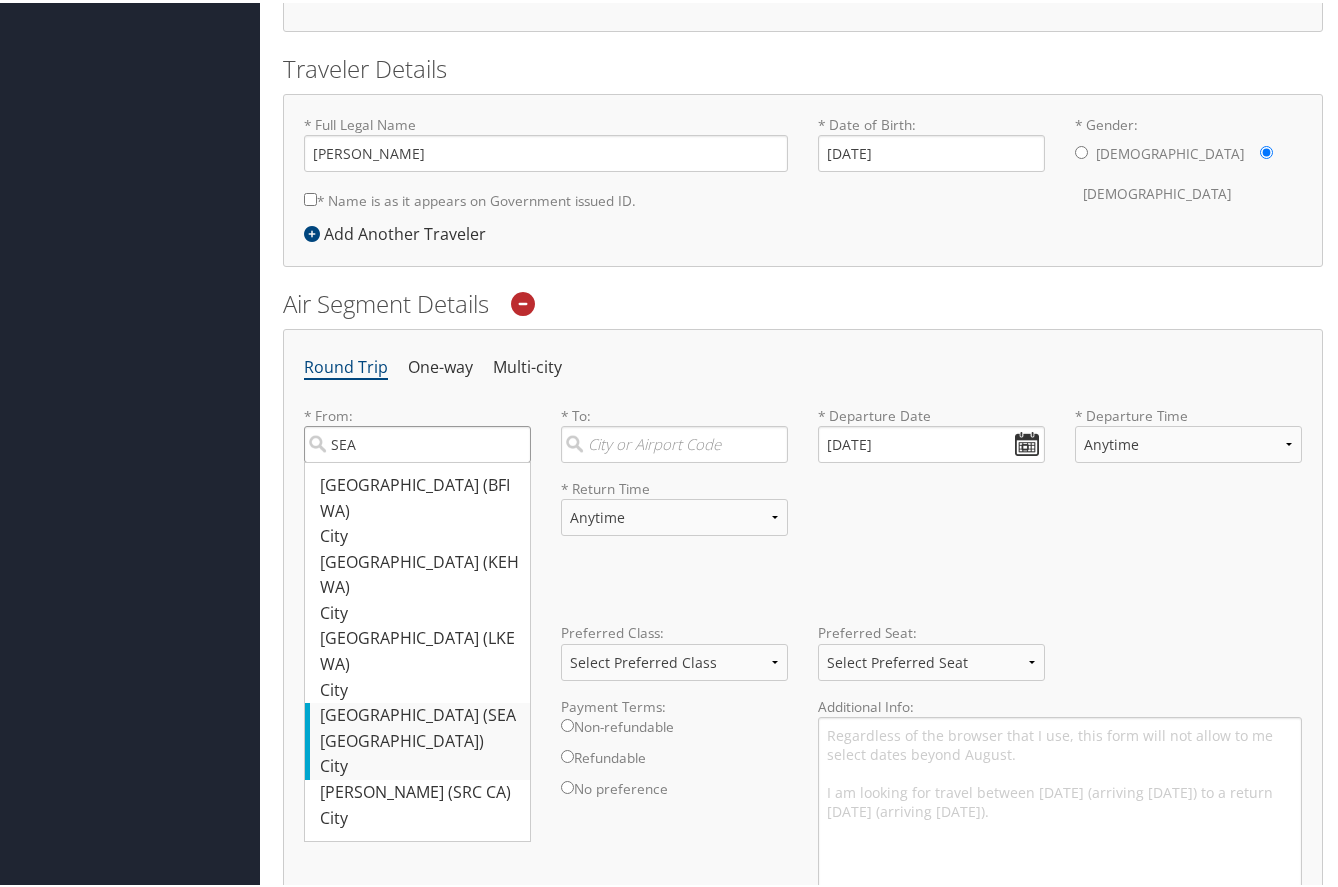 click on "SEA" at bounding box center [417, 441] 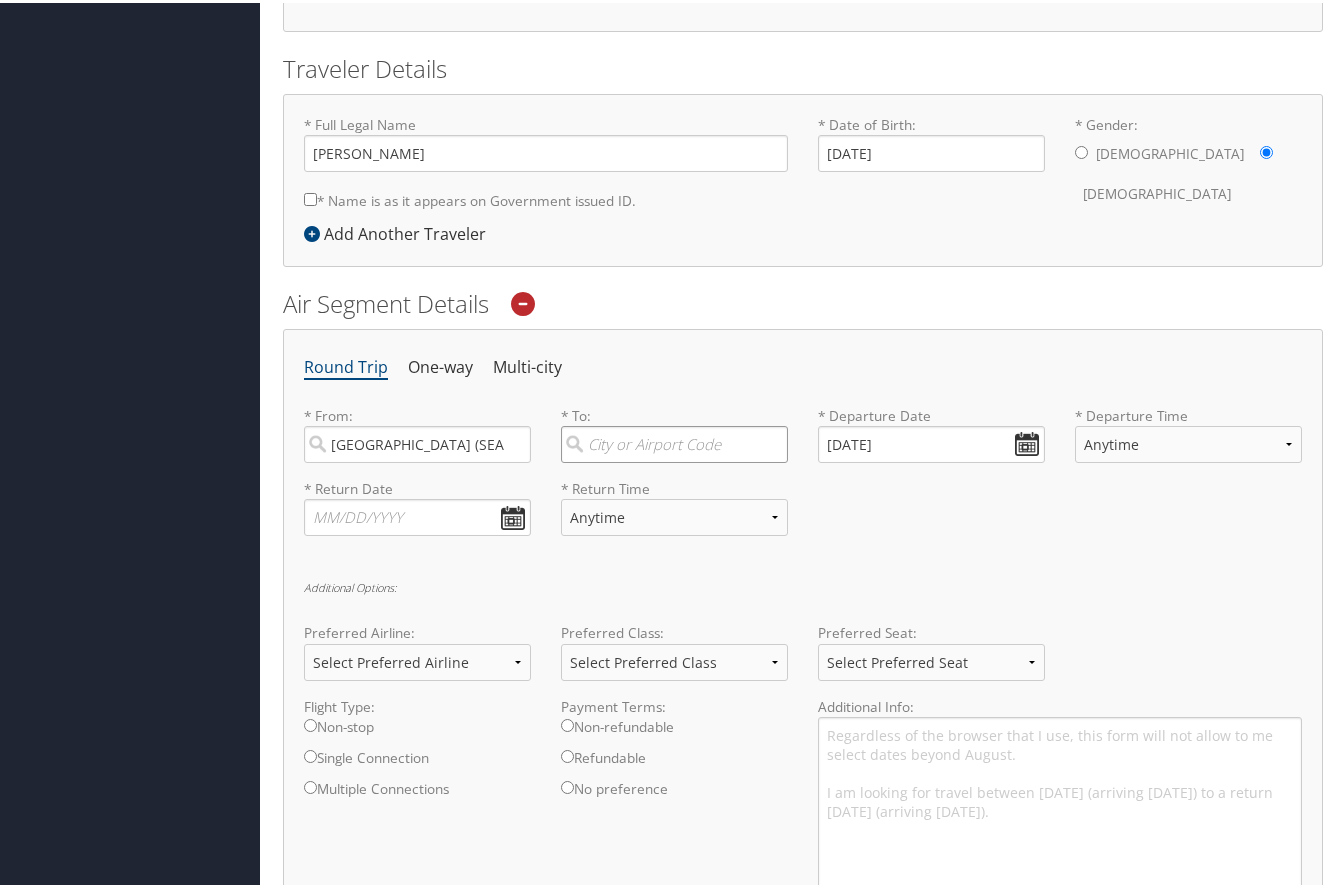 click at bounding box center [674, 441] 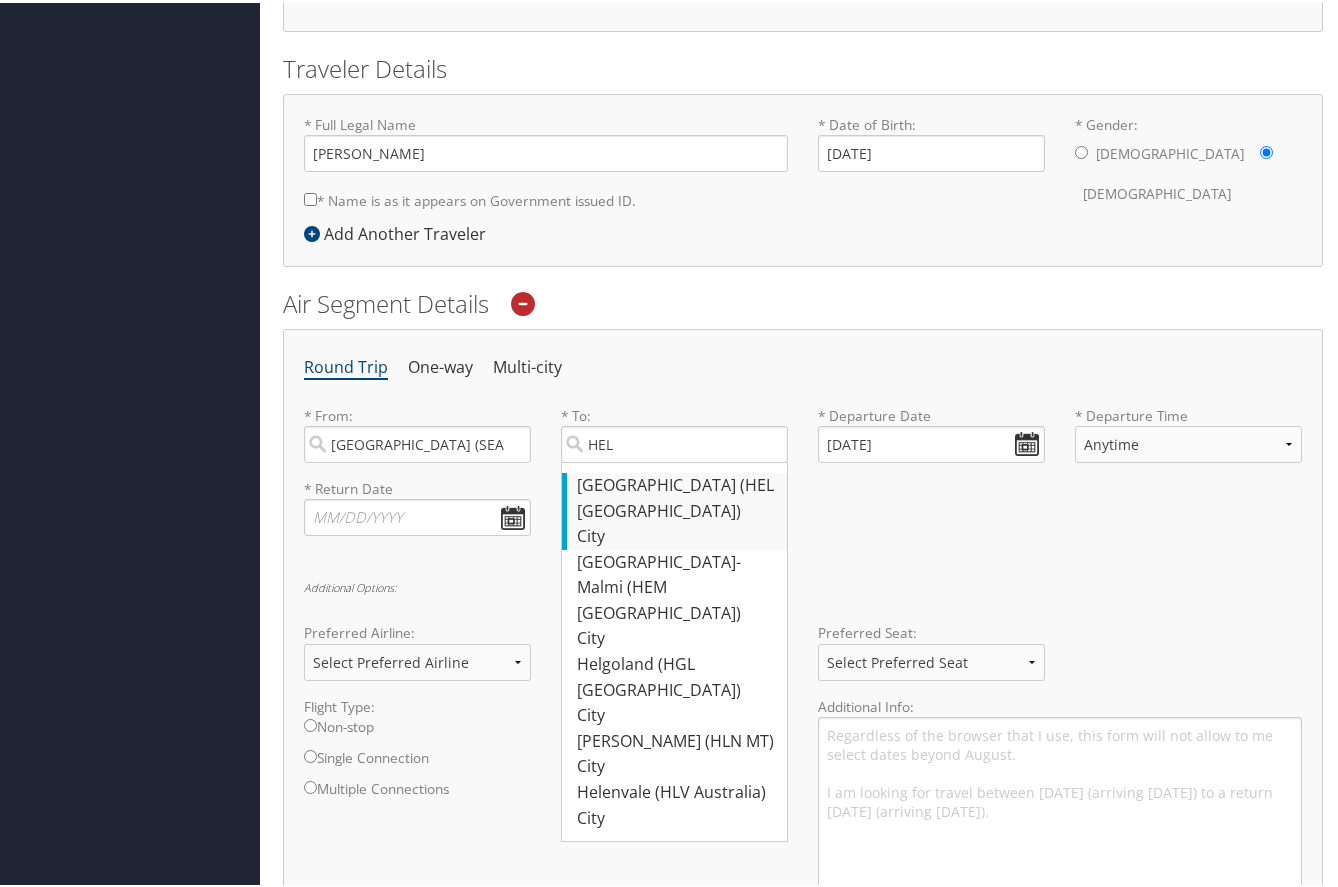 click on "[GEOGRAPHIC_DATA]   (HEL [GEOGRAPHIC_DATA])" at bounding box center [677, 495] 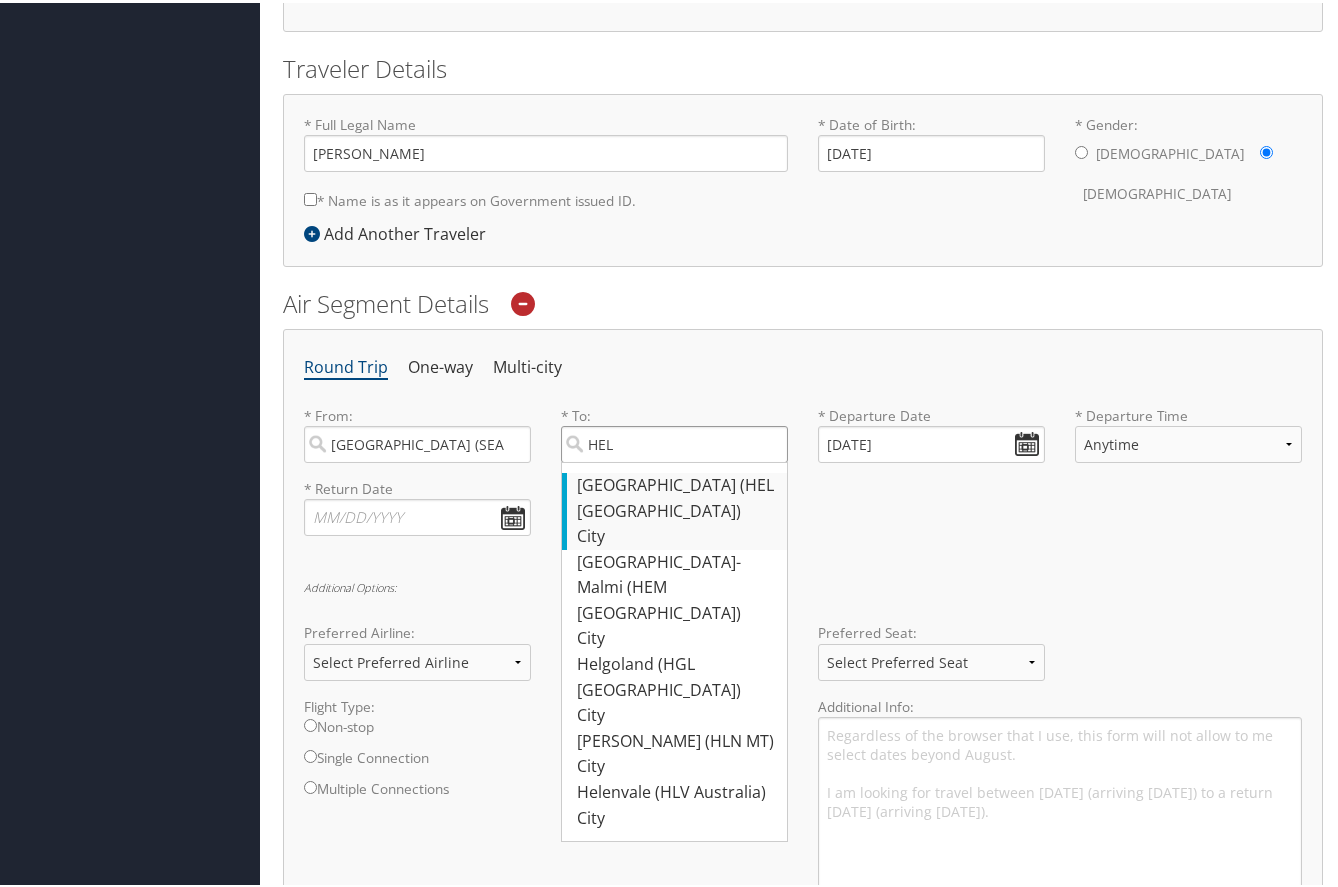 click on "HEL" at bounding box center [674, 441] 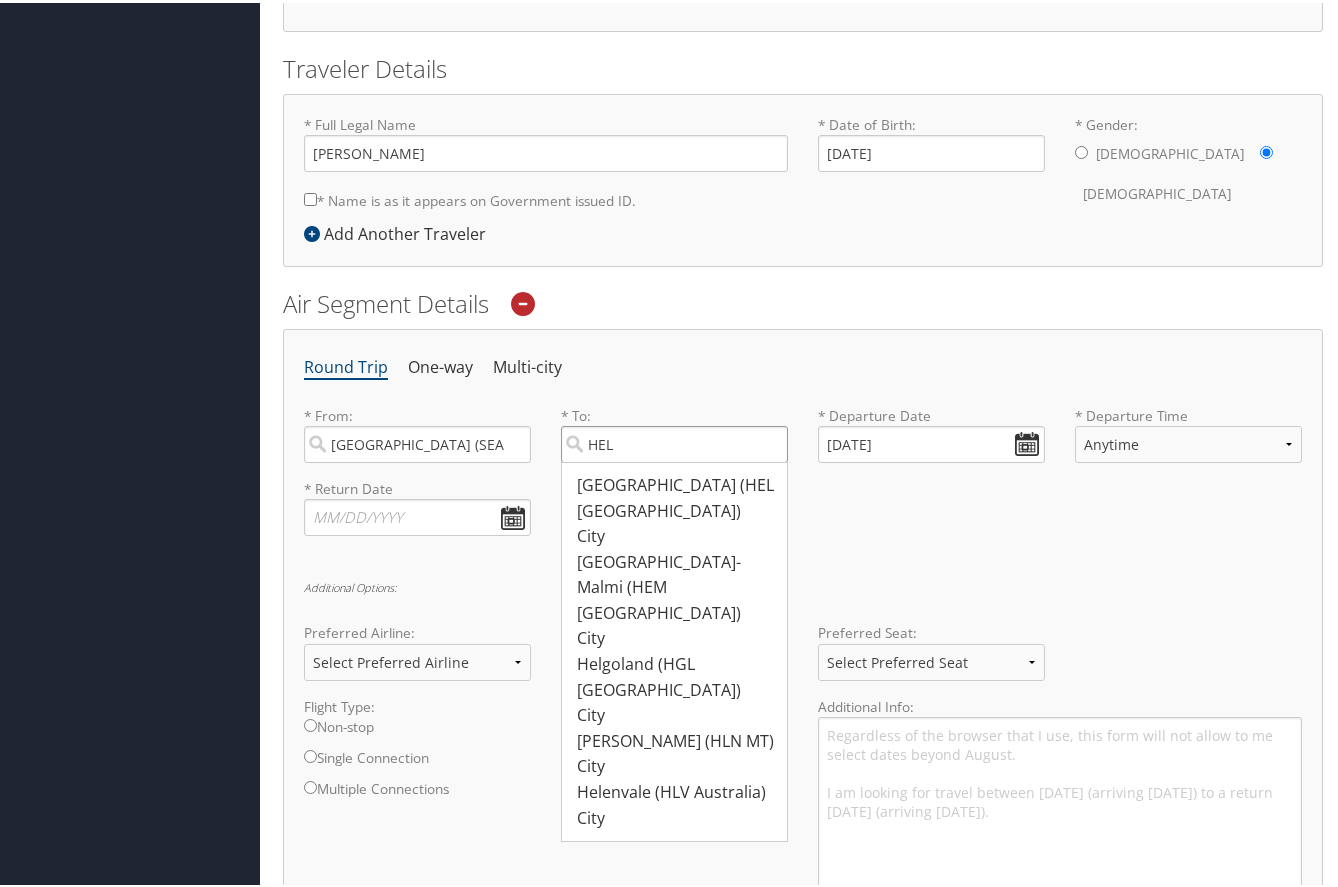 type on "[GEOGRAPHIC_DATA] (HEL [GEOGRAPHIC_DATA])" 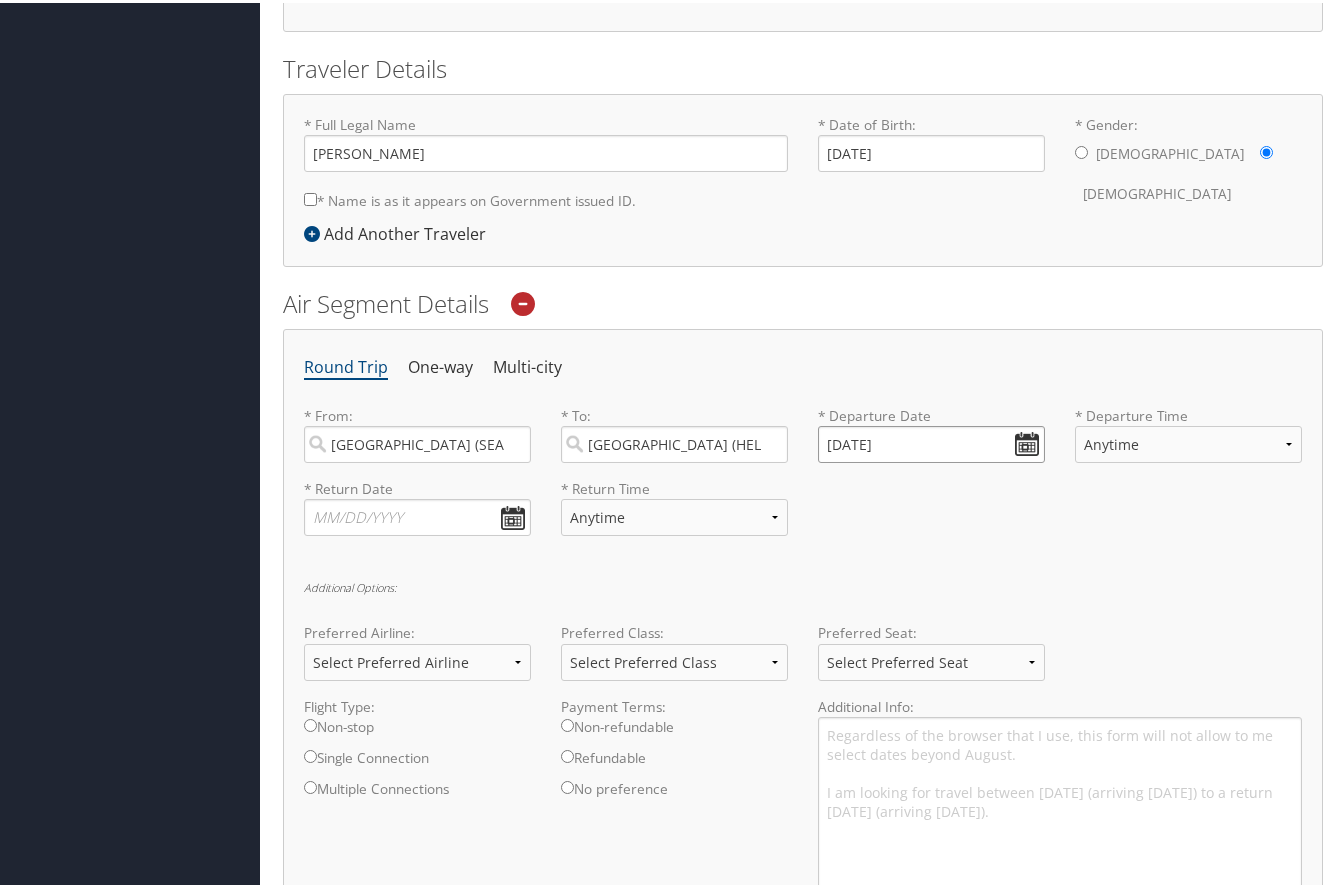click on "[DATE]" at bounding box center [931, 441] 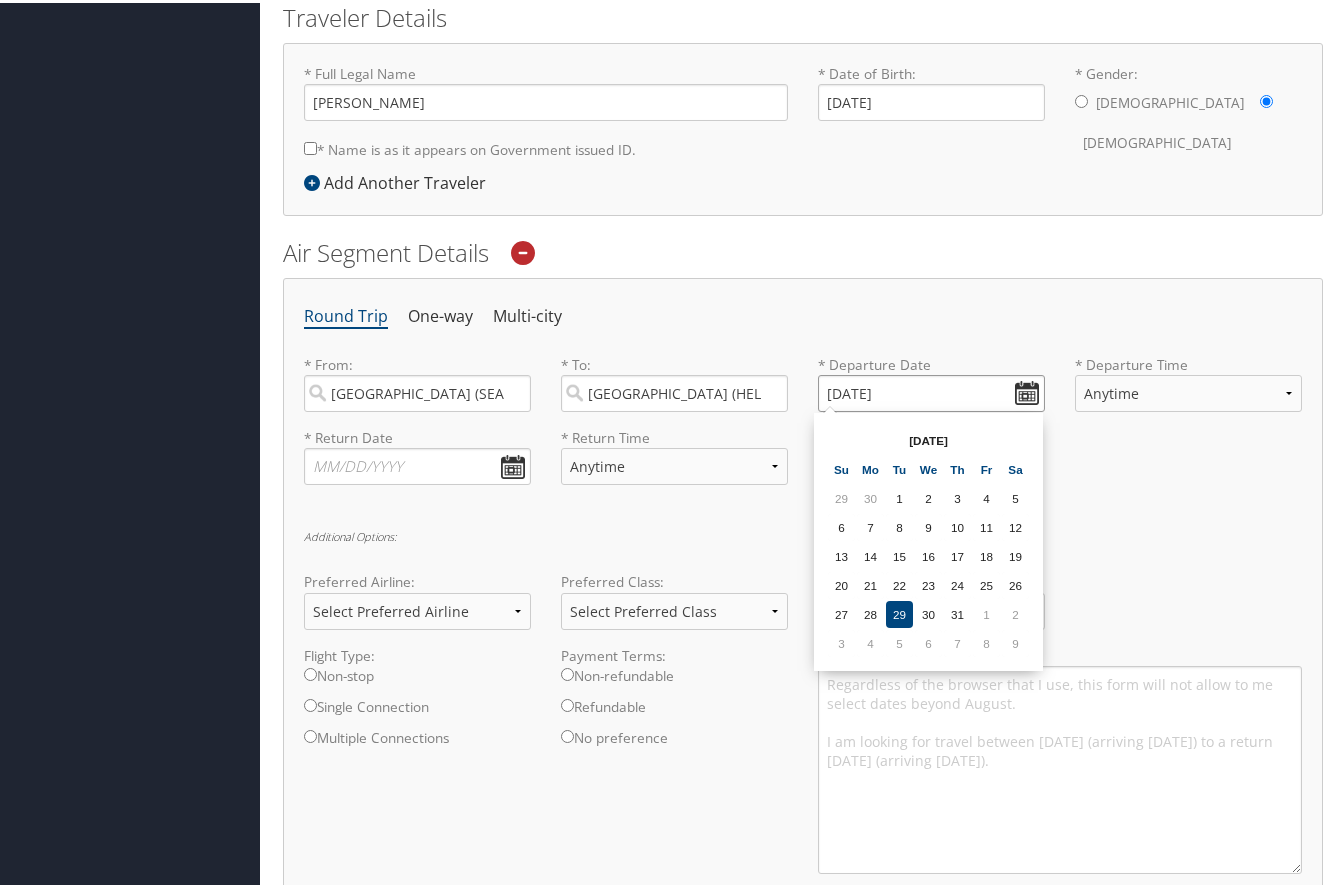 scroll, scrollTop: 500, scrollLeft: 0, axis: vertical 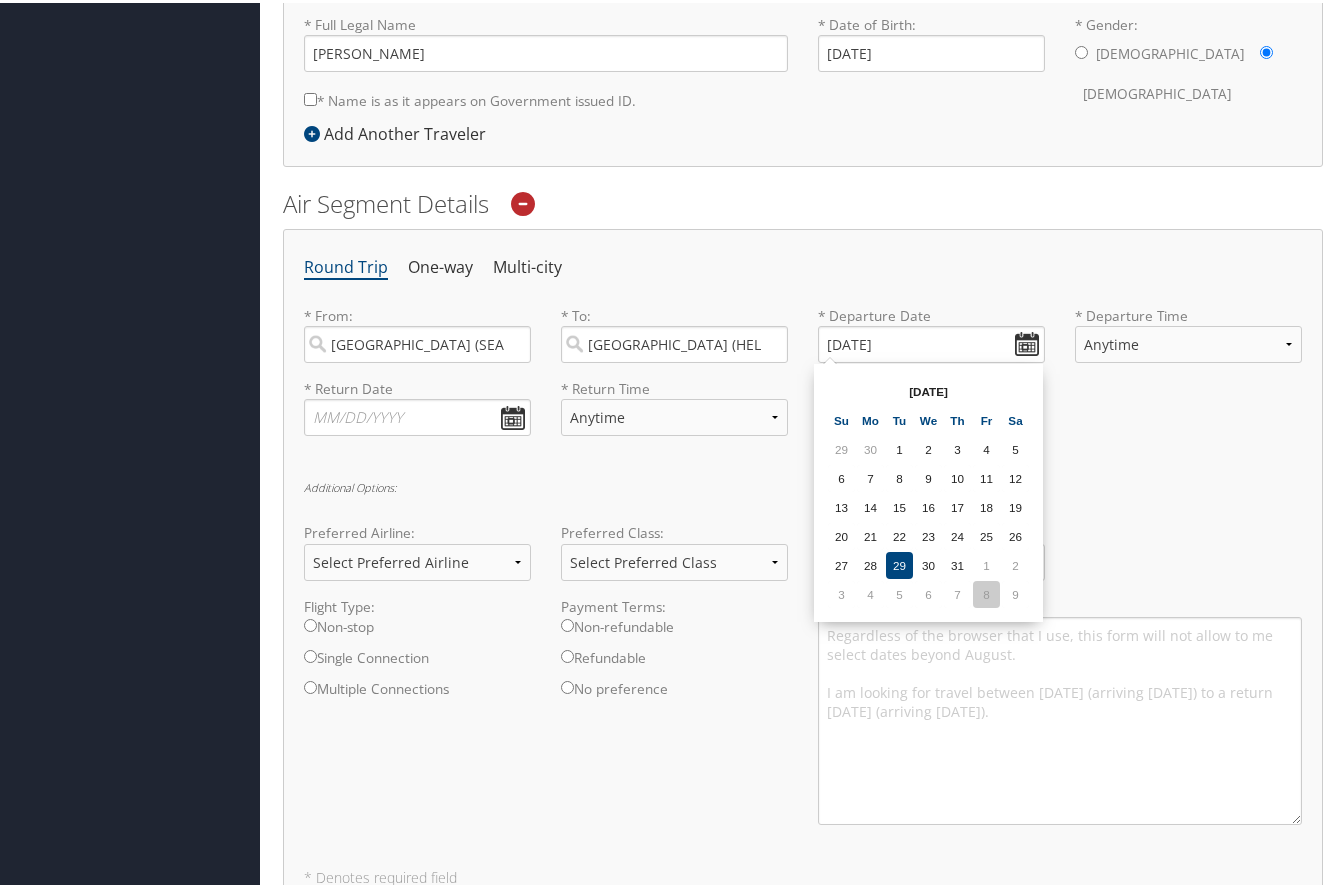 click on "8" at bounding box center [986, 591] 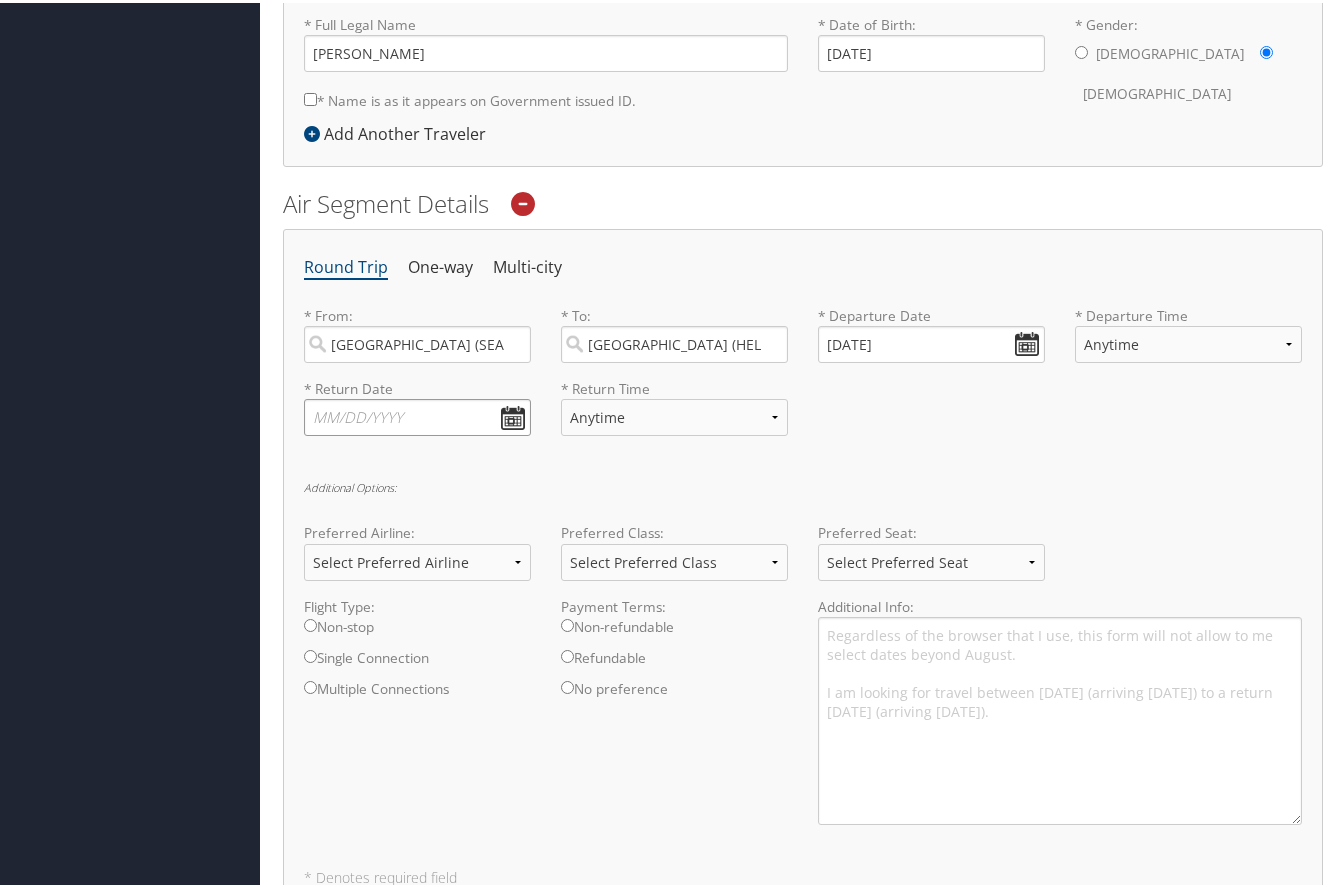 click at bounding box center [417, 414] 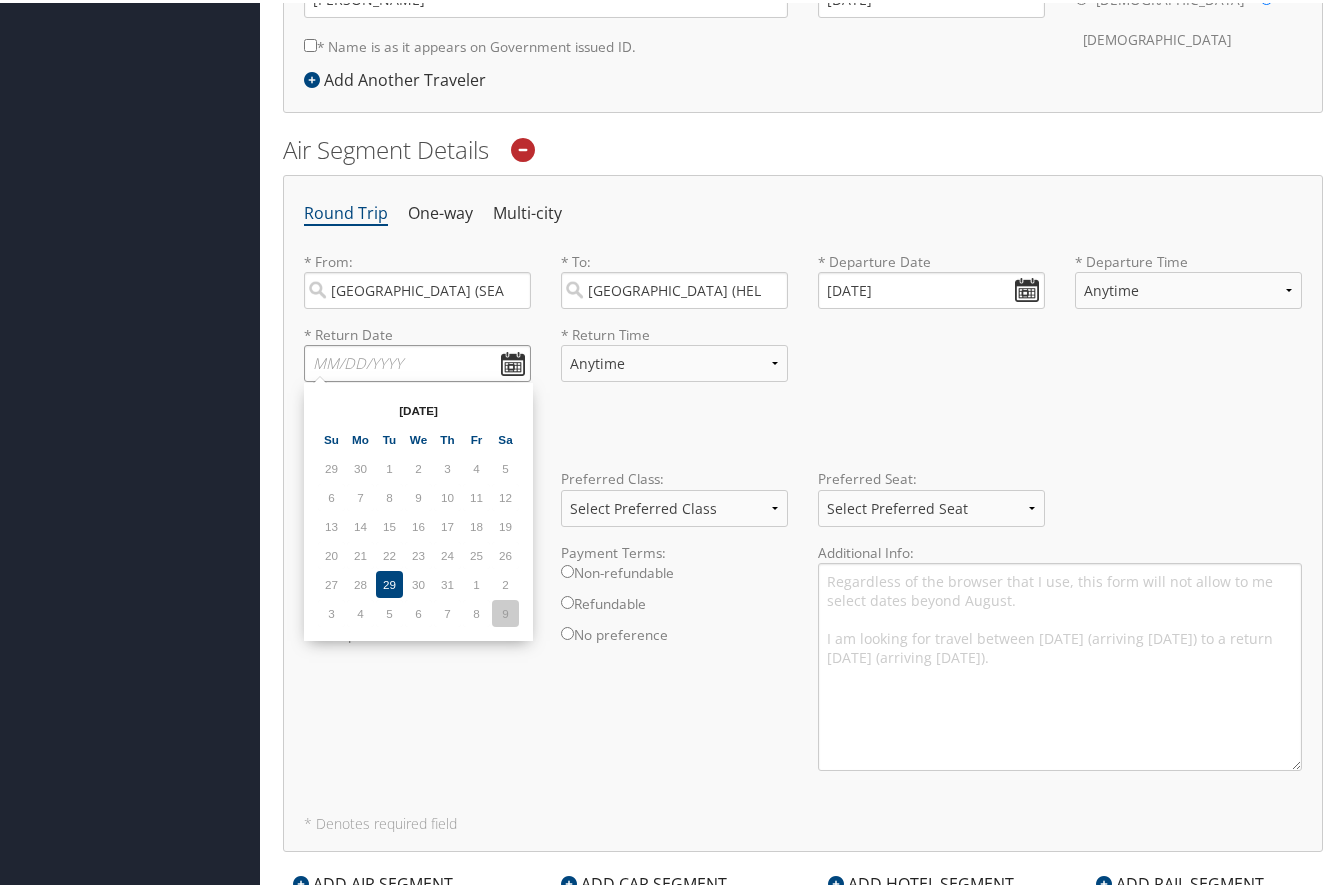 scroll, scrollTop: 600, scrollLeft: 0, axis: vertical 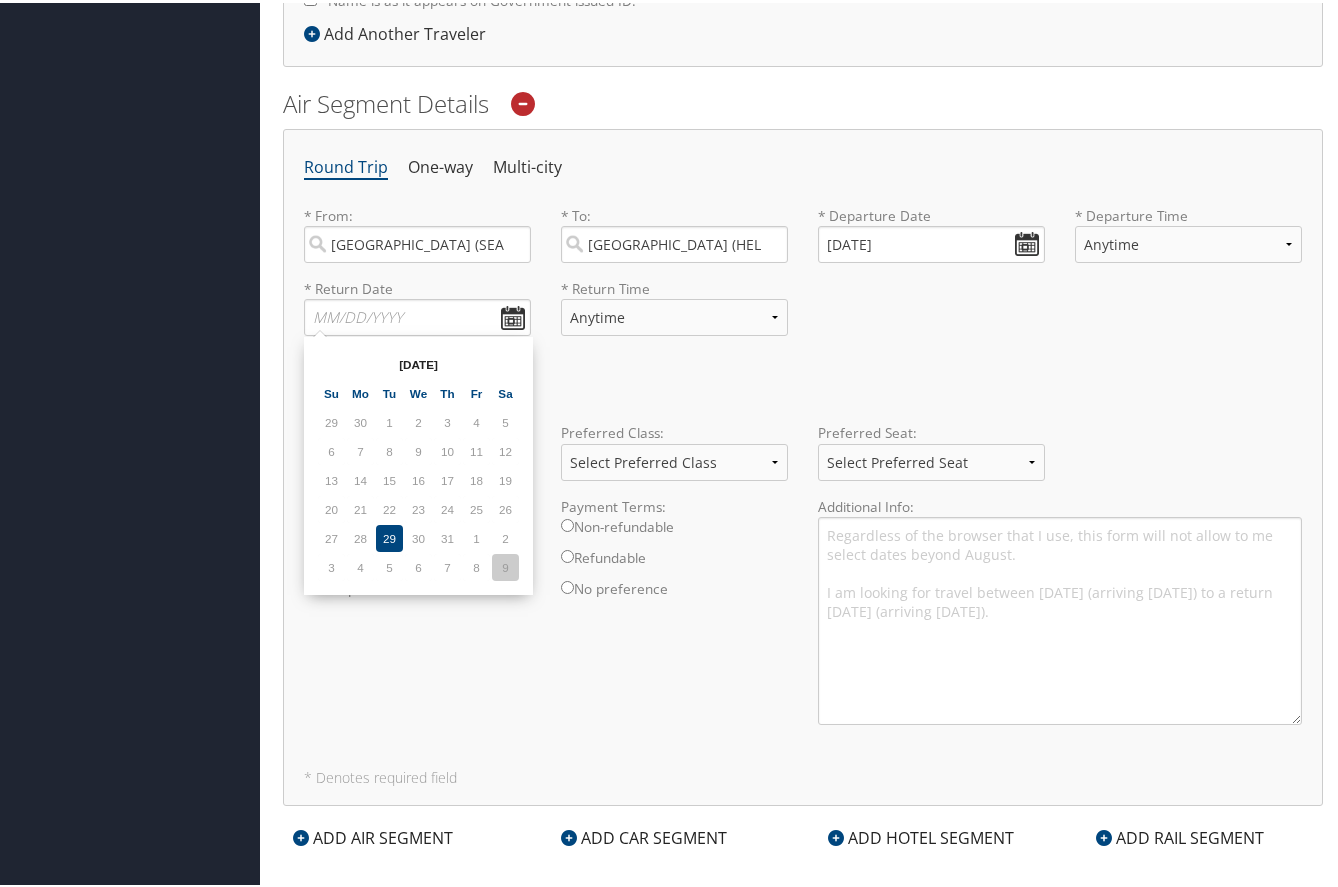 click on "9" at bounding box center [505, 564] 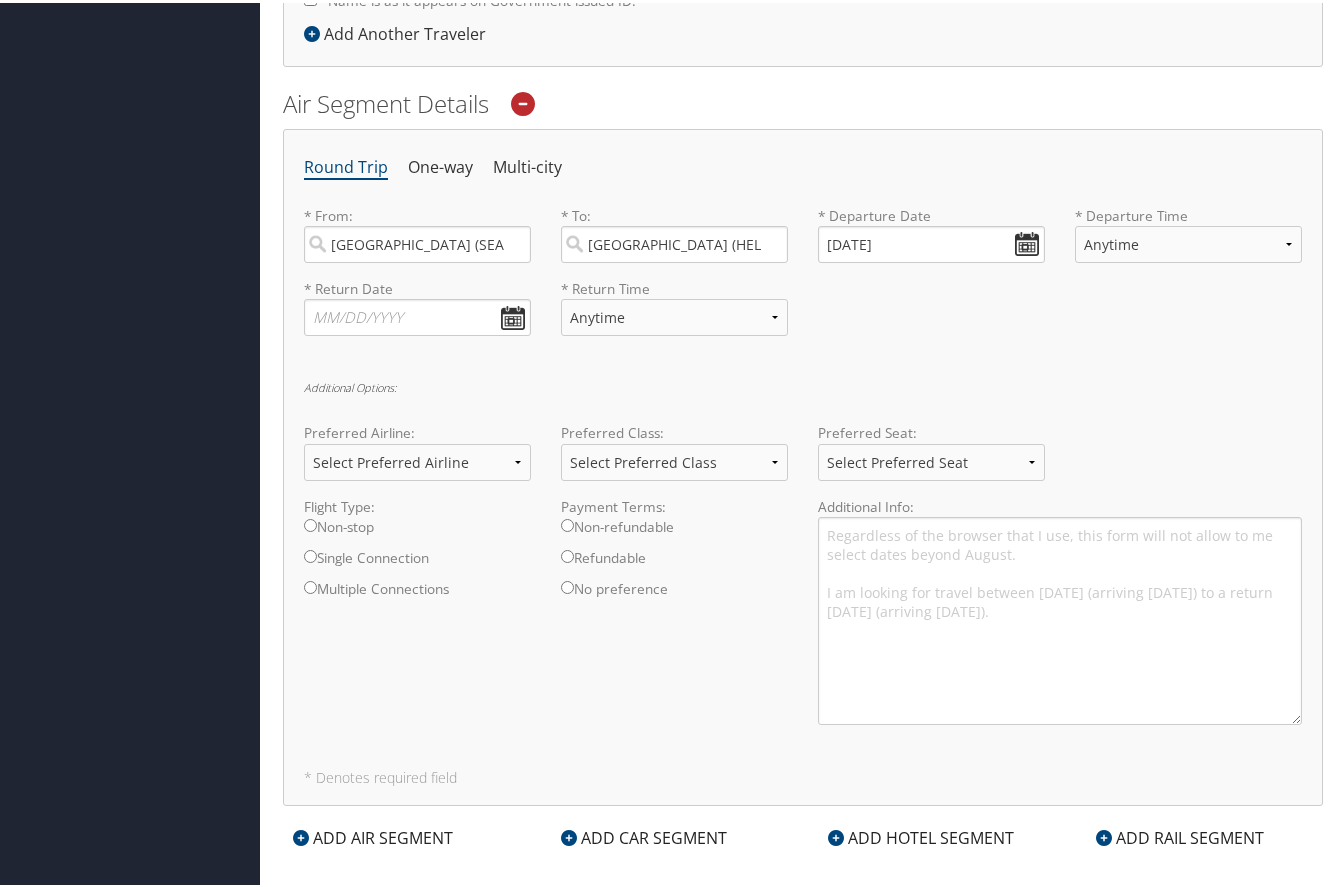 type on "[DATE]" 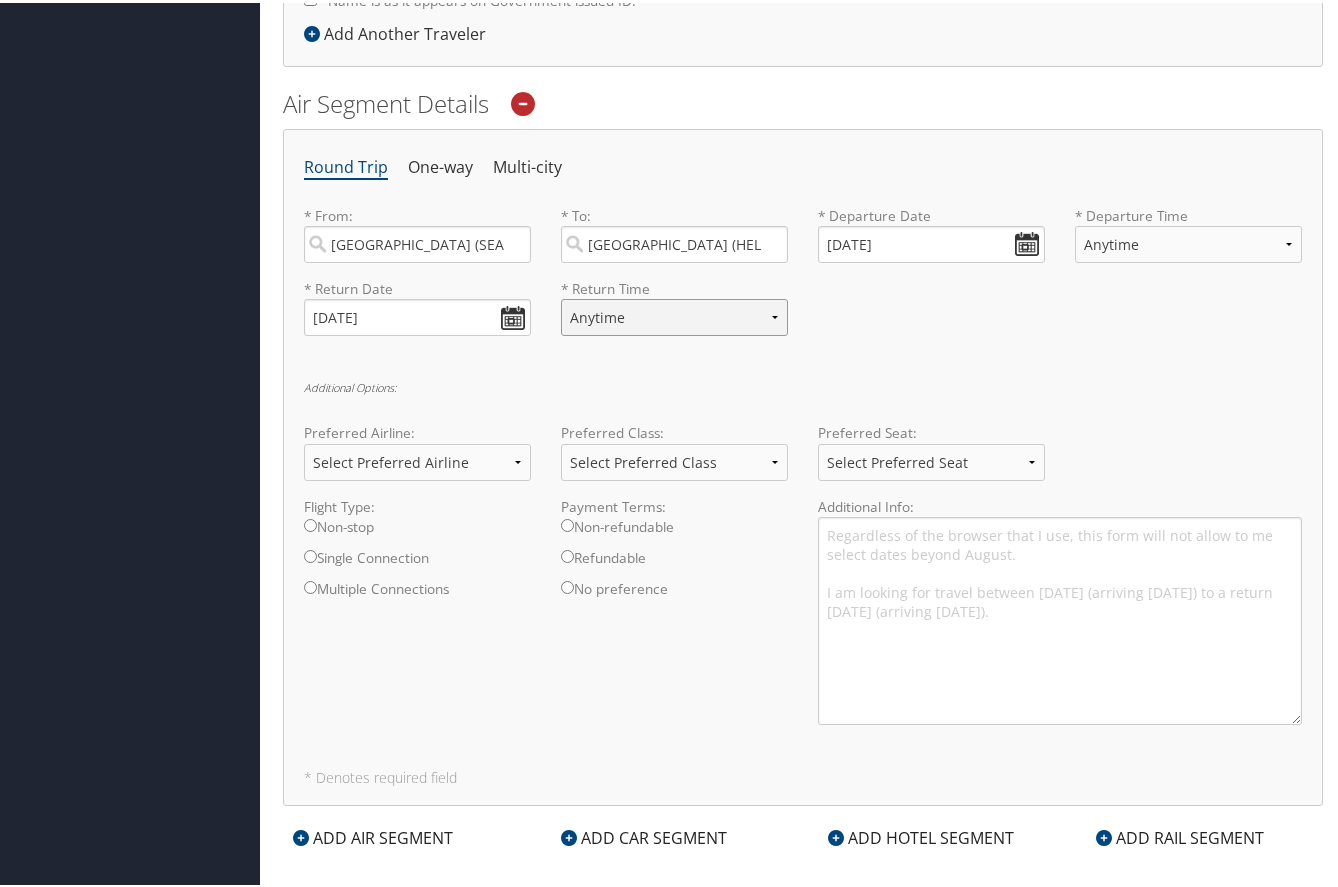 click on "Anytime Early Morning (5AM-7AM) Morning (7AM-12PM) Afternoon (12PM-5PM) Evening (5PM-10PM) Red Eye (10PM-5AM)  12:00 AM   1:00 AM   2:00 AM   3:00 AM   4:00 AM   5:00 AM   6:00 AM   7:00 AM   8:00 AM   9:00 AM   10:00 AM   11:00 AM   12:00 PM (Noon)   1:00 PM   2:00 PM   3:00 PM   4:00 PM   5:00 PM   6:00 PM   7:00 PM   8:00 PM   9:00 PM   10:00 PM   11:00 PM" at bounding box center [674, 314] 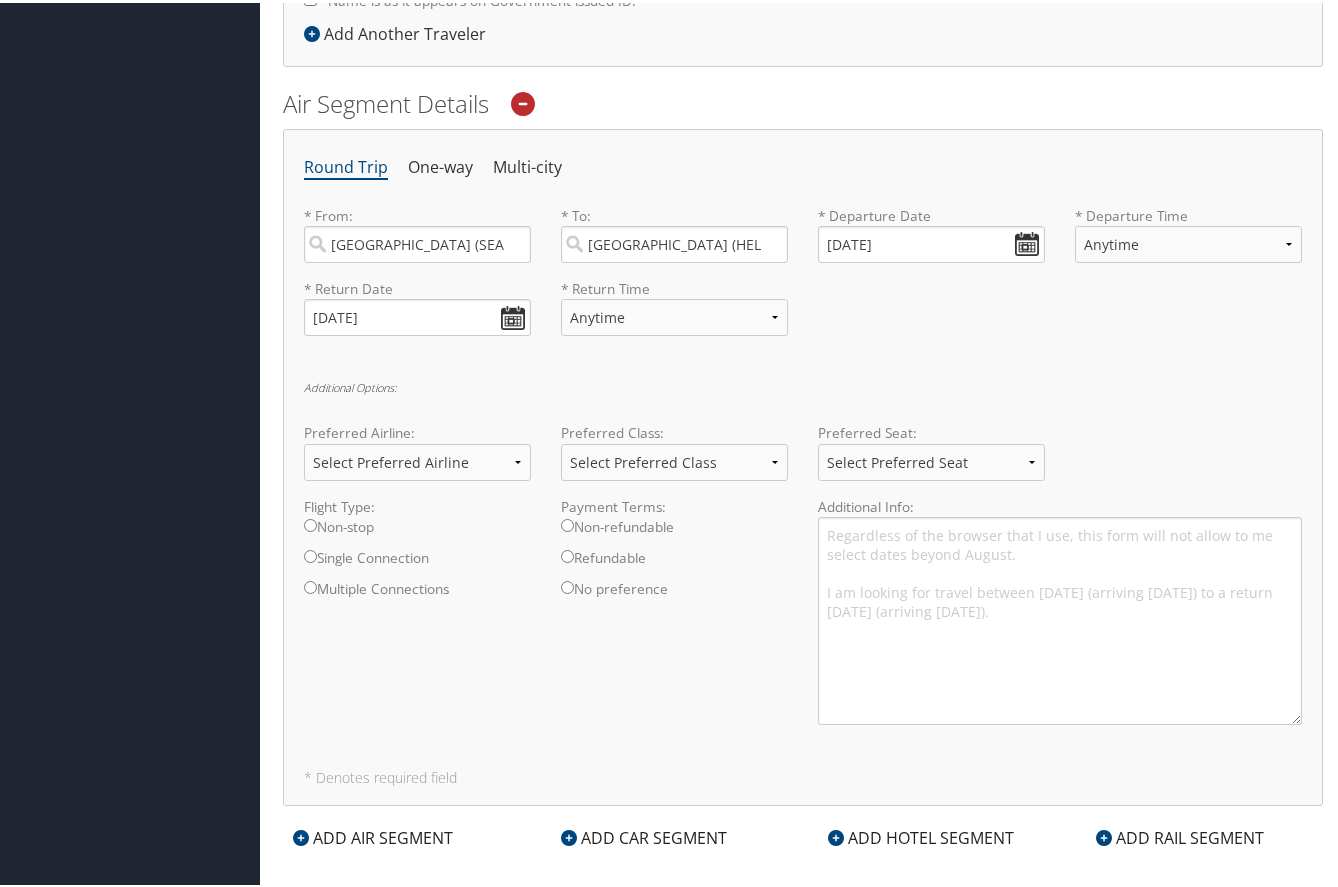 click on "* Return Date [DATE] Dates must be valid * Return Time Anytime Early Morning (5AM-7AM) Morning (7AM-12PM) Afternoon (12PM-5PM) Evening (5PM-10PM) Red Eye (10PM-5AM)  12:00 AM   1:00 AM   2:00 AM   3:00 AM   4:00 AM   5:00 AM   6:00 AM   7:00 AM   8:00 AM   9:00 AM   10:00 AM   11:00 AM   12:00 PM (Noon)   1:00 PM   2:00 PM   3:00 PM   4:00 PM   5:00 PM   6:00 PM   7:00 PM   8:00 PM   9:00 PM   10:00 PM   11:00 PM  Required" at bounding box center (803, 312) 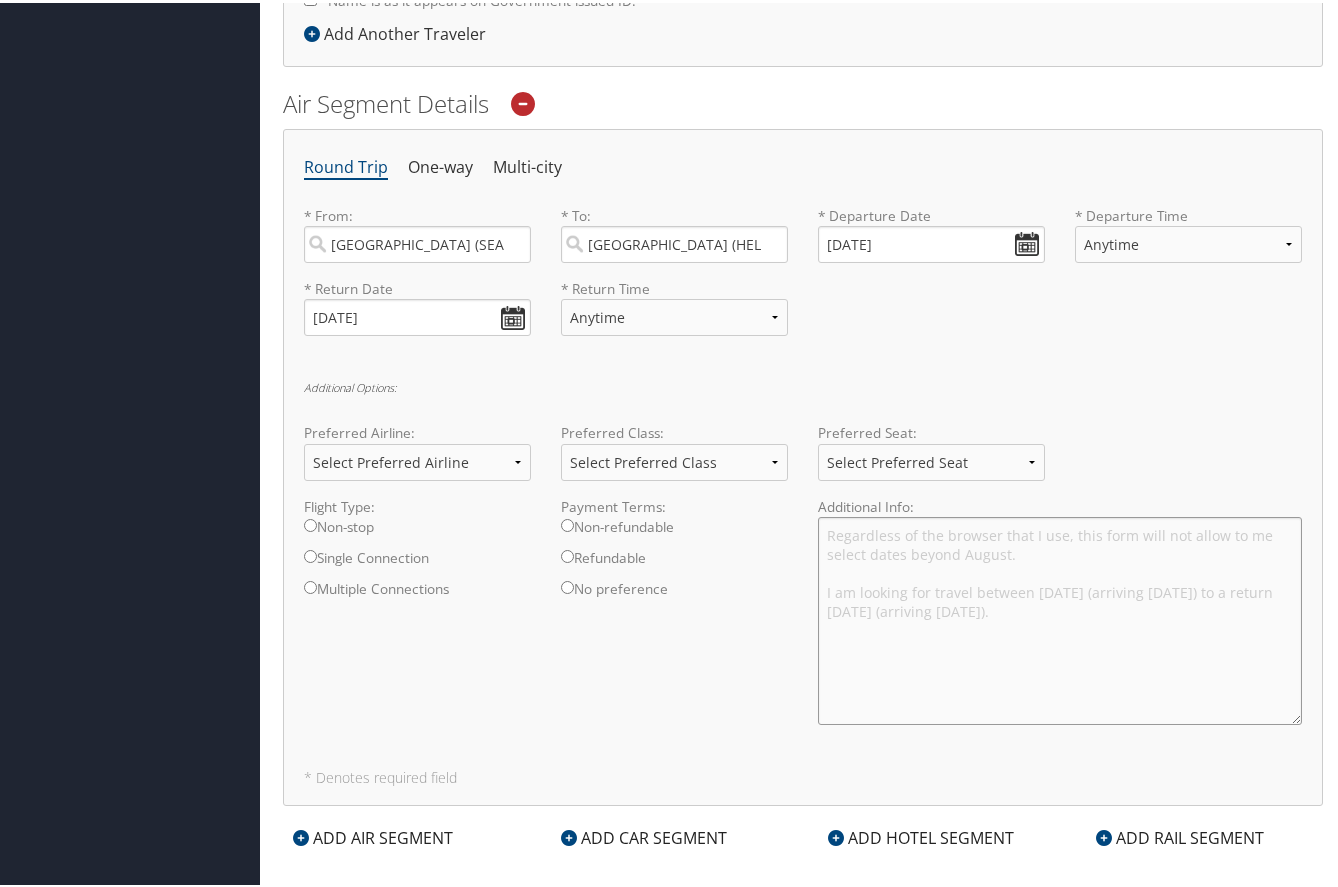 click on "Regardless of the browser that I use, this form will not allow to me select dates beyond August.
I am looking for travel between [DATE] (arriving [DATE]) to a return [DATE] (arriving [DATE])." at bounding box center (1060, 618) 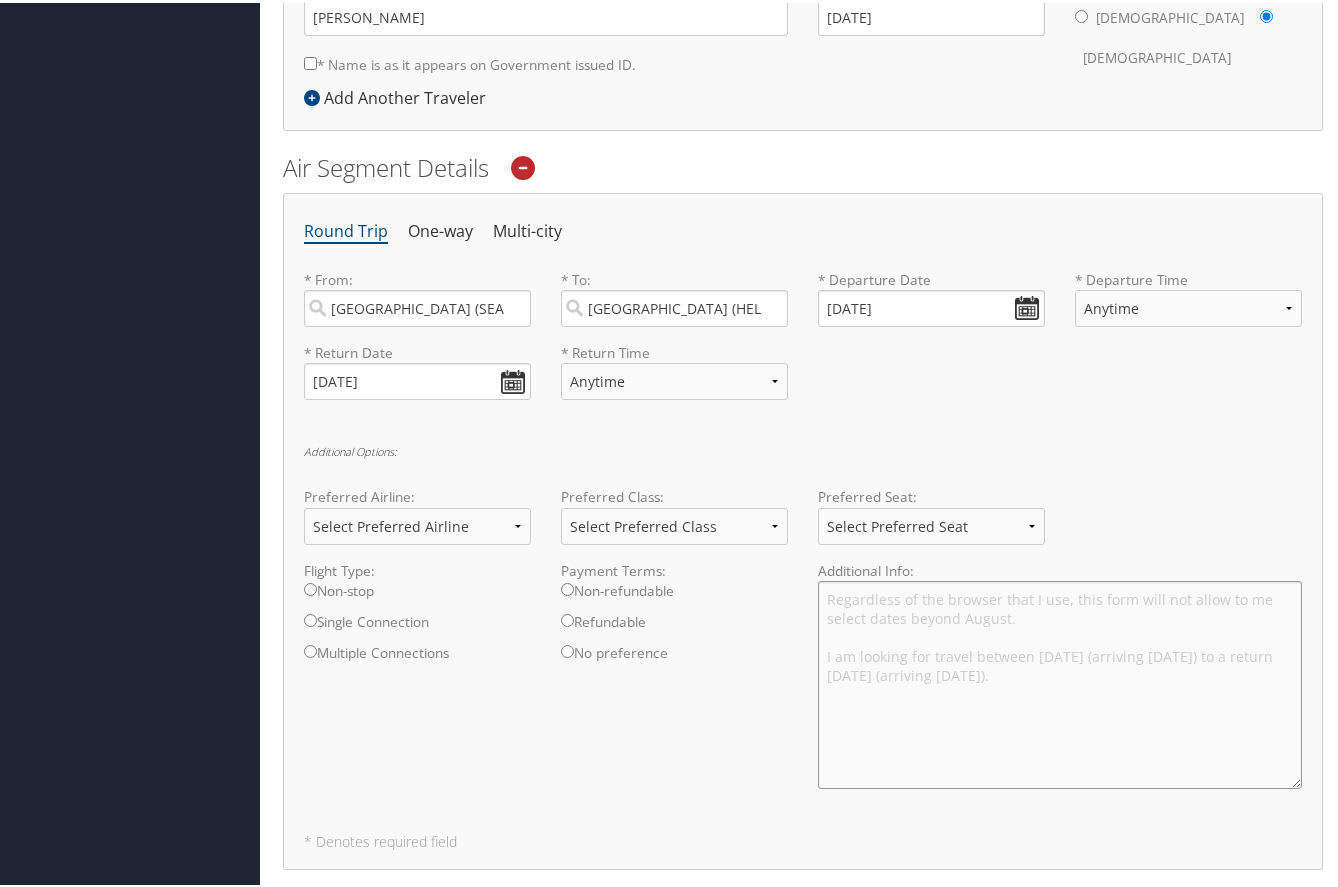scroll, scrollTop: 500, scrollLeft: 0, axis: vertical 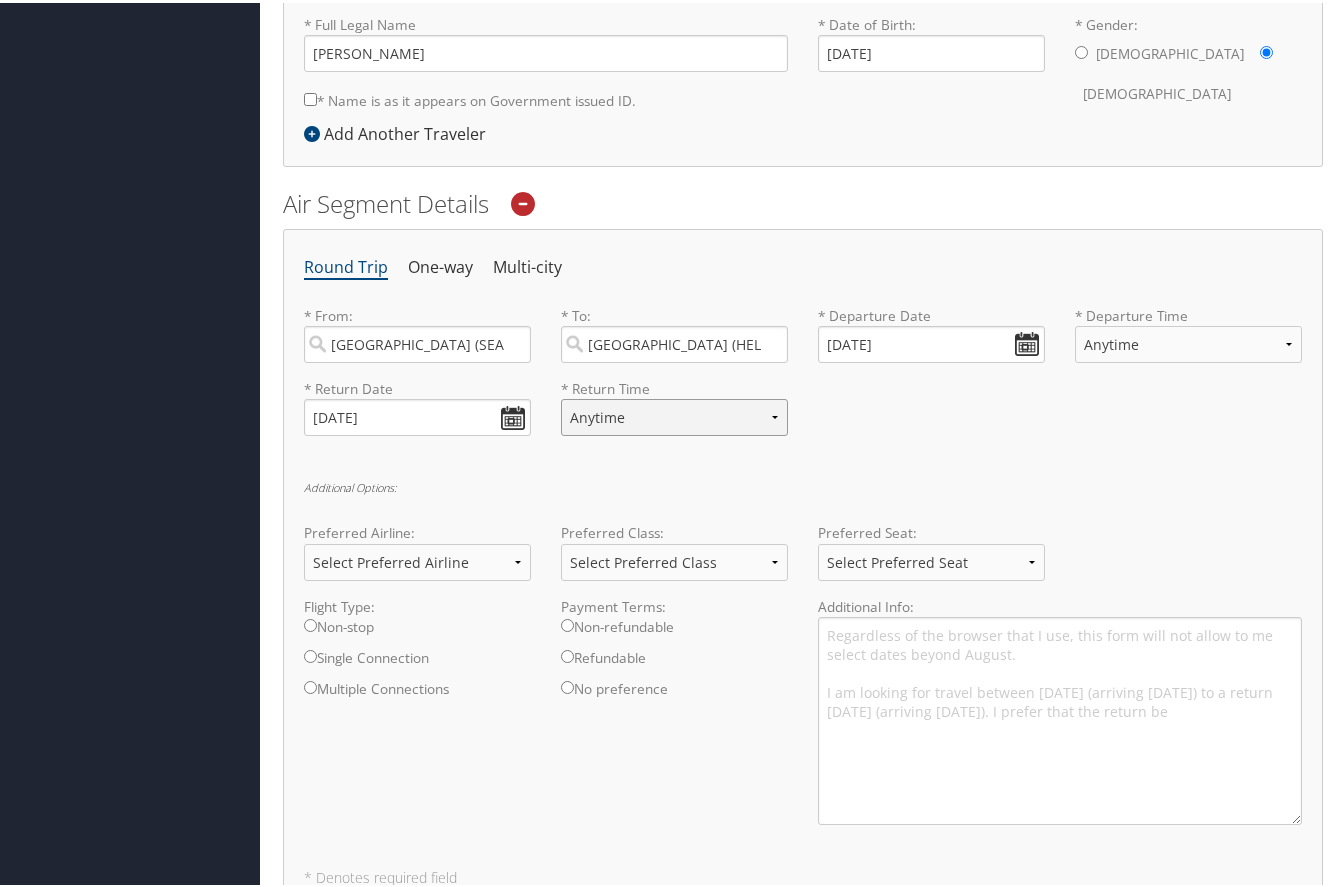 click on "Anytime Early Morning (5AM-7AM) Morning (7AM-12PM) Afternoon (12PM-5PM) Evening (5PM-10PM) Red Eye (10PM-5AM)  12:00 AM   1:00 AM   2:00 AM   3:00 AM   4:00 AM   5:00 AM   6:00 AM   7:00 AM   8:00 AM   9:00 AM   10:00 AM   11:00 AM   12:00 PM (Noon)   1:00 PM   2:00 PM   3:00 PM   4:00 PM   5:00 PM   6:00 PM   7:00 PM   8:00 PM   9:00 PM   10:00 PM   11:00 PM" at bounding box center [674, 414] 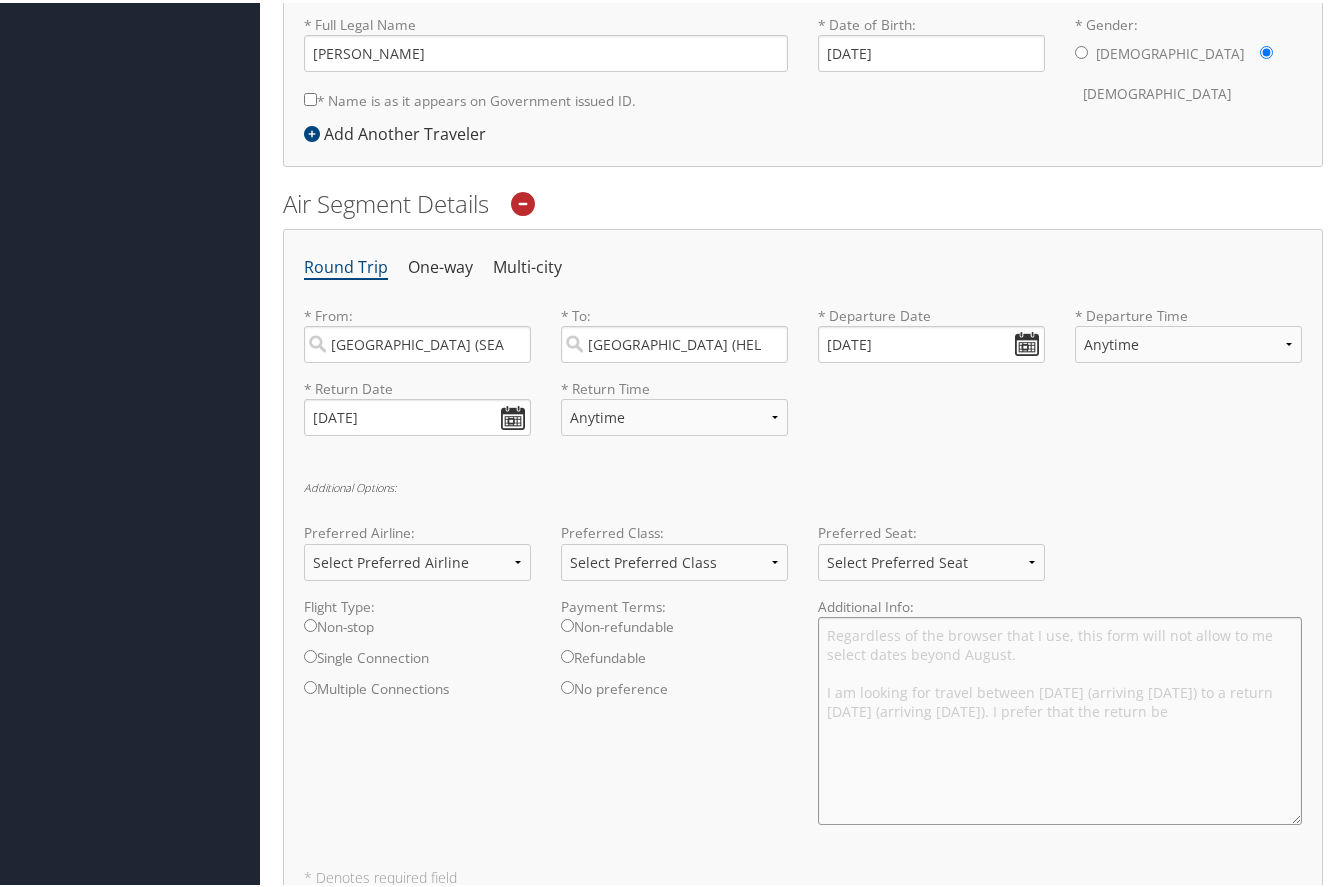 click on "Regardless of the browser that I use, this form will not allow to me select dates beyond August.
I am looking for travel between [DATE] (arriving [DATE]) to a return [DATE] (arriving [DATE]). I prefer that the return be" at bounding box center [1060, 718] 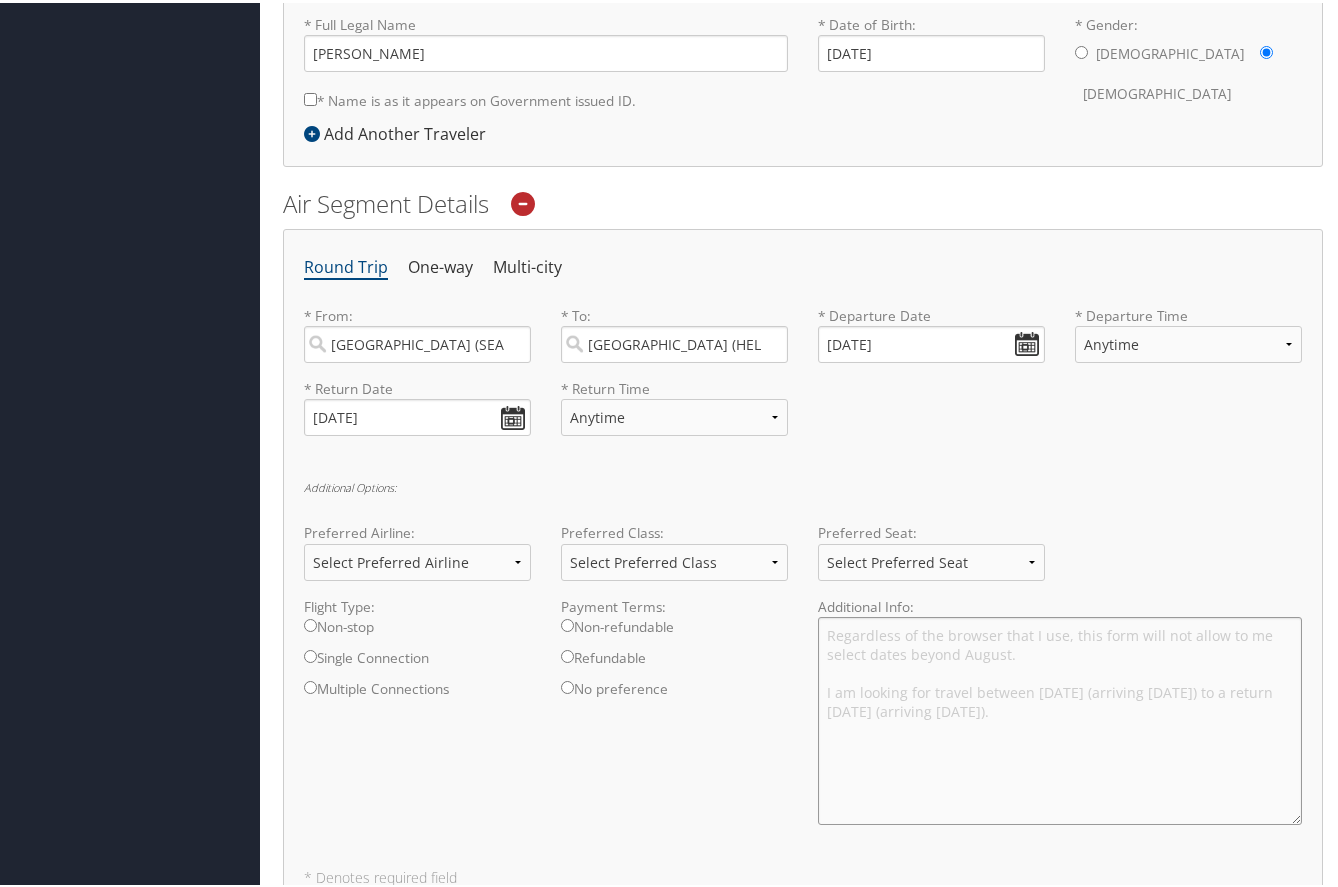 click on "Regardless of the browser that I use, this form will not allow to me select dates beyond August.
I am looking for travel between [DATE] (arriving [DATE]) to a return [DATE] (arriving [DATE])." at bounding box center [1060, 718] 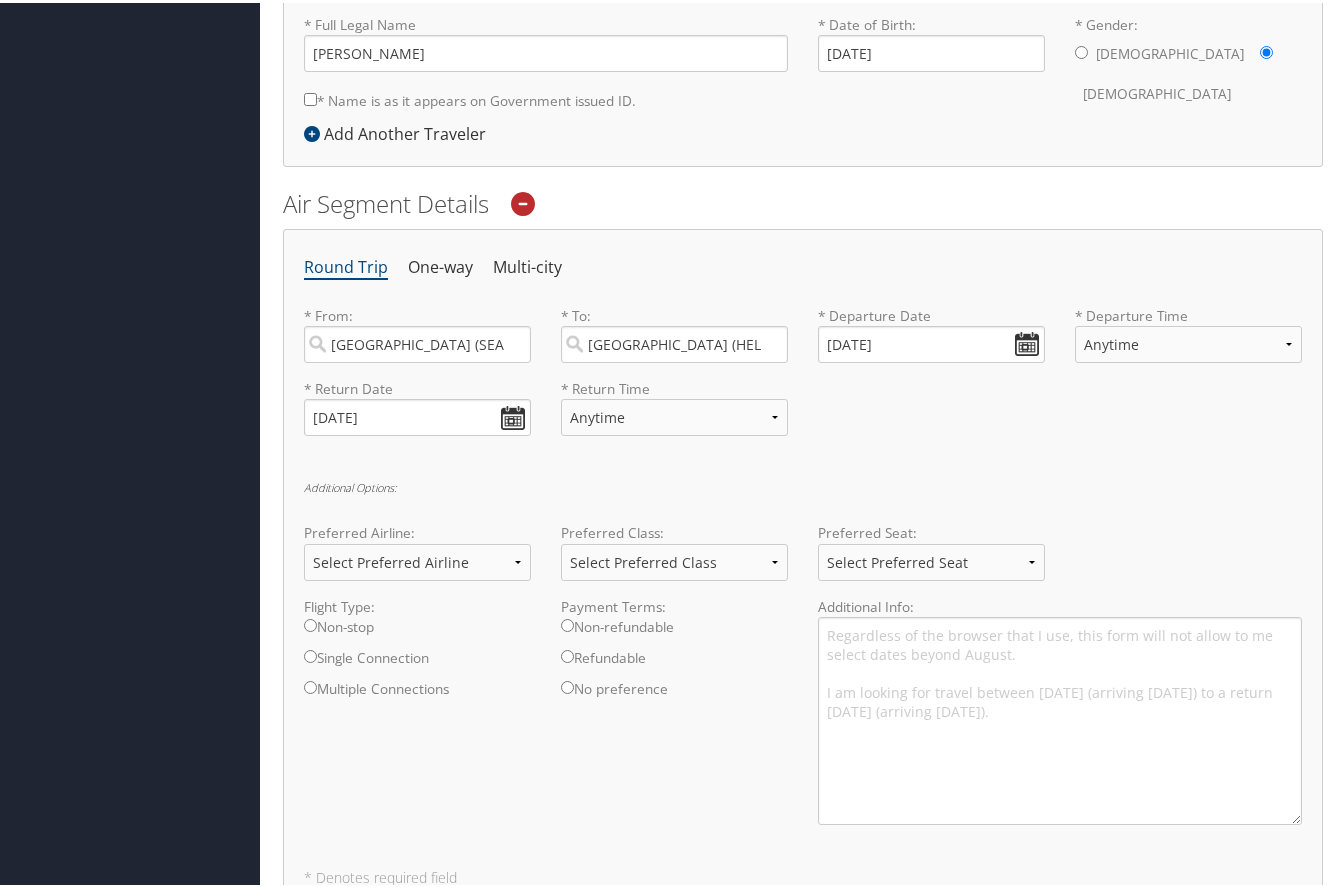 click on "Flight Type:  Non-stop  Single Connection  Multiple Connections Payment Terms:  Non-refundable  Refundable  No preference Additional Info: Regardless of the browser that I use, this form will not allow to me select dates beyond August.
I am looking for travel between [DATE] (arriving [DATE]) to a return [DATE] (arriving [DATE])." at bounding box center (803, 716) 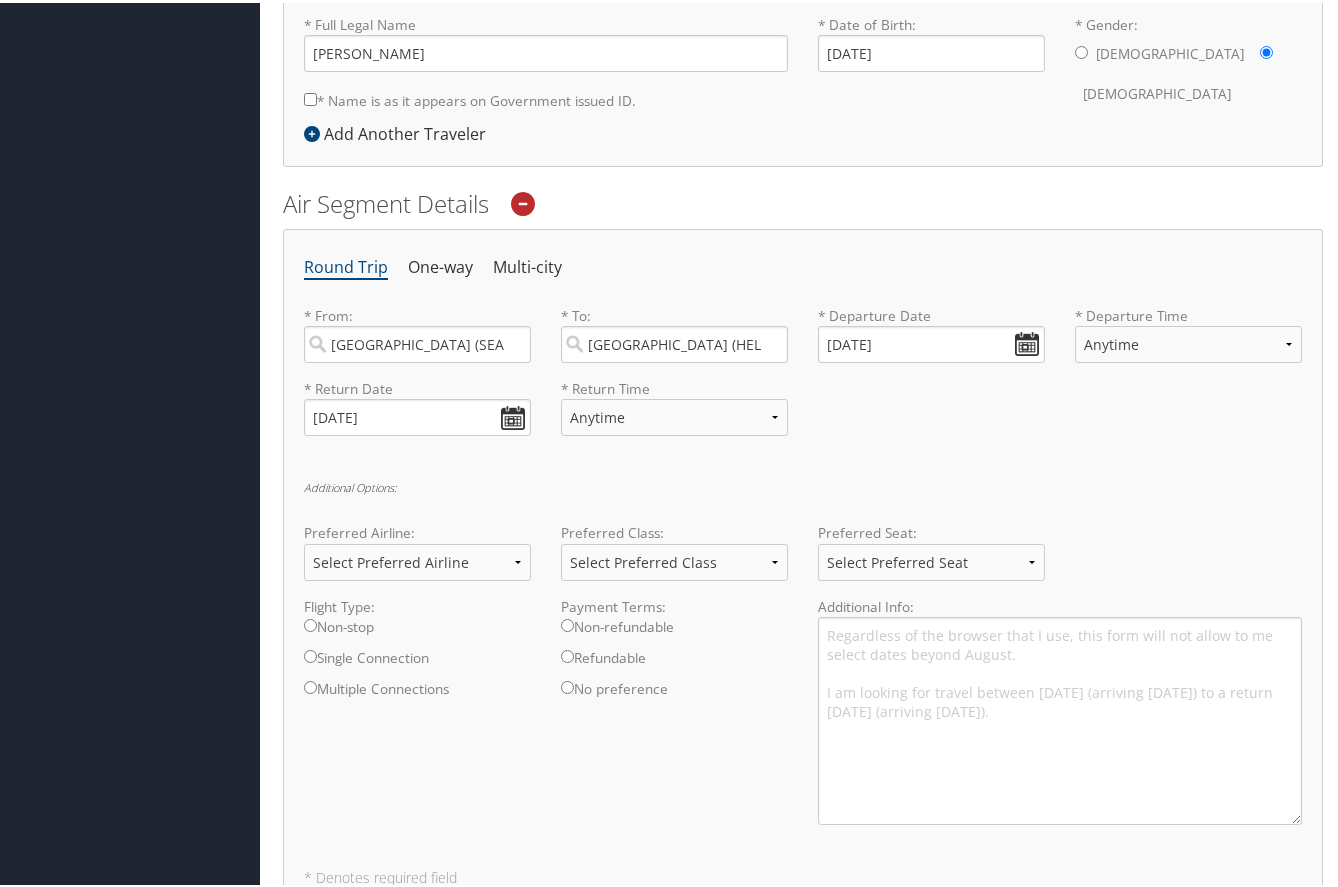click on "Preferred Seat:" at bounding box center [931, 530] 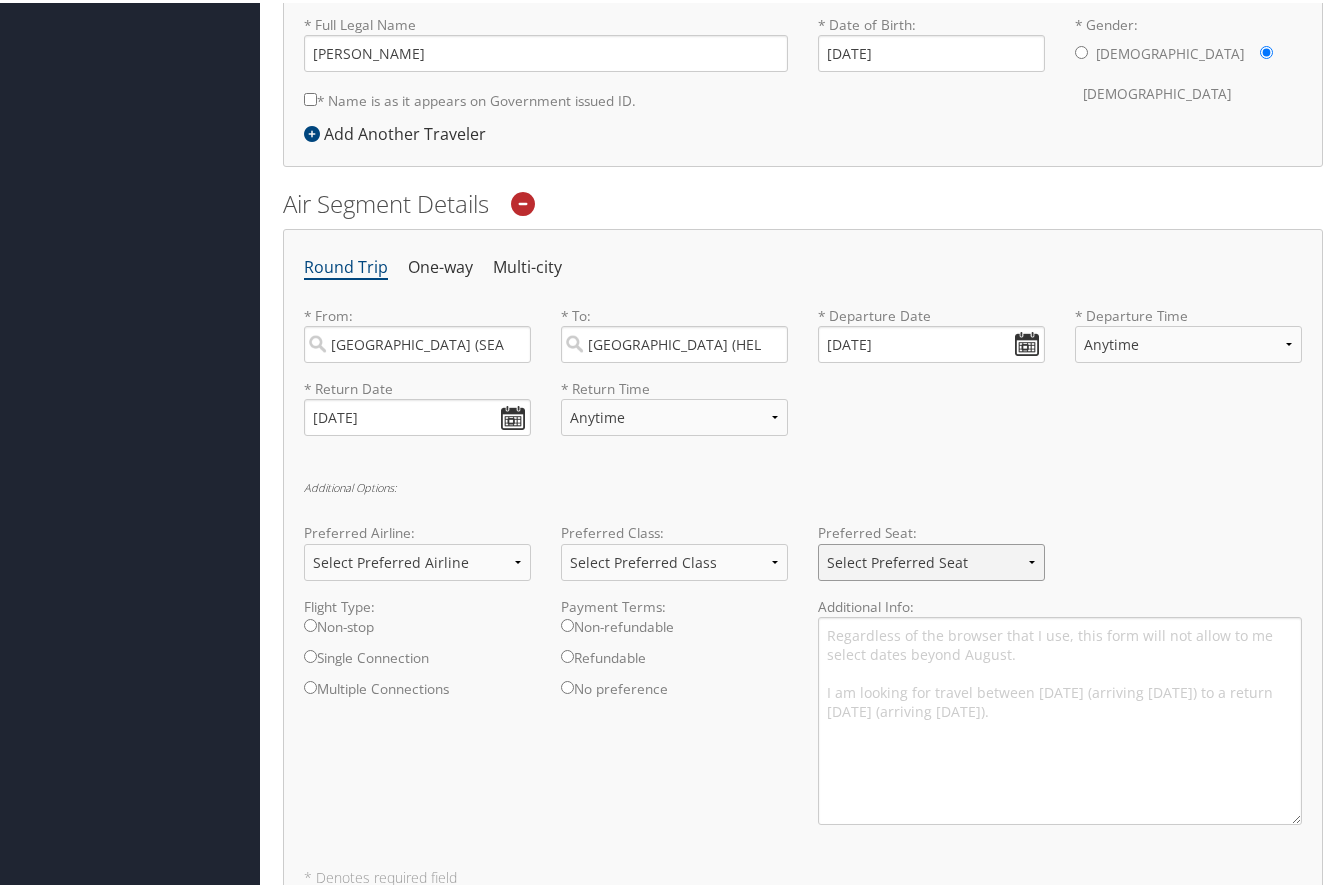 click on "Select Preferred Seat Aisle Window Middle" at bounding box center (931, 559) 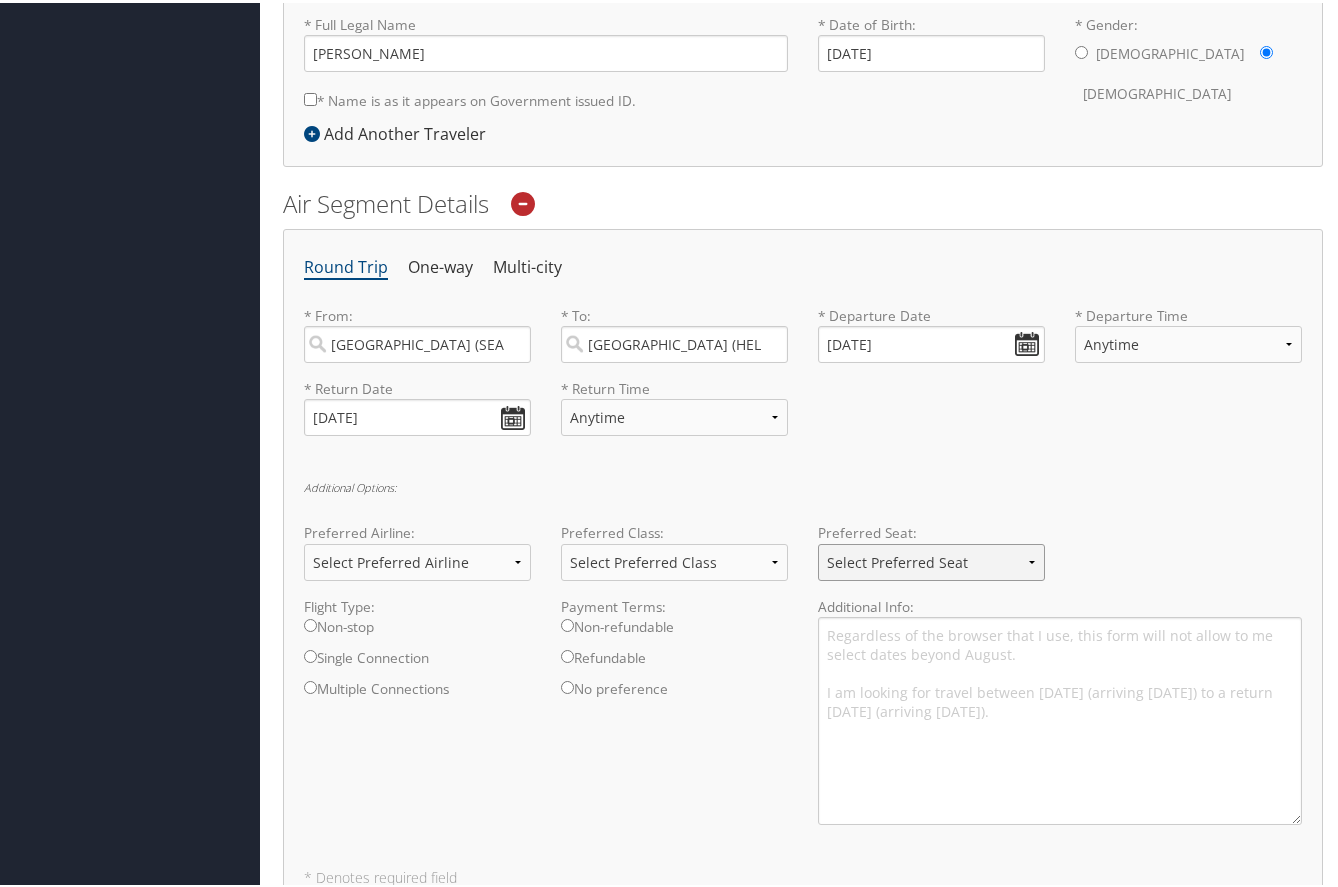 click on "Select Preferred Seat Aisle Window Middle" at bounding box center [931, 559] 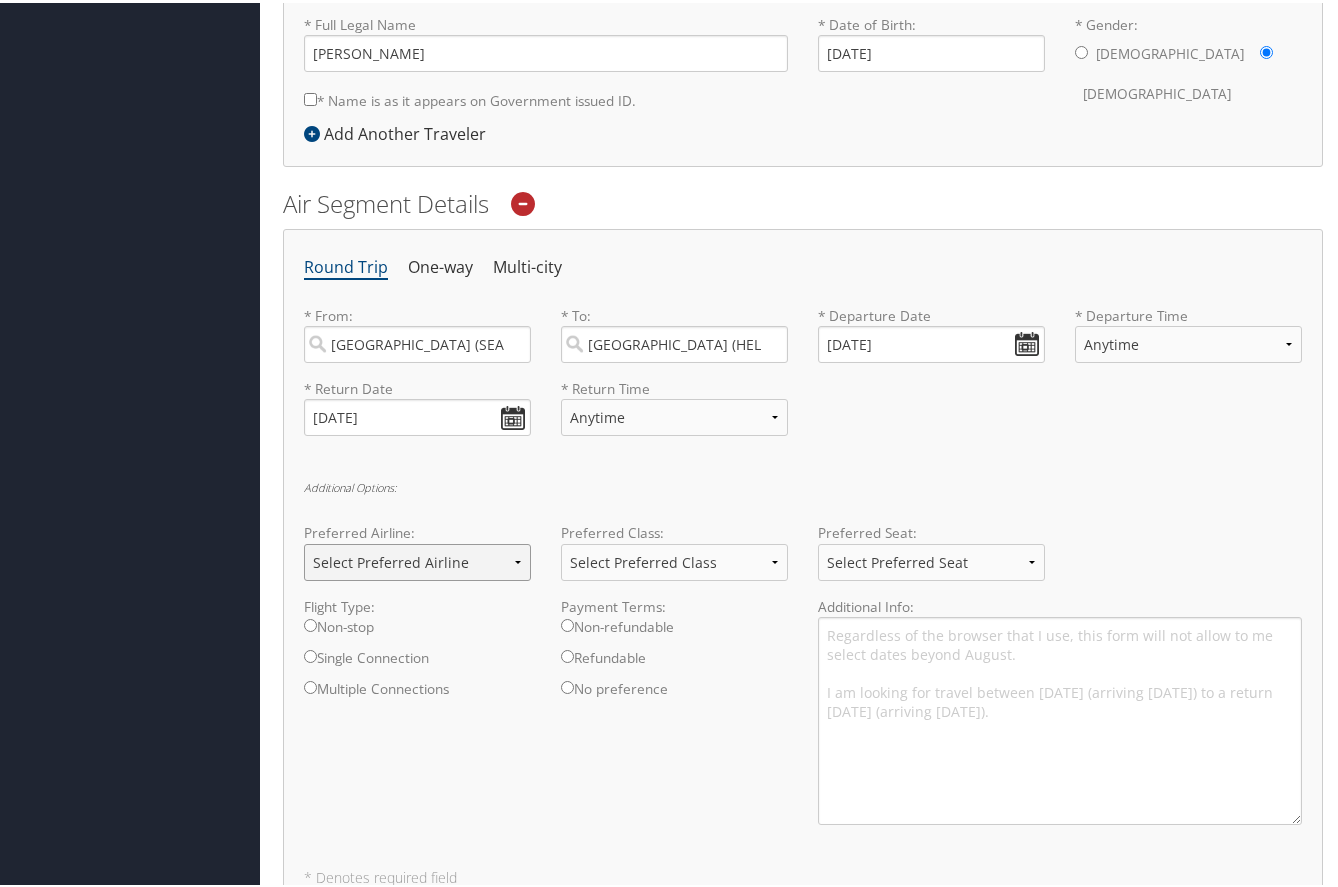 click on "Select Preferred Airline  Delta   United Airlines   American Airlines   Southwest Airlines   [US_STATE] Airlines   Lufthansa   British Airways   Air Canada   JetBlue Airways" at bounding box center [417, 559] 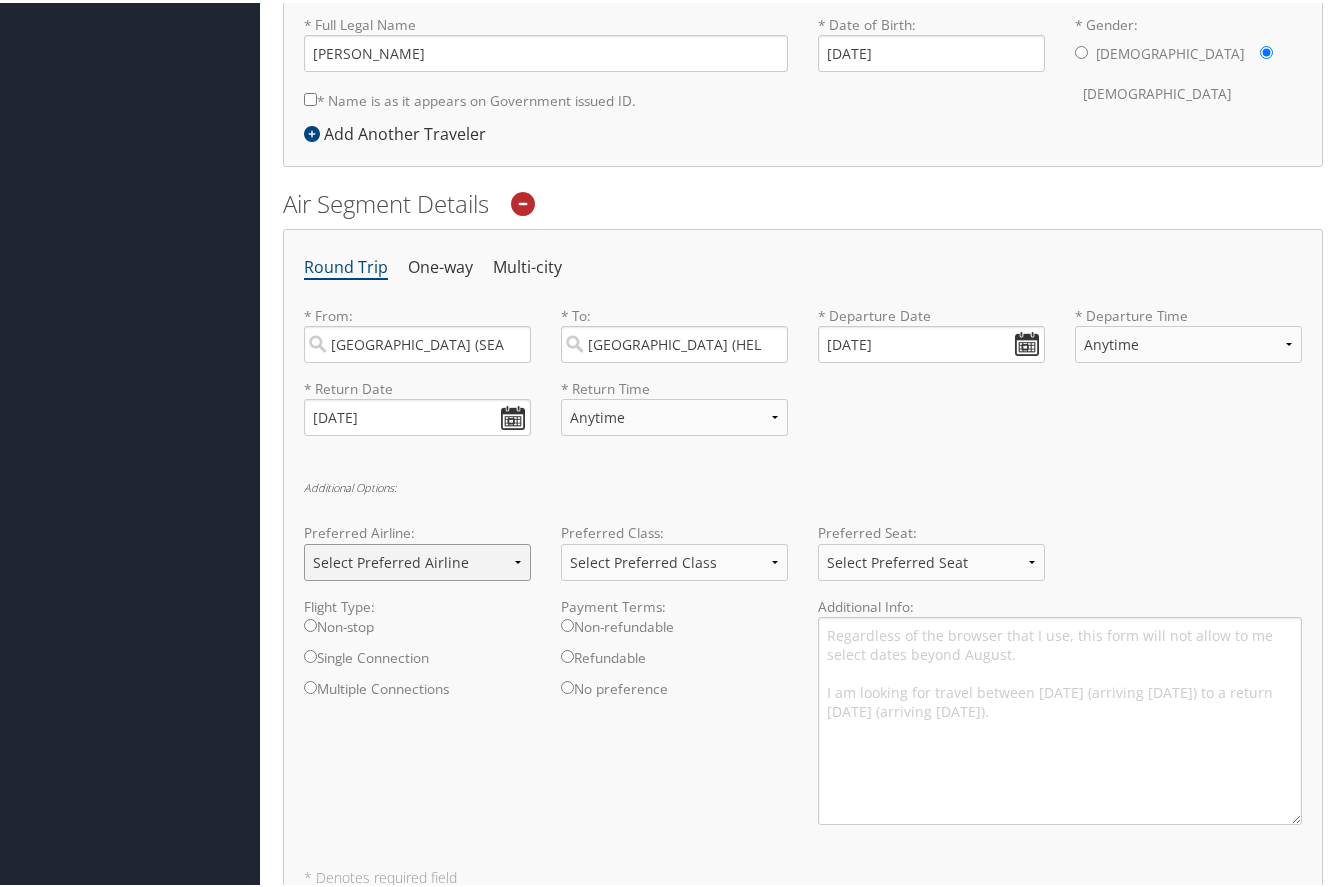 select on "Delta(DL)" 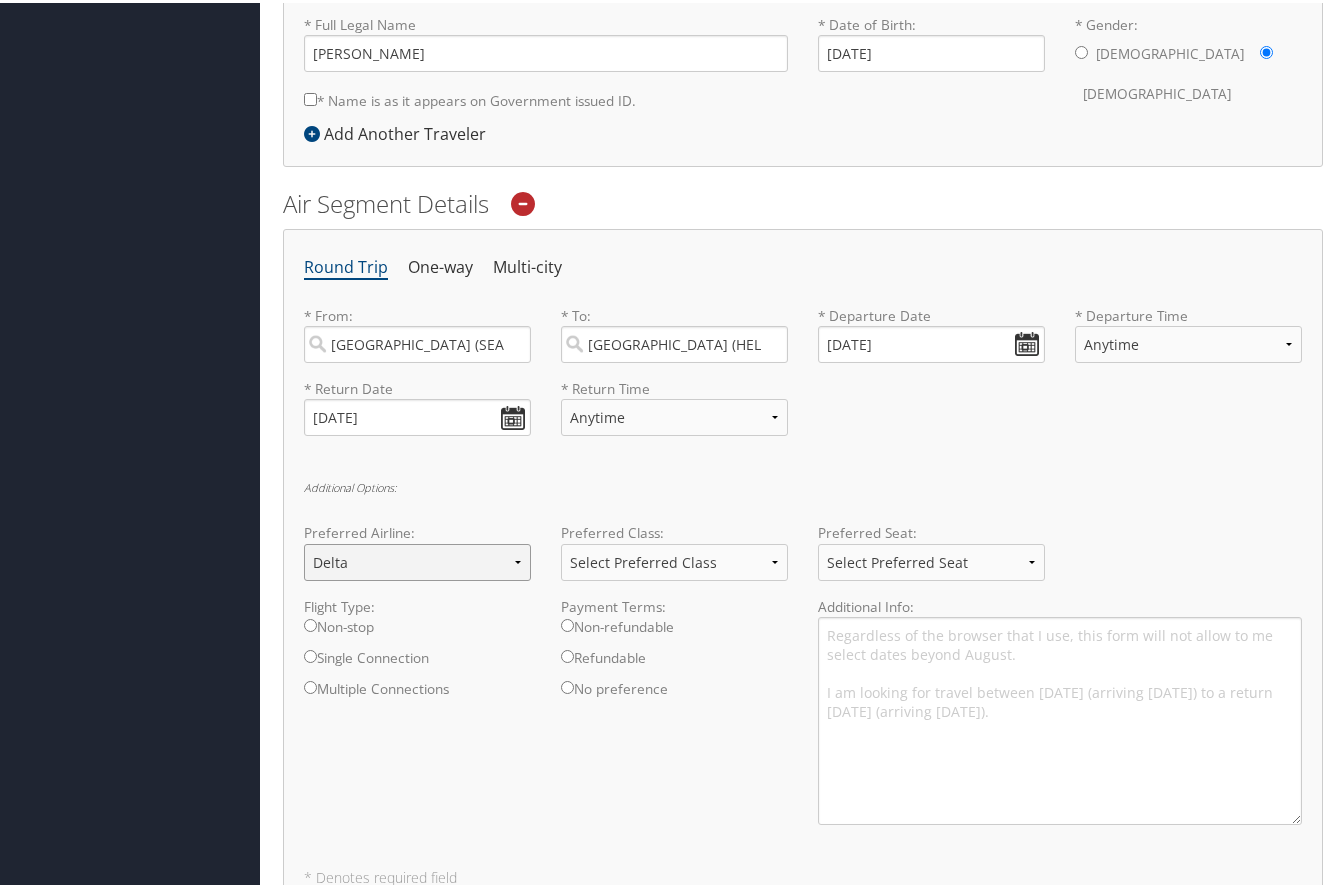 click on "Select Preferred Airline  Delta   United Airlines   American Airlines   Southwest Airlines   [US_STATE] Airlines   Lufthansa   British Airways   Air Canada   JetBlue Airways" at bounding box center (417, 559) 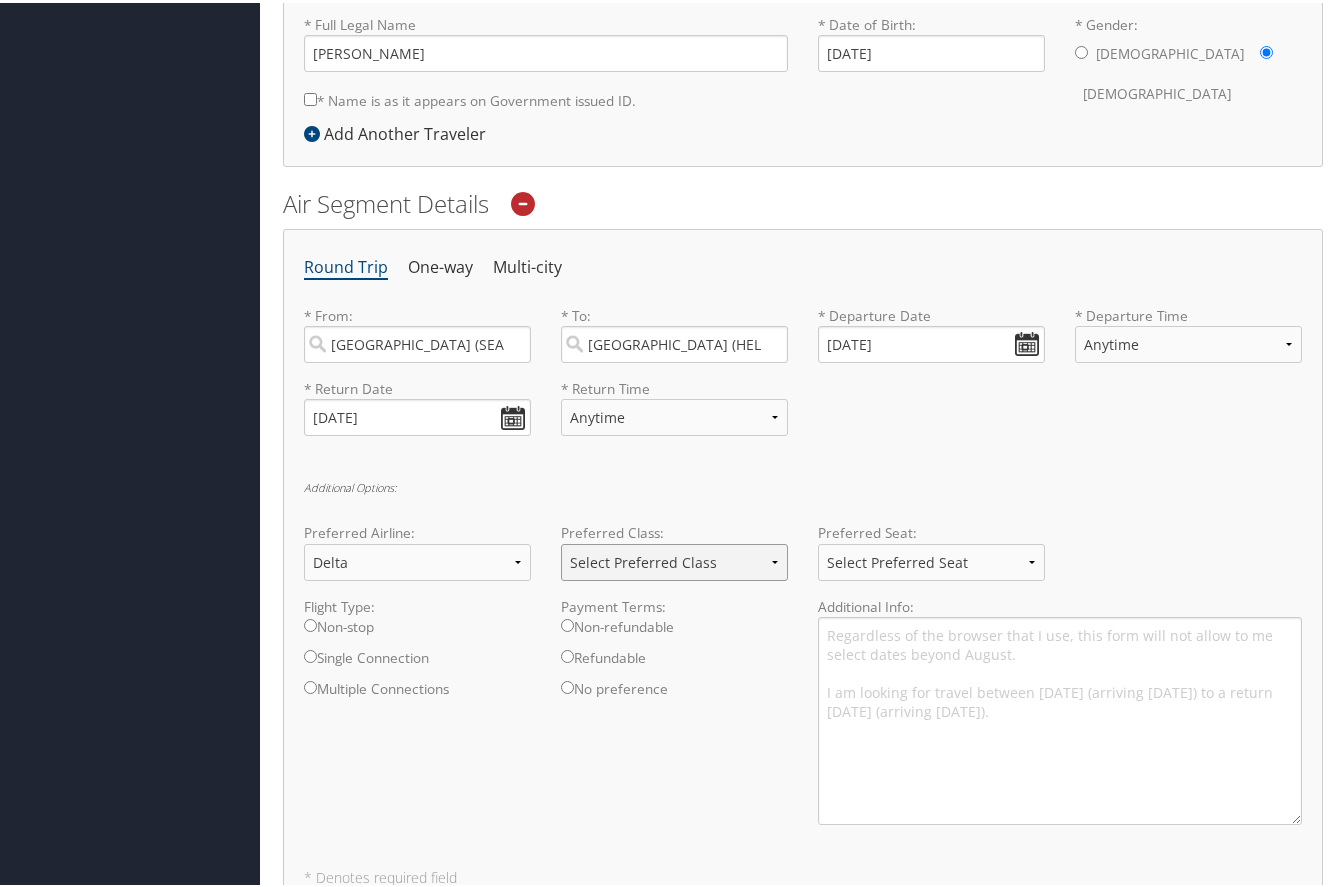 click on "Select Preferred Class Economy Economy Plus Business First Class" at bounding box center [674, 559] 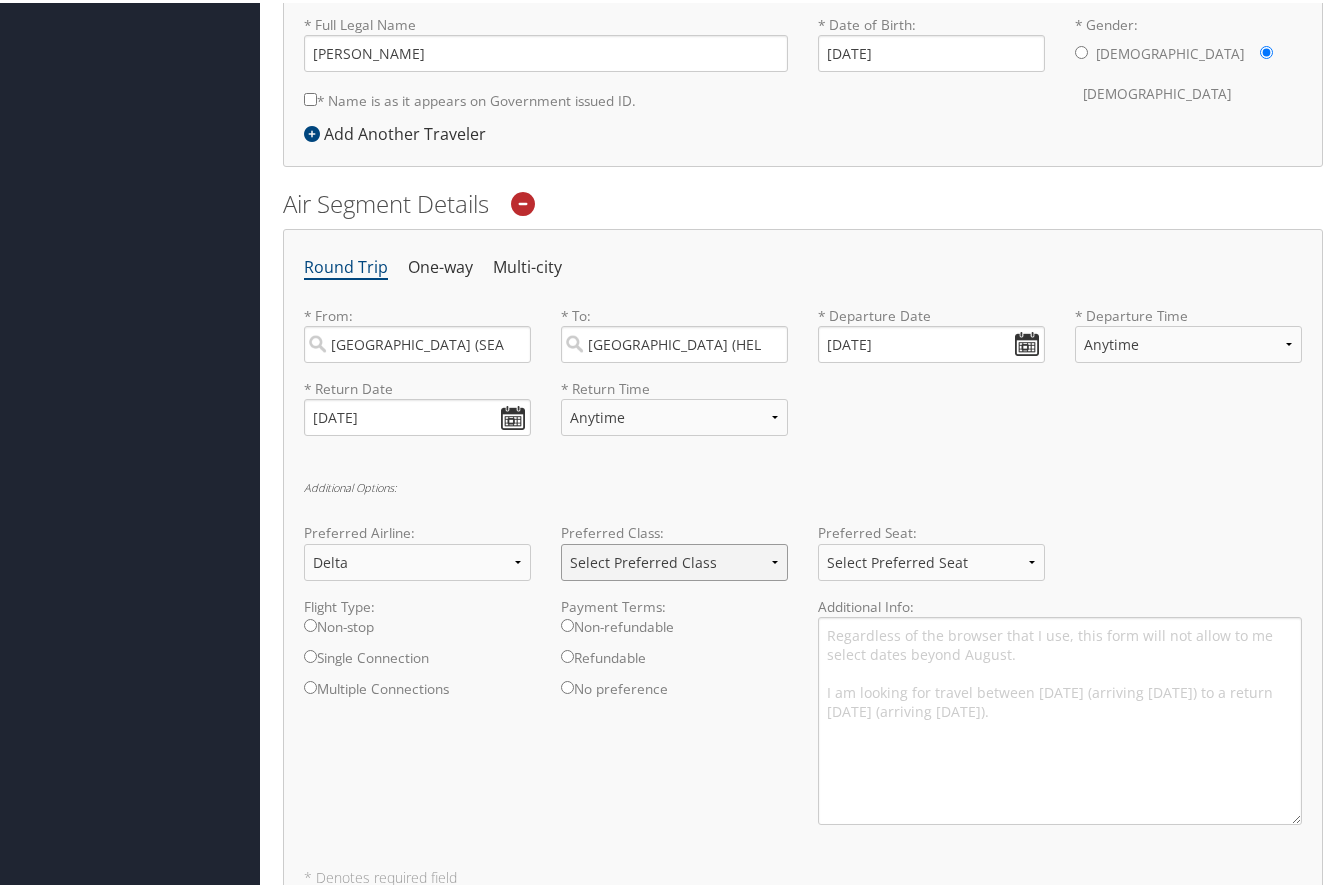 select on "Economy" 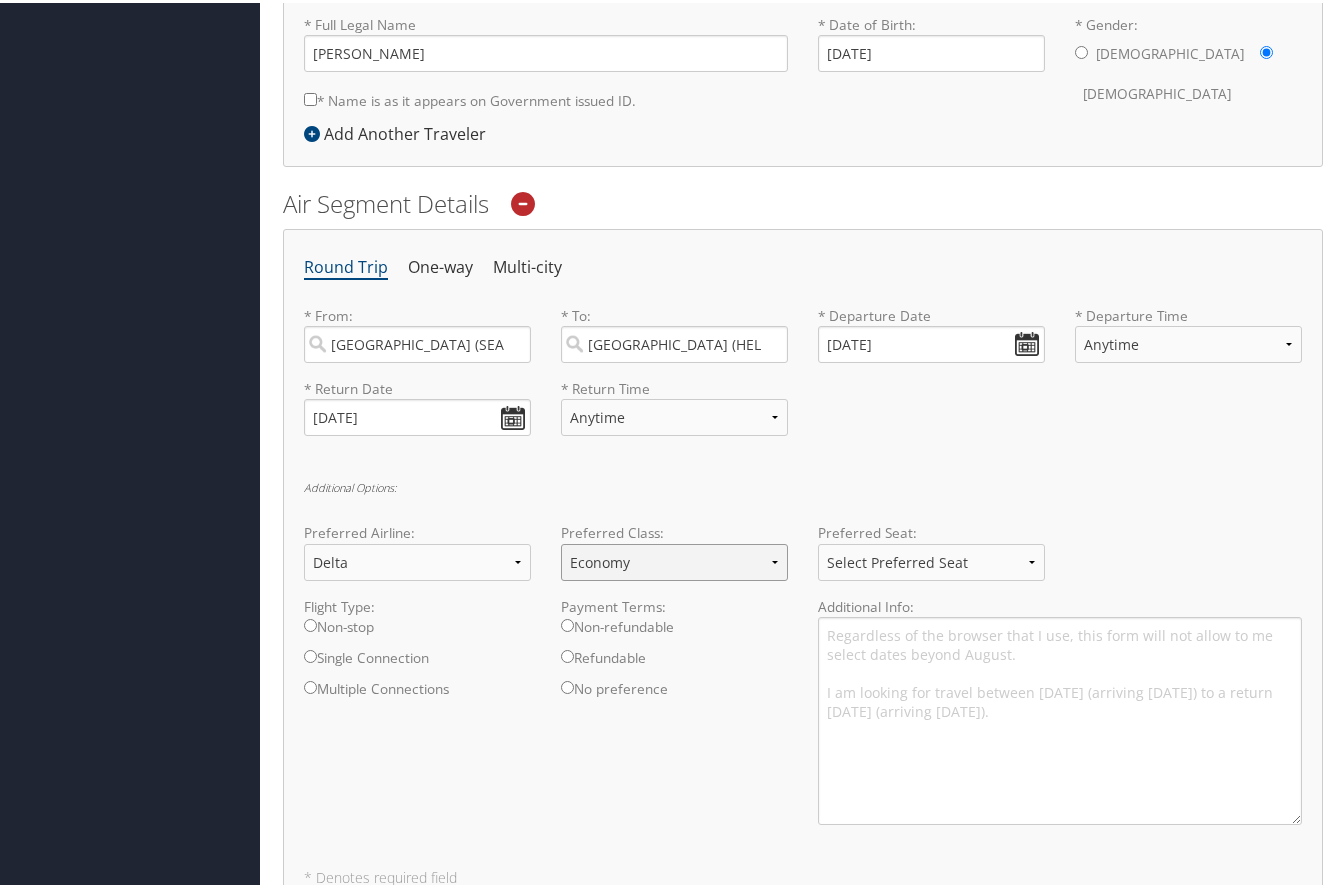 click on "Select Preferred Class Economy Economy Plus Business First Class" at bounding box center [674, 559] 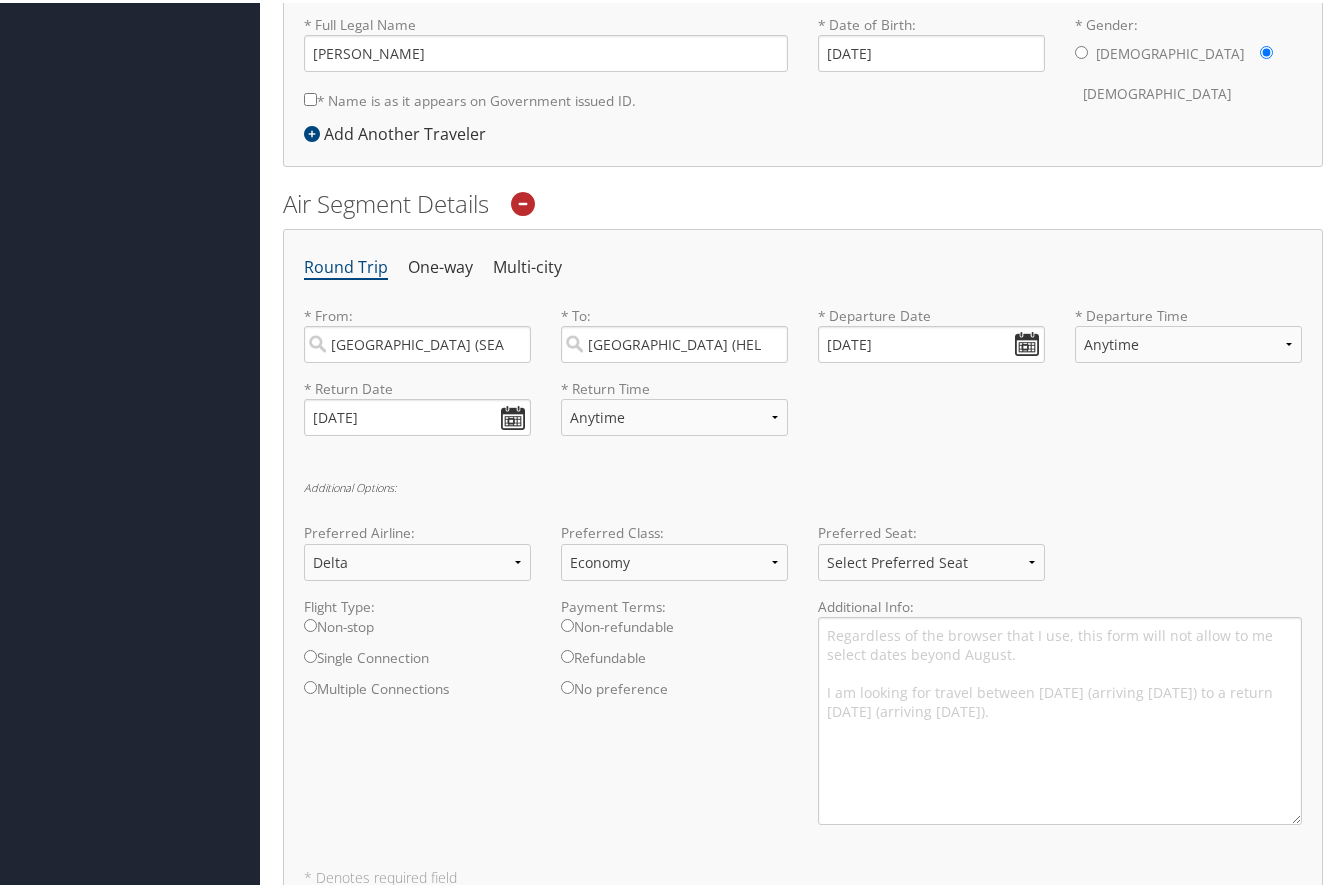 click on "Flight Type:  Non-stop  Single Connection  Multiple Connections Payment Terms:  Non-refundable  Refundable  No preference Additional Info: Regardless of the browser that I use, this form will not allow to me select dates beyond August.
I am looking for travel between [DATE] (arriving [DATE]) to a return [DATE] (arriving [DATE])." at bounding box center [803, 716] 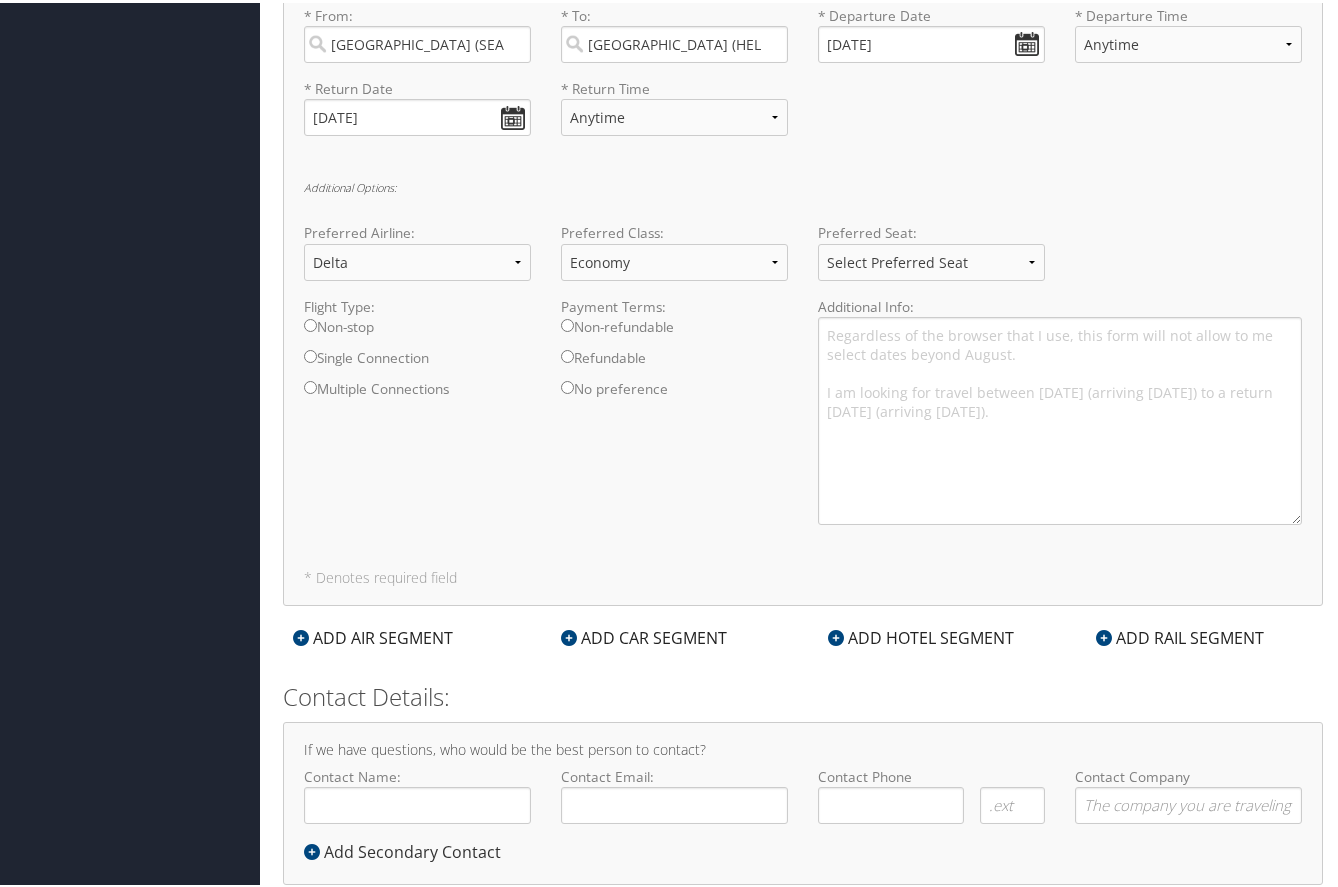 scroll, scrollTop: 845, scrollLeft: 0, axis: vertical 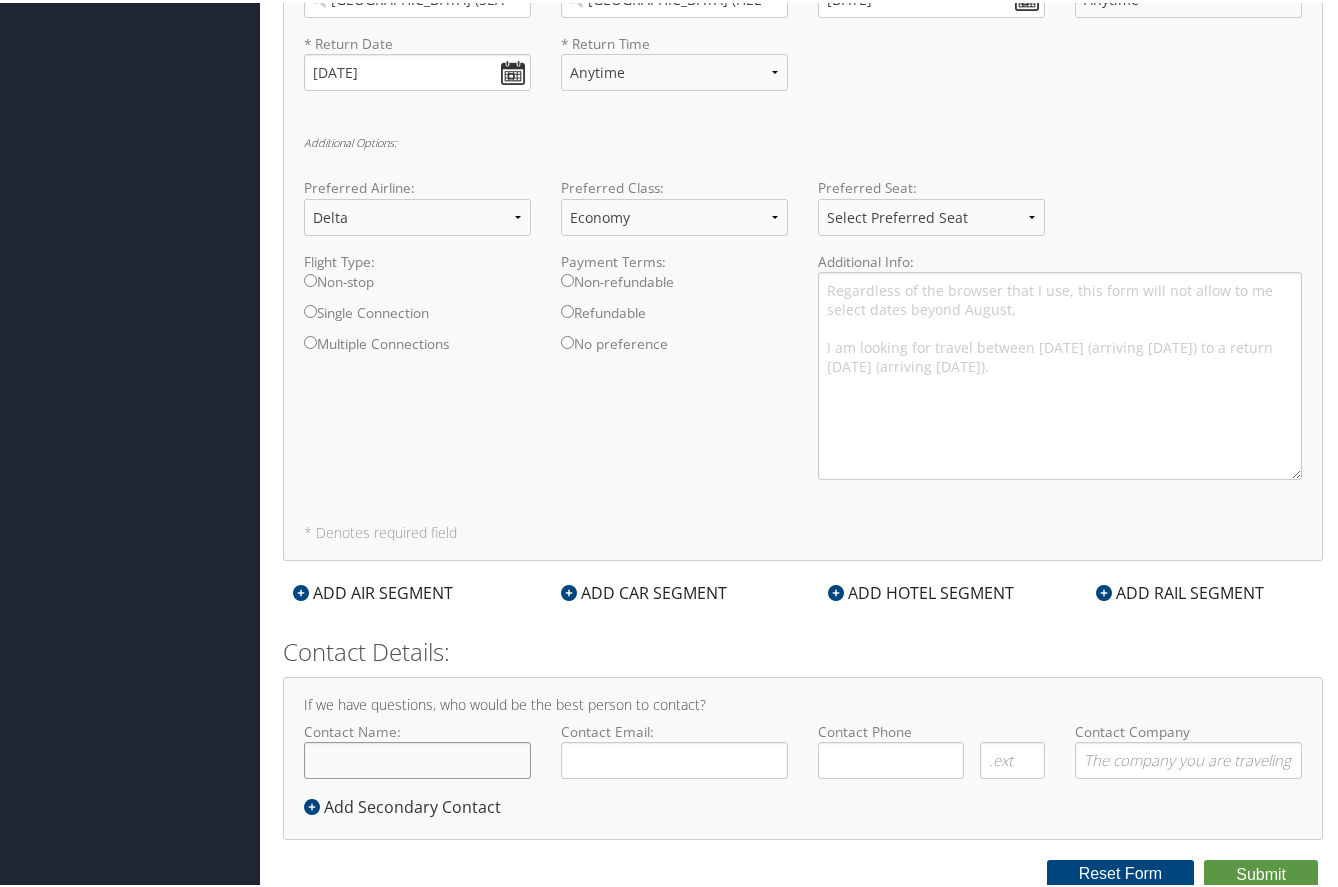 click on "Contact Name:" 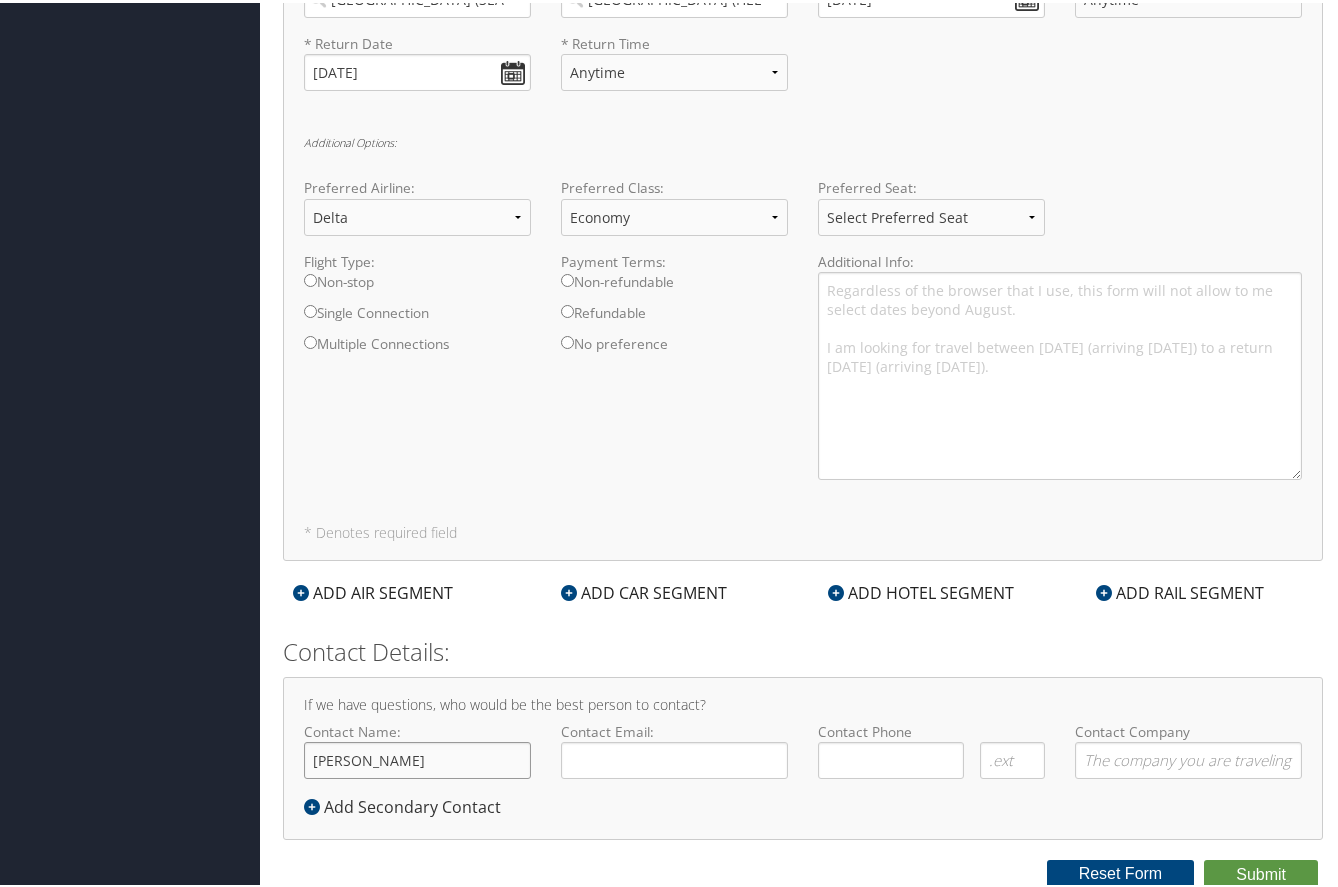 type on "[PERSON_NAME]" 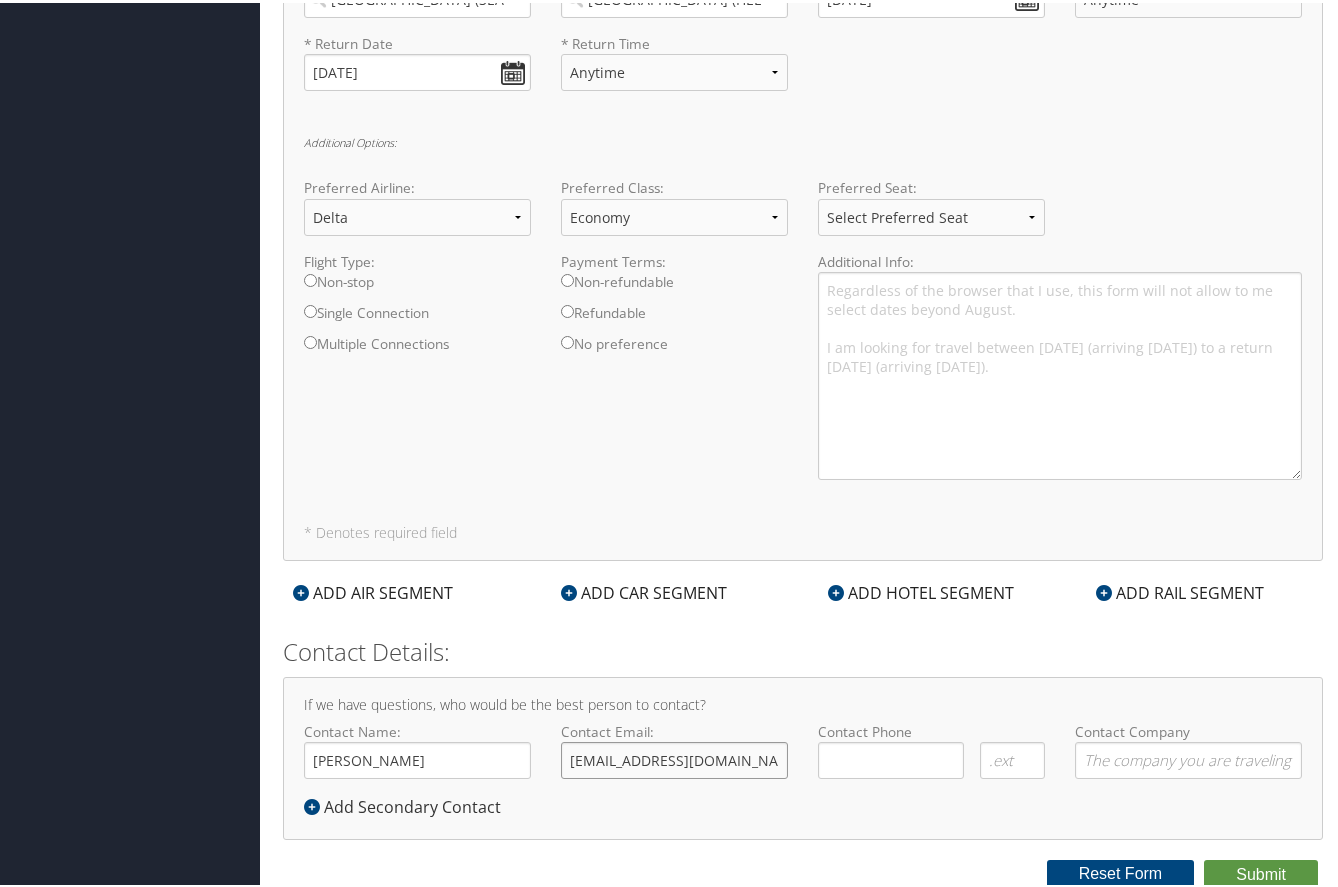 type on "[EMAIL_ADDRESS][DOMAIN_NAME]" 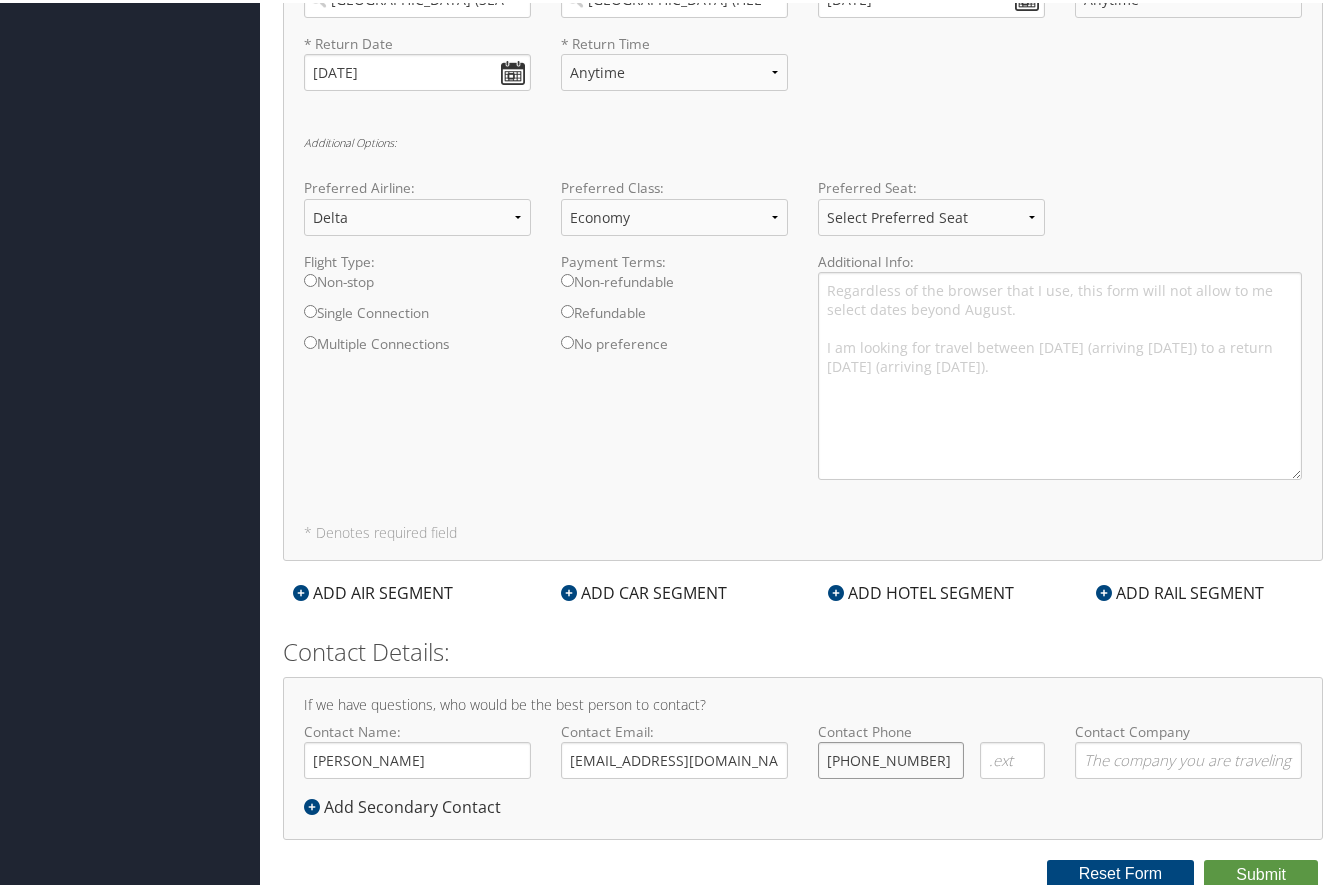 type on "[PHONE_NUMBER]" 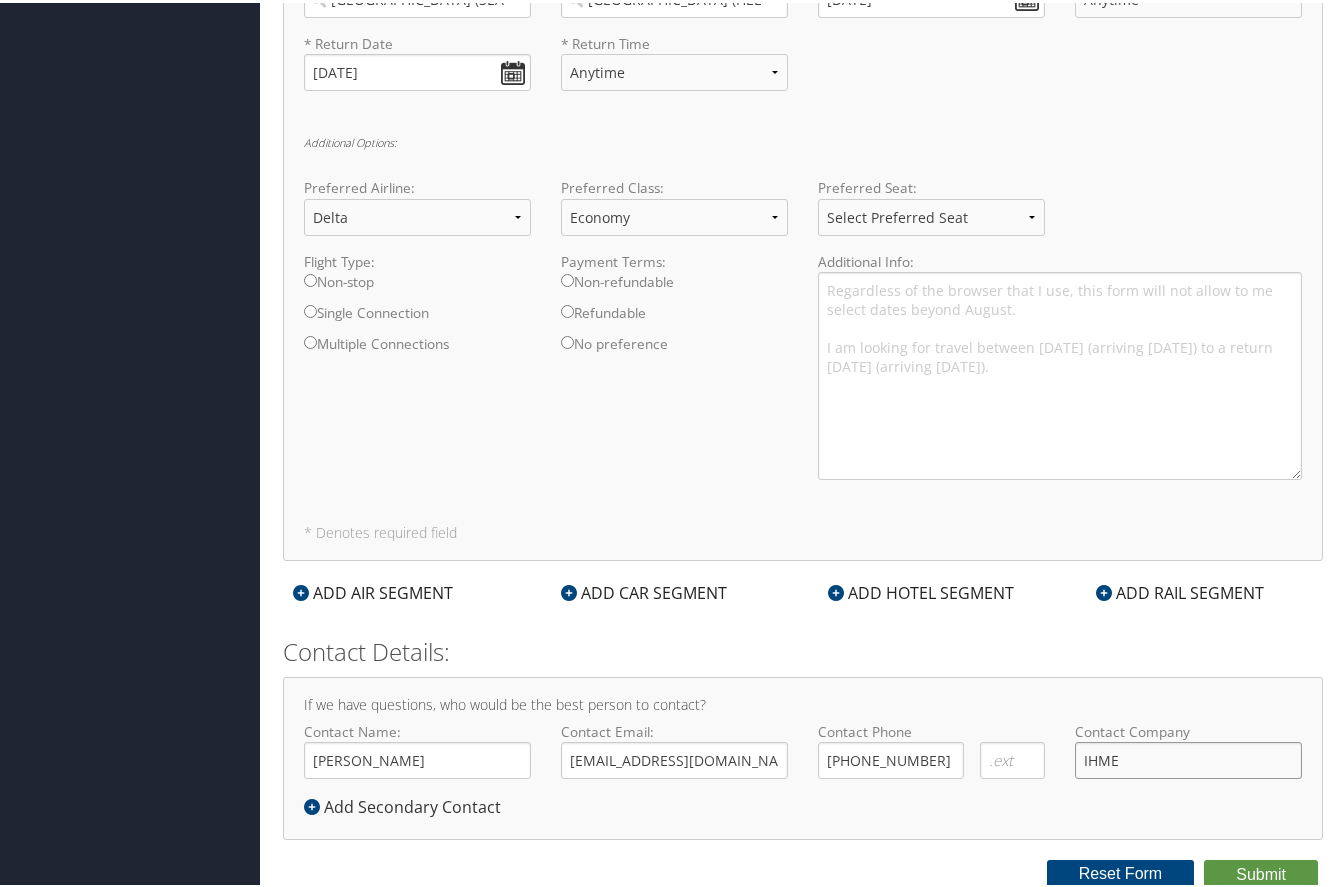 type on "IHME" 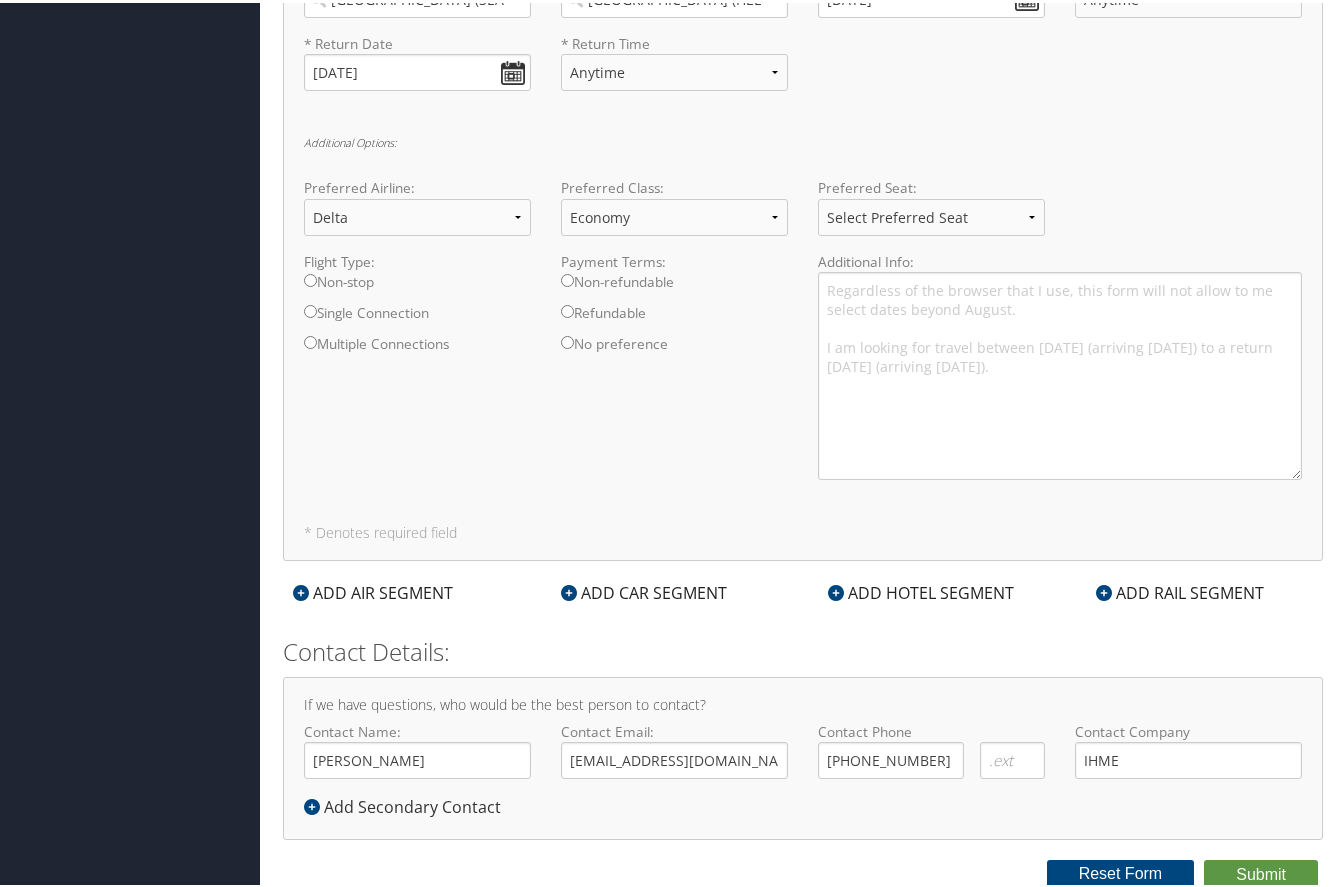 click on "If we have questions, who would be the best person to contact?    Contact Name: [PERSON_NAME] Required    Contact Email: [EMAIL_ADDRESS][DOMAIN_NAME] Required Contact Phone [PHONE_NUMBER] Required Required Required Required Contact Company IHME Required    Add Secondary Contact" at bounding box center (803, 755) 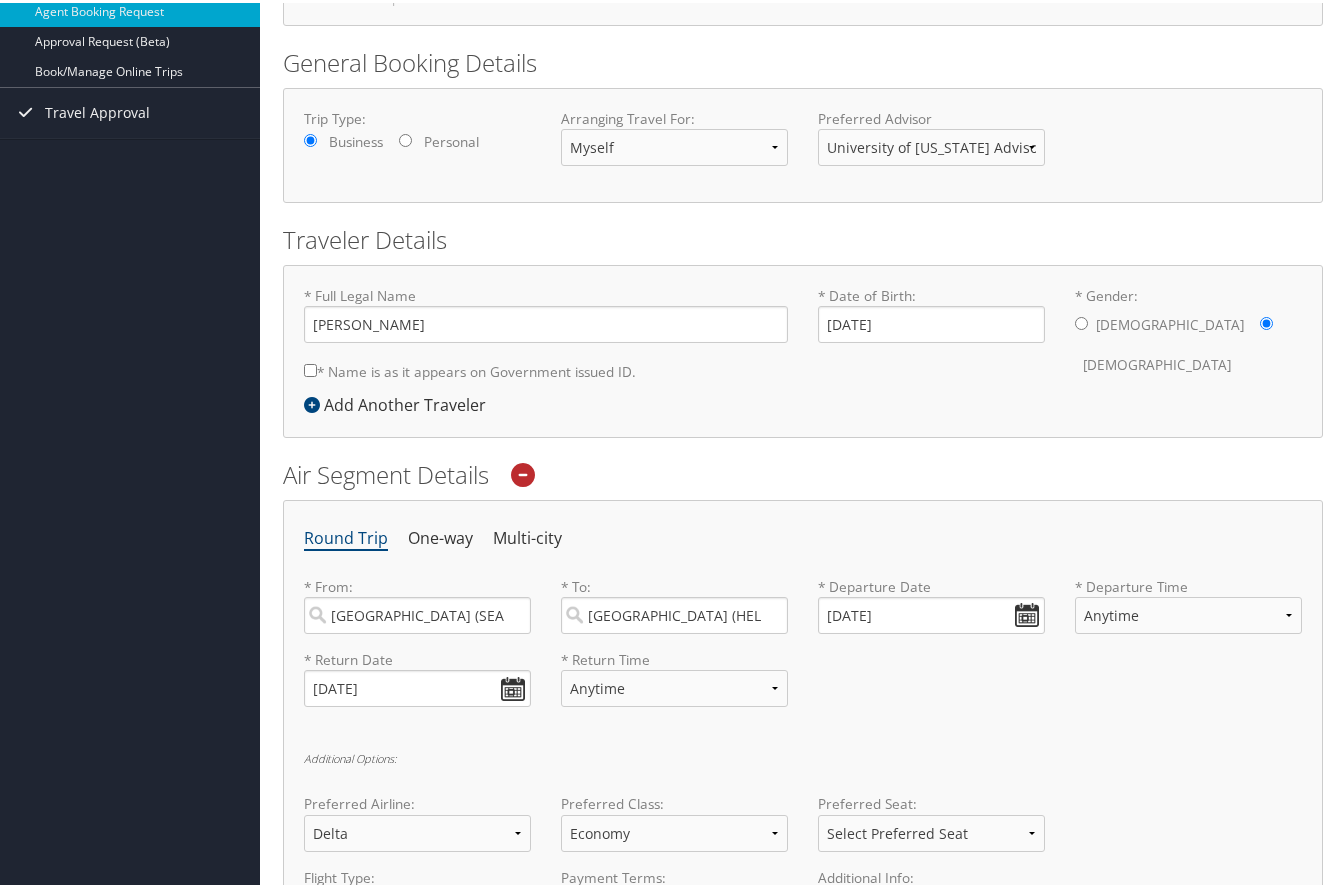 scroll, scrollTop: 845, scrollLeft: 0, axis: vertical 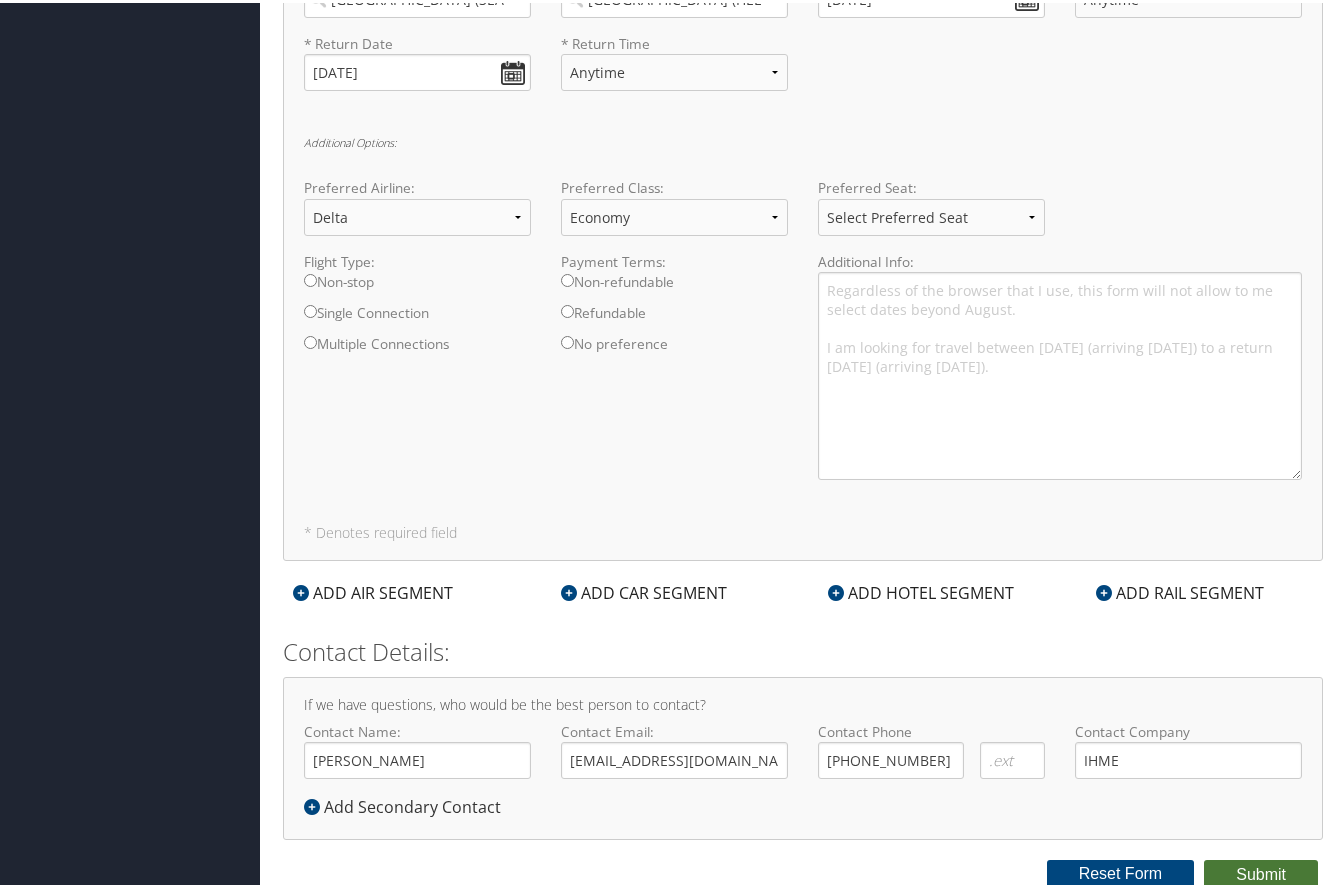 click on "Submit" at bounding box center [1261, 872] 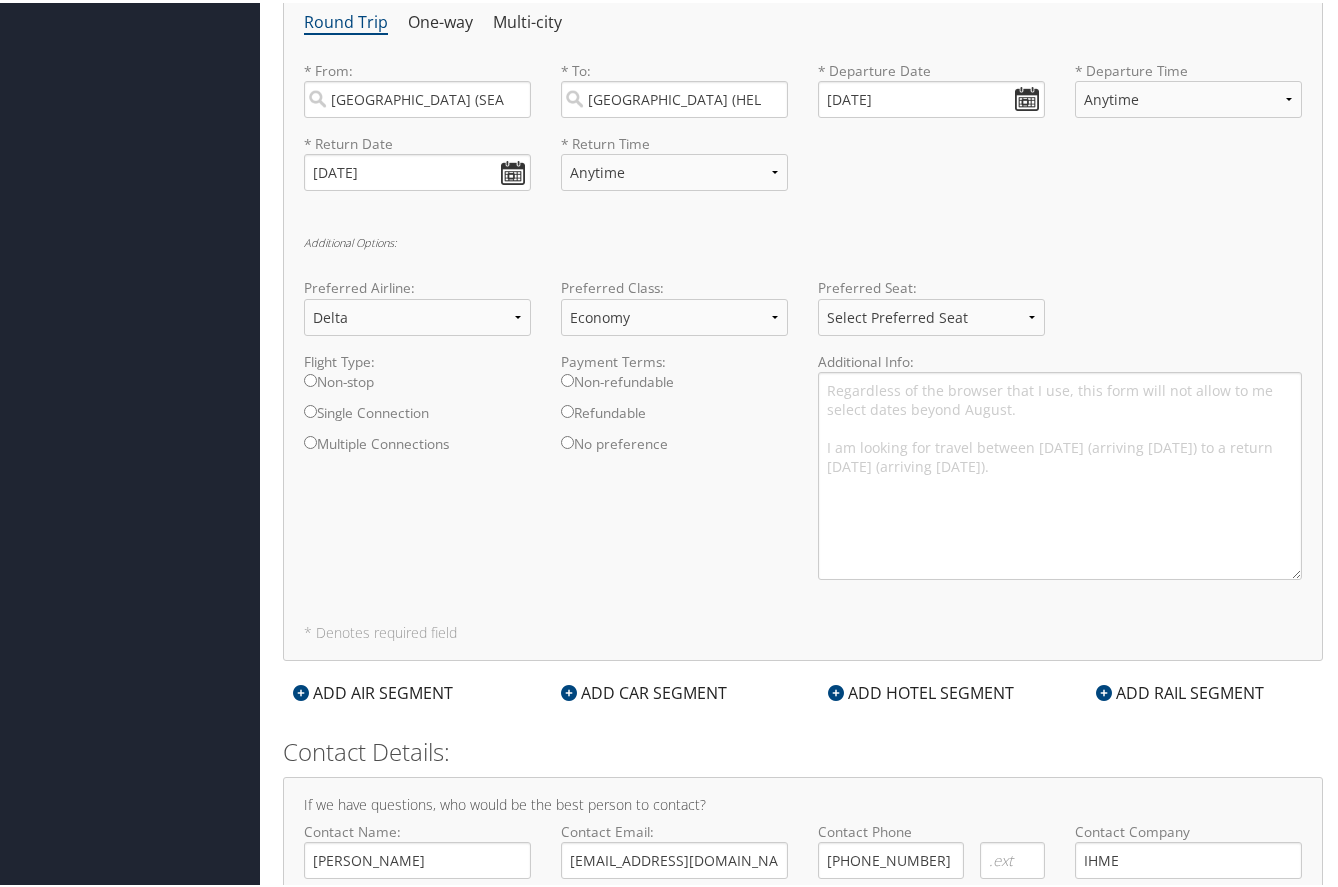 scroll, scrollTop: 845, scrollLeft: 0, axis: vertical 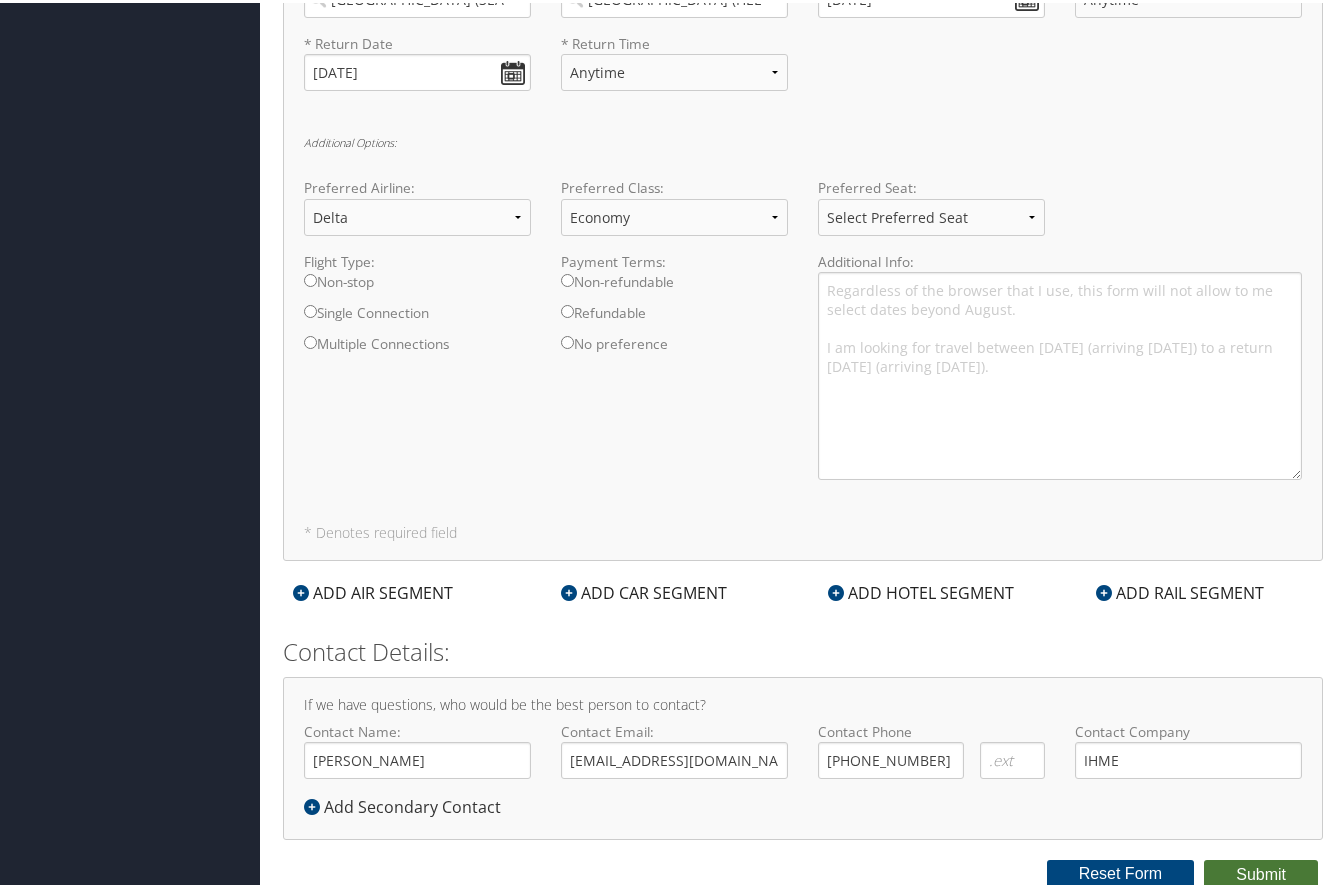 click on "Submit" at bounding box center (1261, 872) 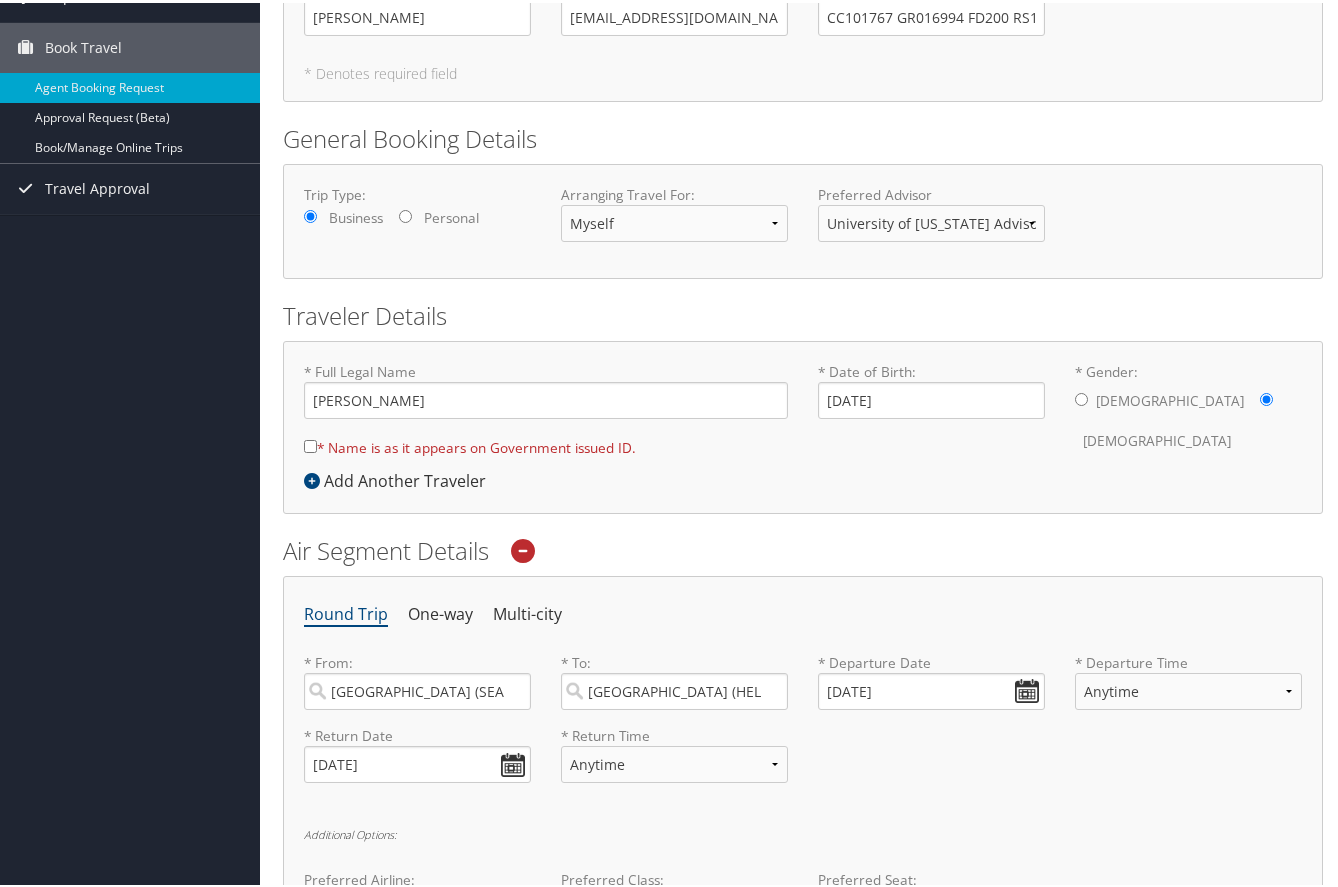 click on "* Name is as it appears on Government issued ID." at bounding box center [310, 443] 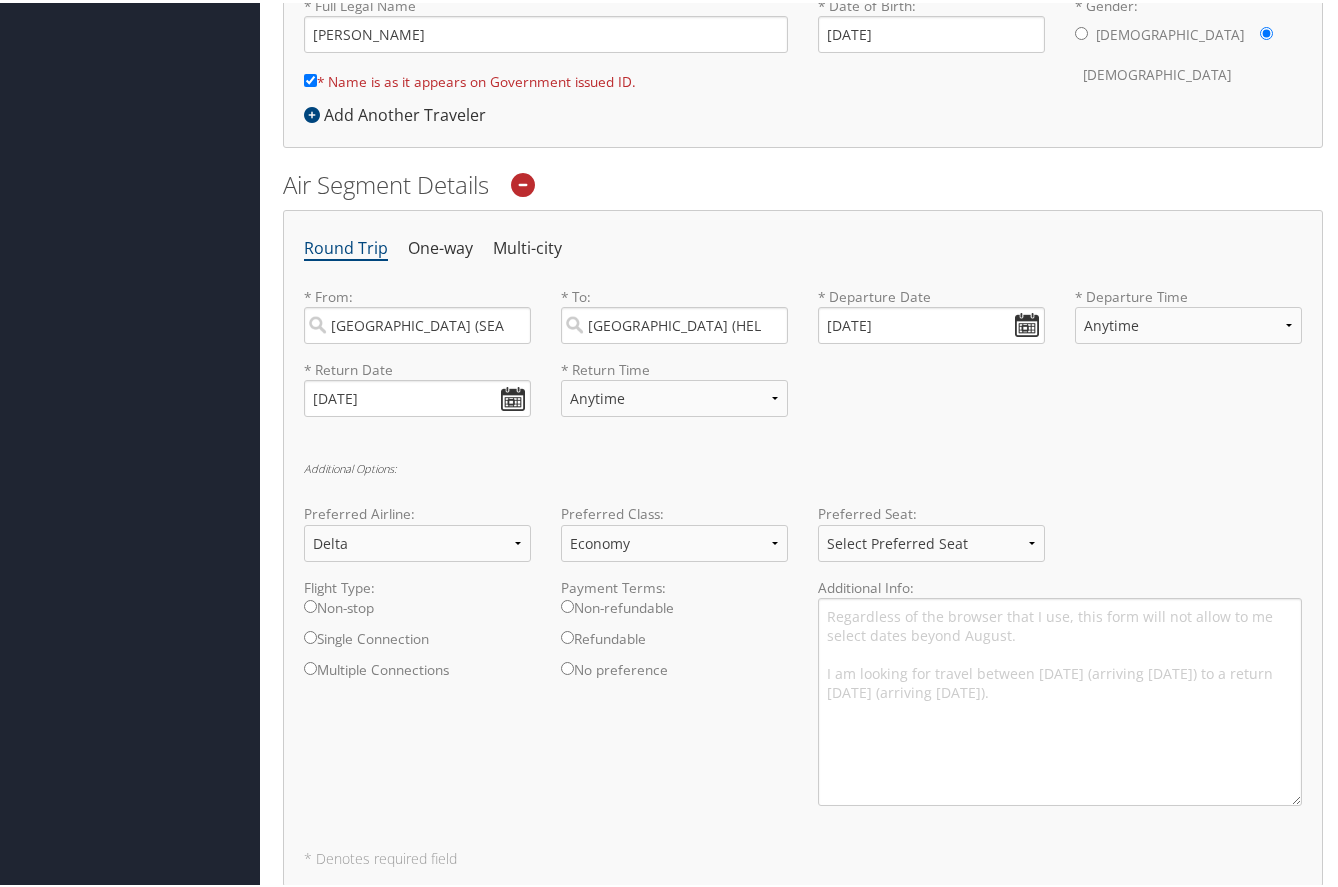 scroll, scrollTop: 845, scrollLeft: 0, axis: vertical 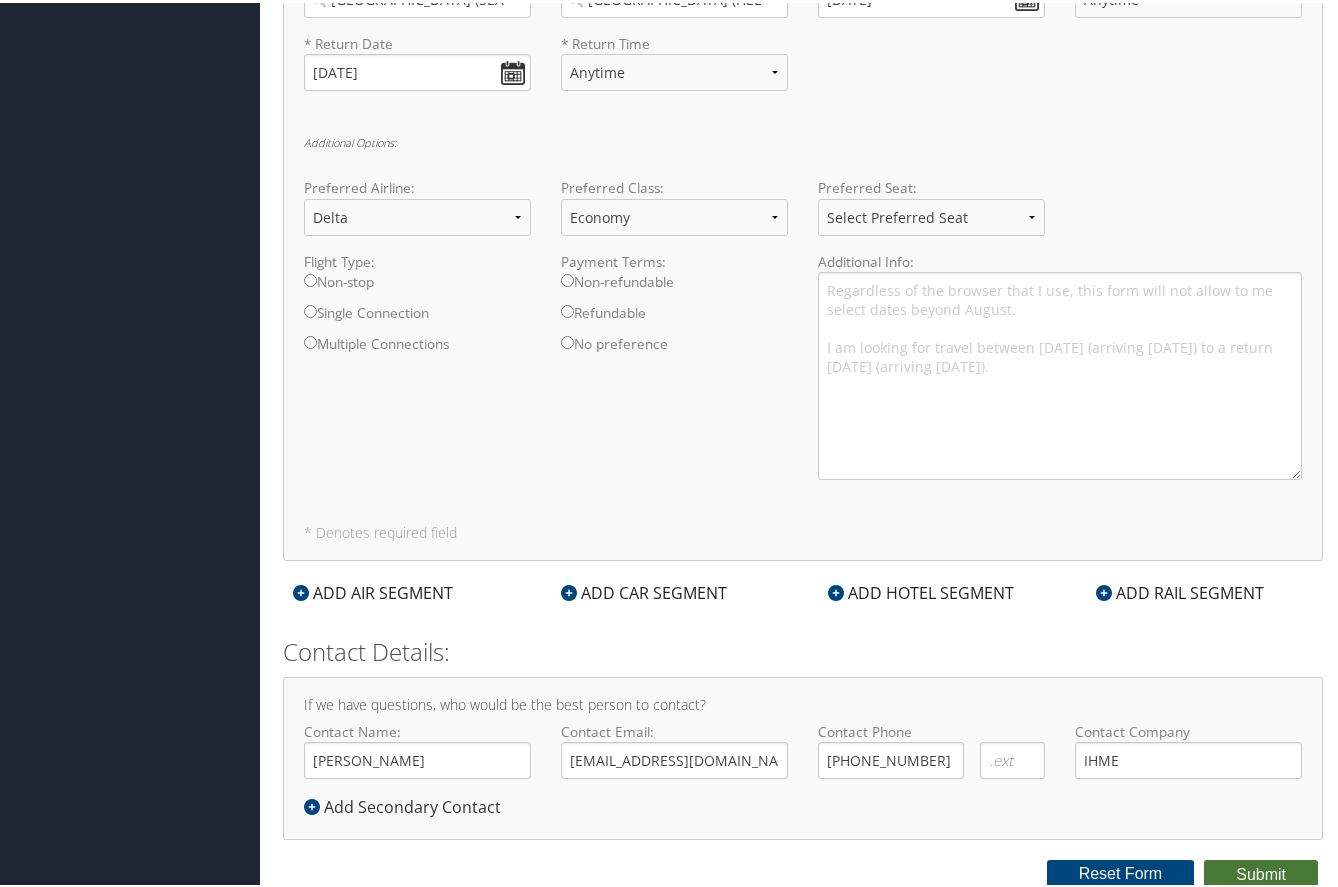click on "Submit" at bounding box center [1261, 872] 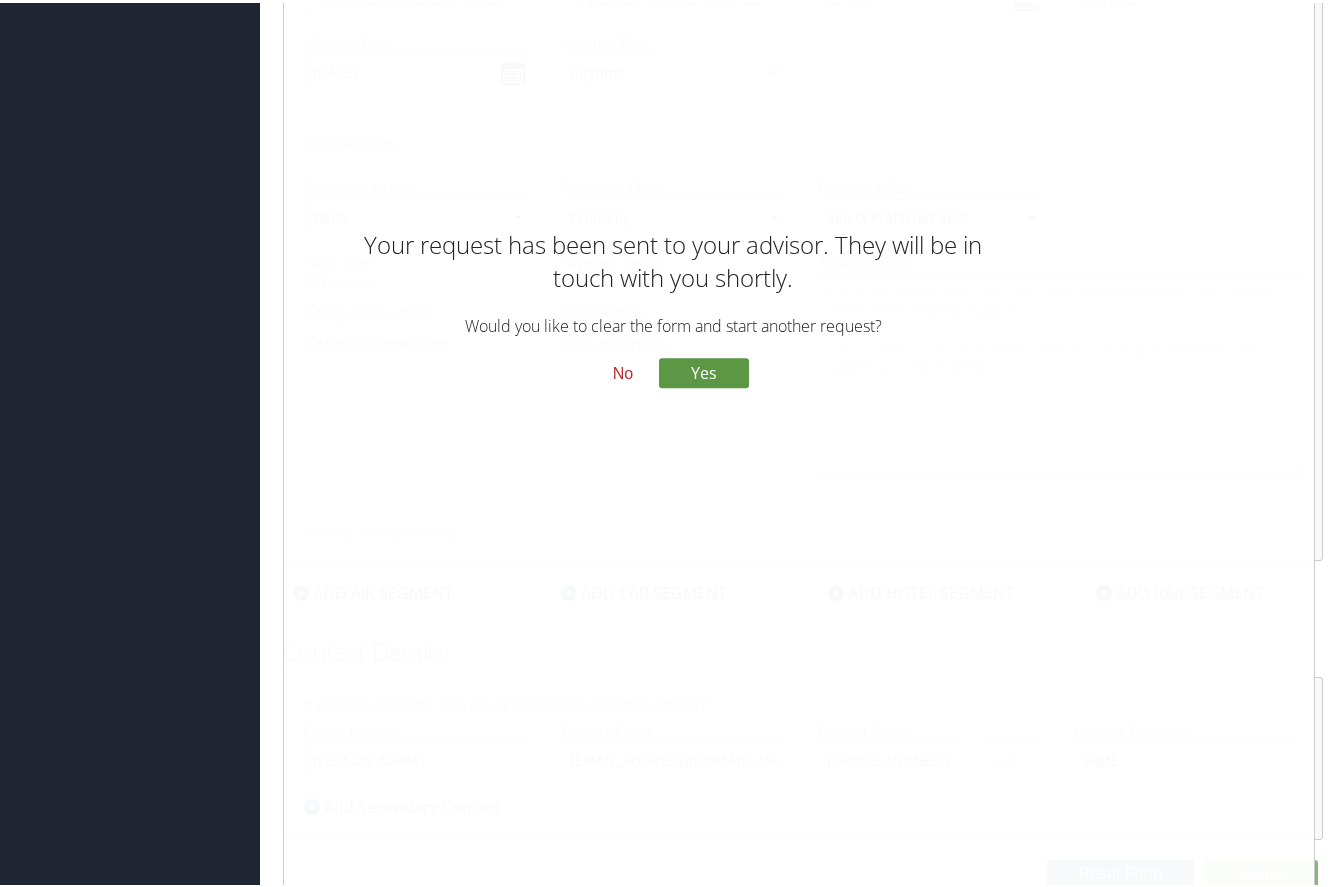 click on "Your request has been sent to your advisor. They will be in touch with you shortly. Would you like to clear the form and start another request? No Yes" at bounding box center [799, 54] 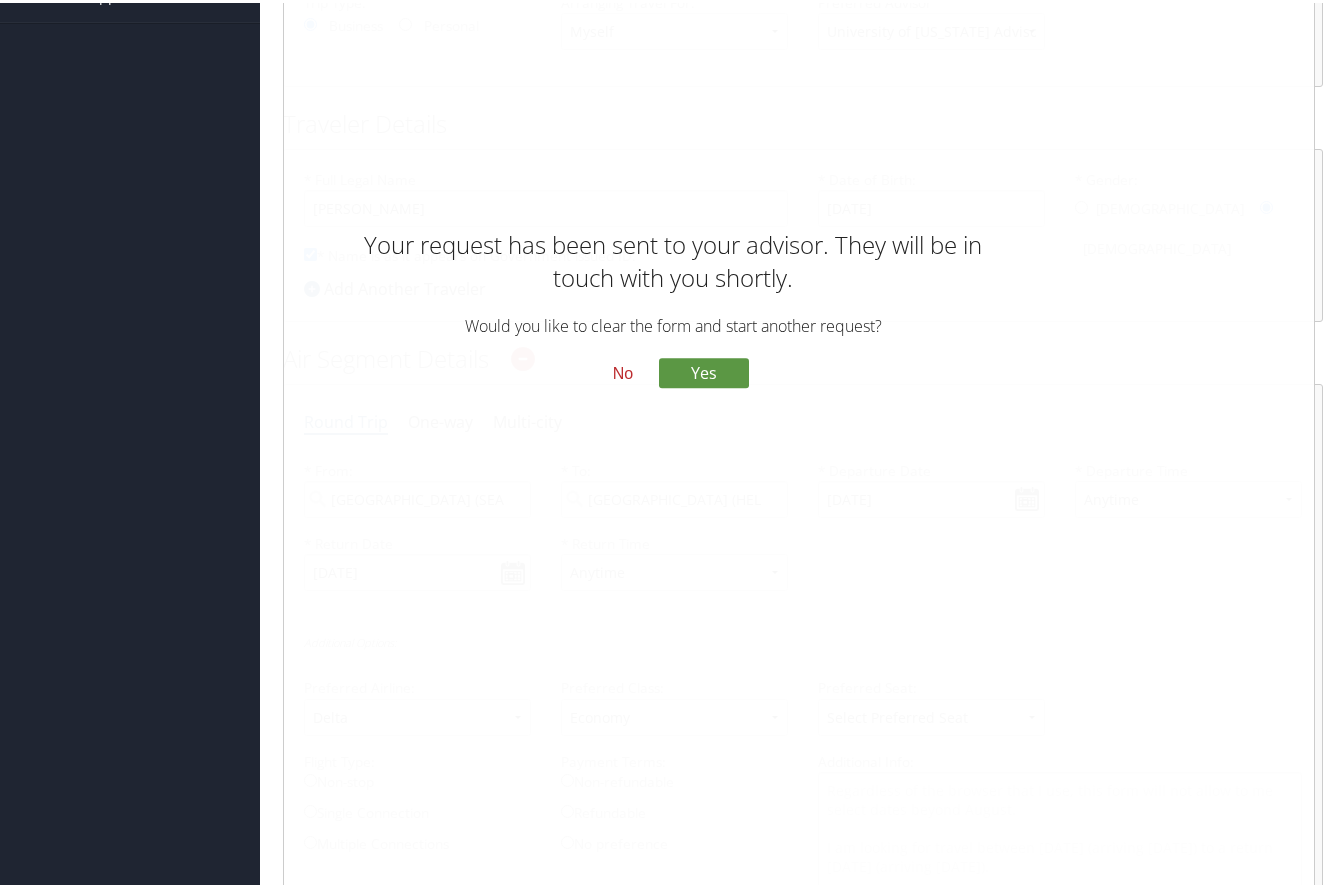 scroll, scrollTop: 0, scrollLeft: 0, axis: both 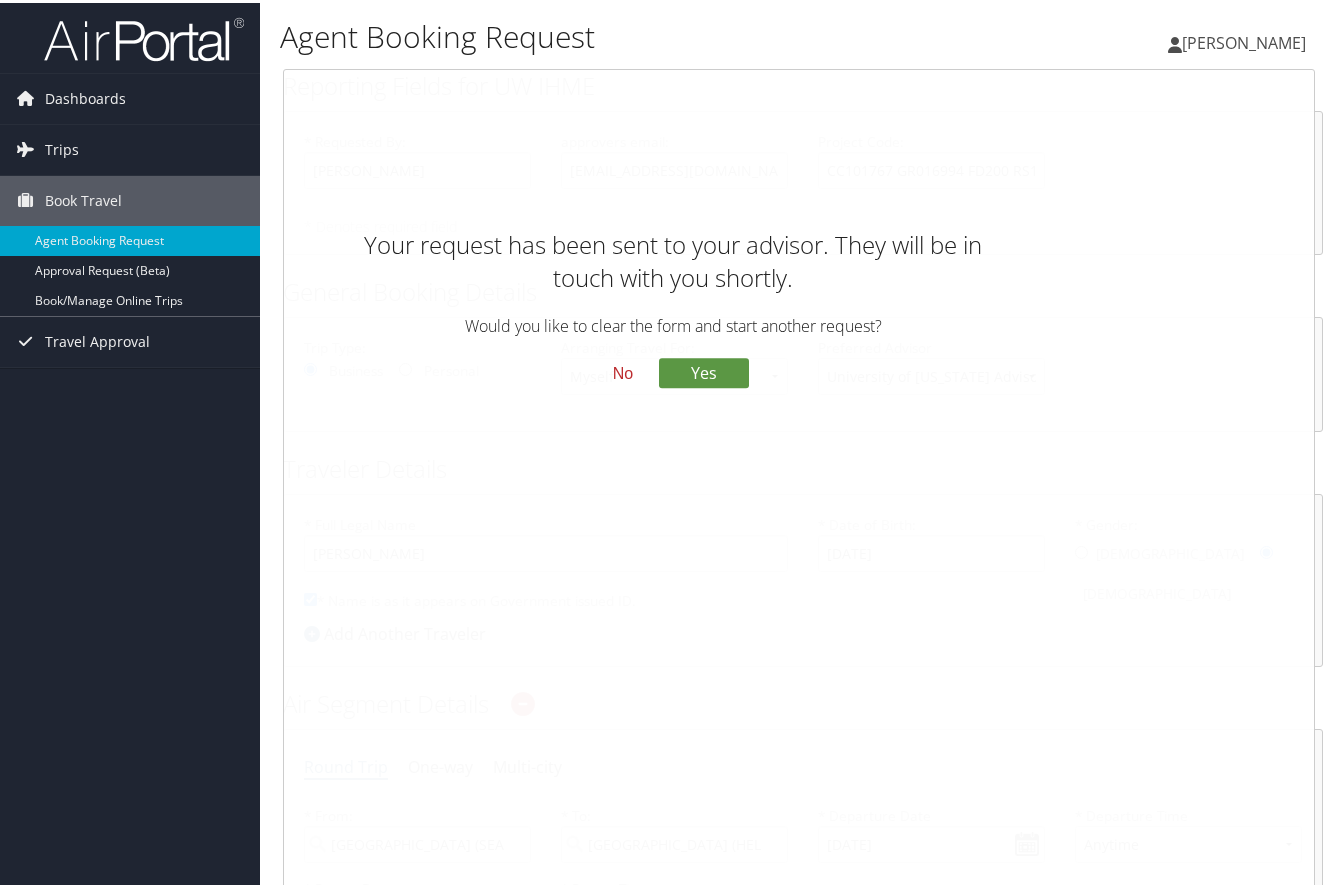 click on "No" at bounding box center (623, 372) 